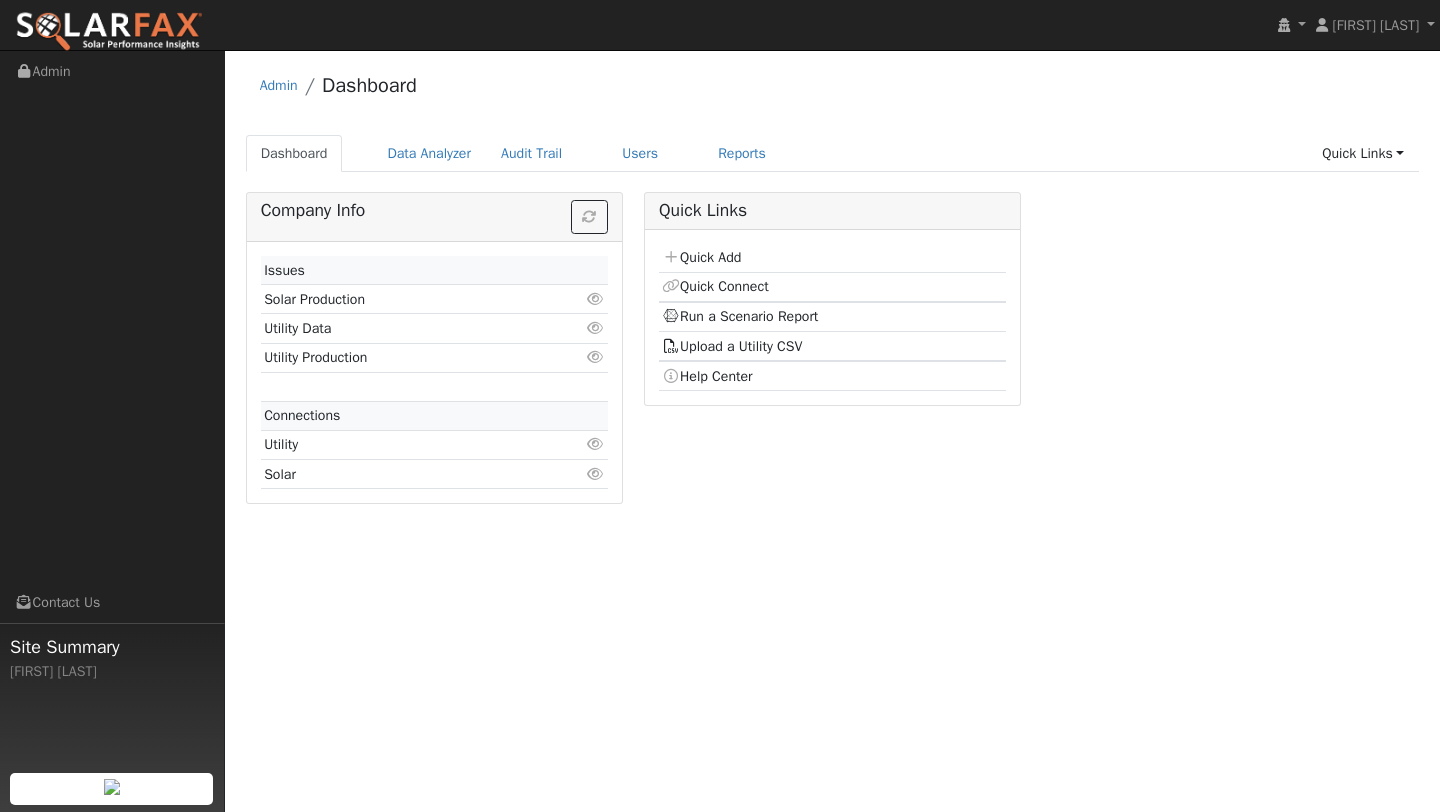 scroll, scrollTop: 0, scrollLeft: 0, axis: both 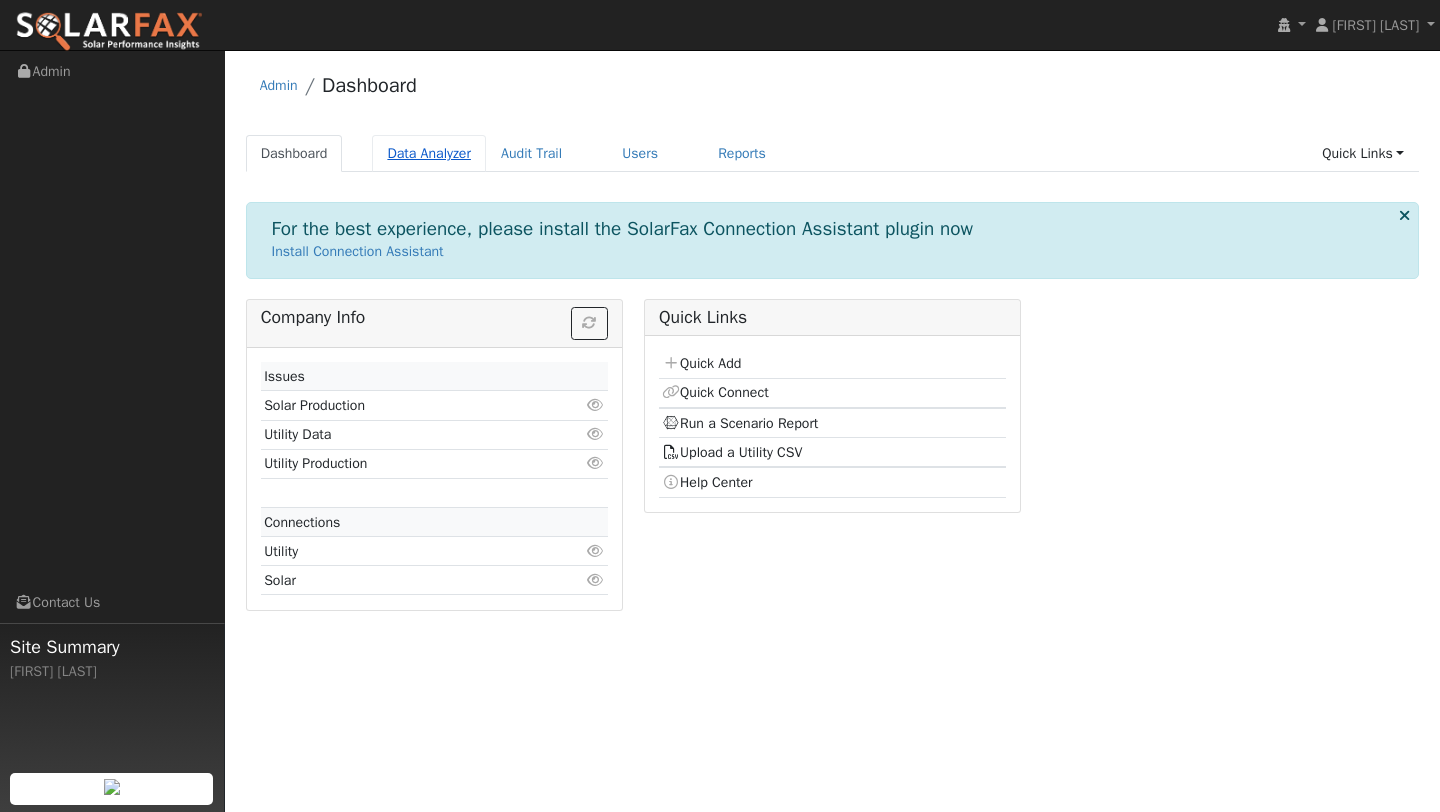 click on "Data Analyzer" at bounding box center (429, 153) 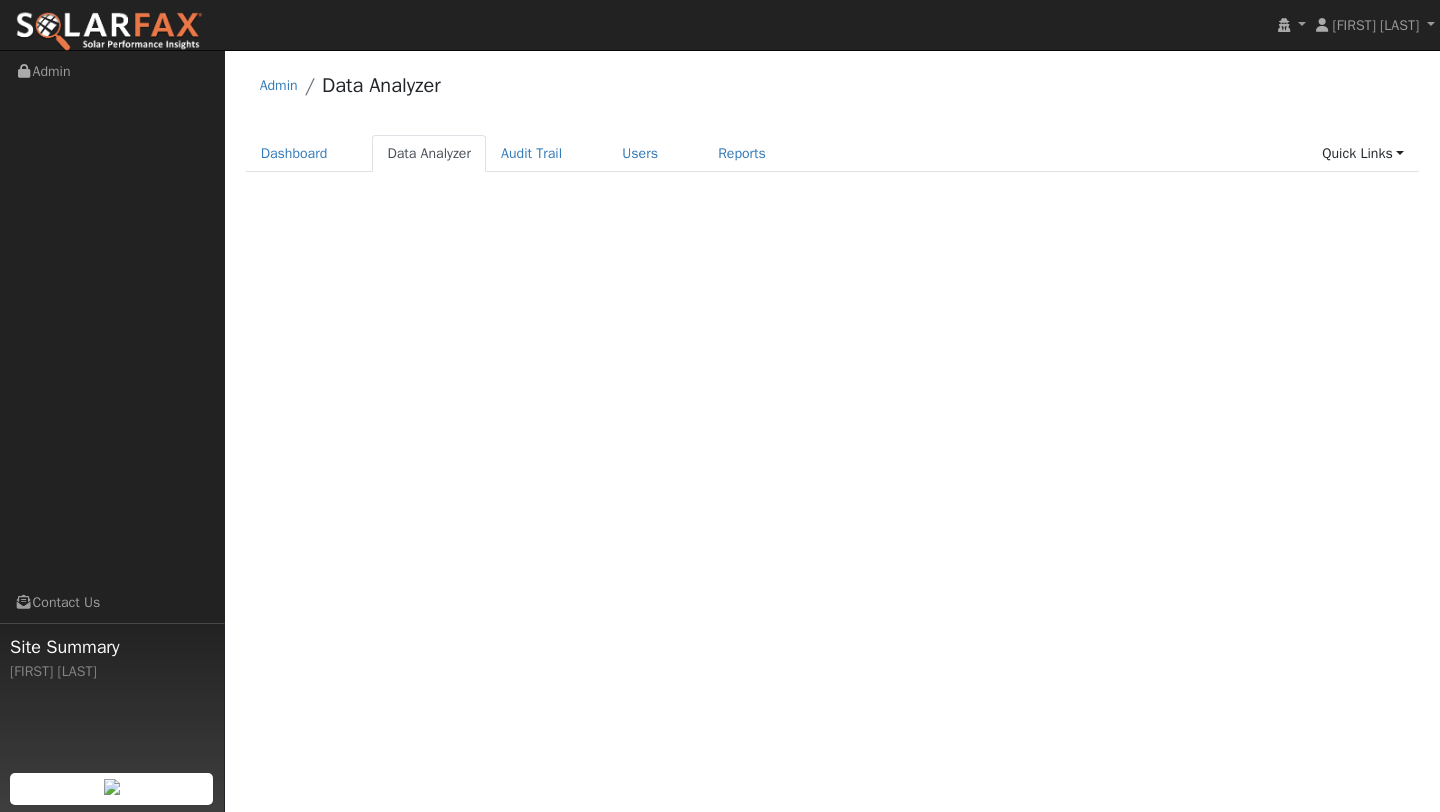 scroll, scrollTop: 0, scrollLeft: 0, axis: both 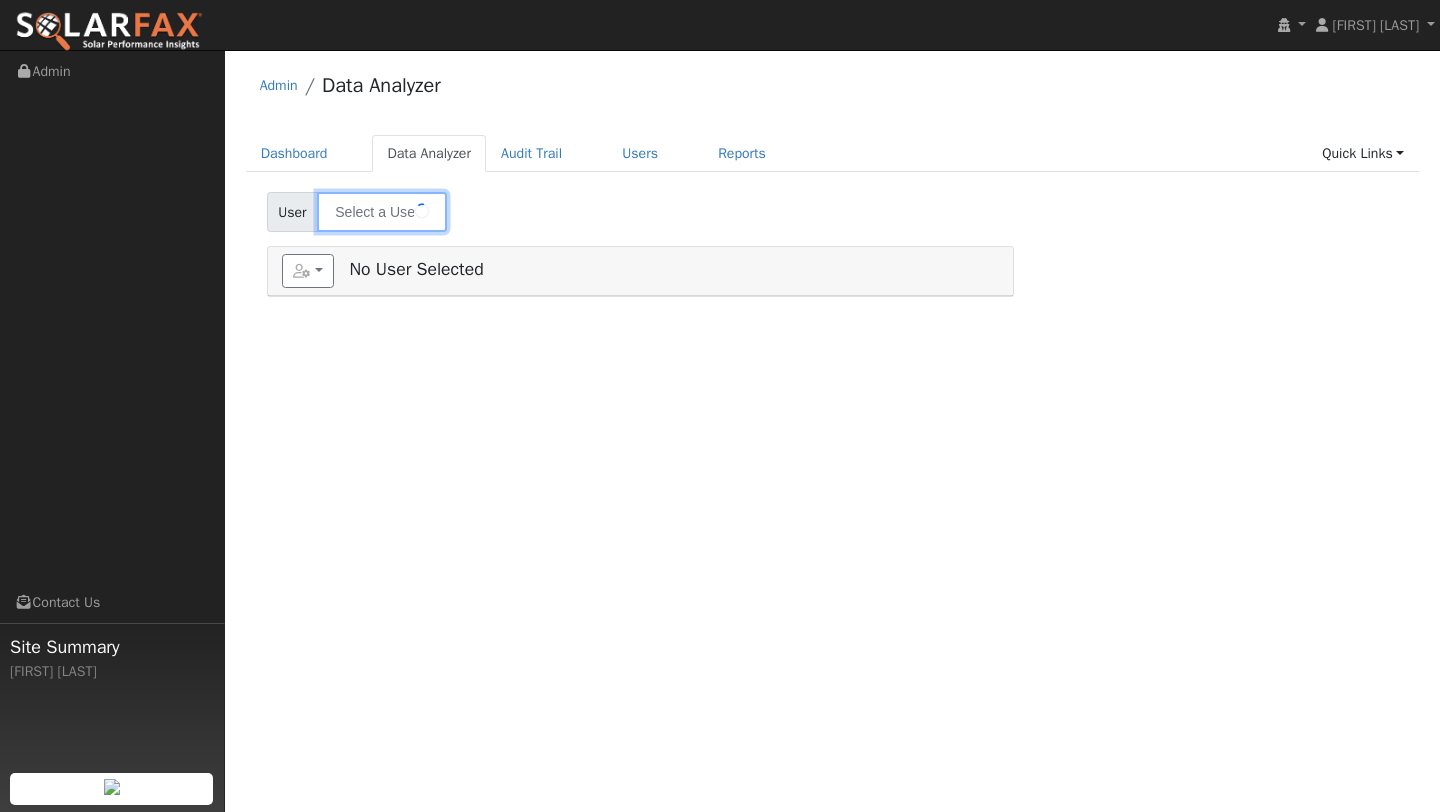 type on "Sarah Rogers" 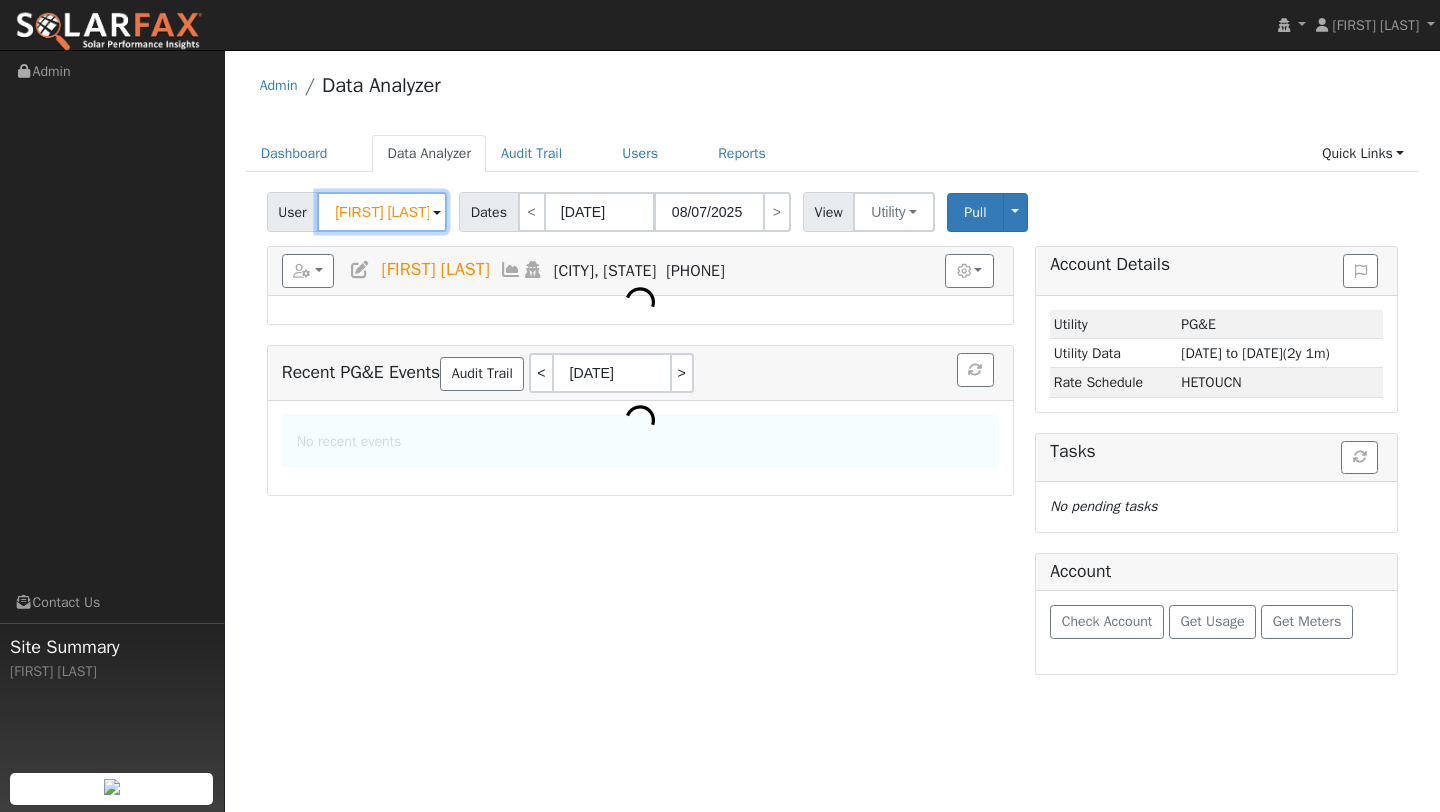 click on "Sarah Rogers" at bounding box center (382, 212) 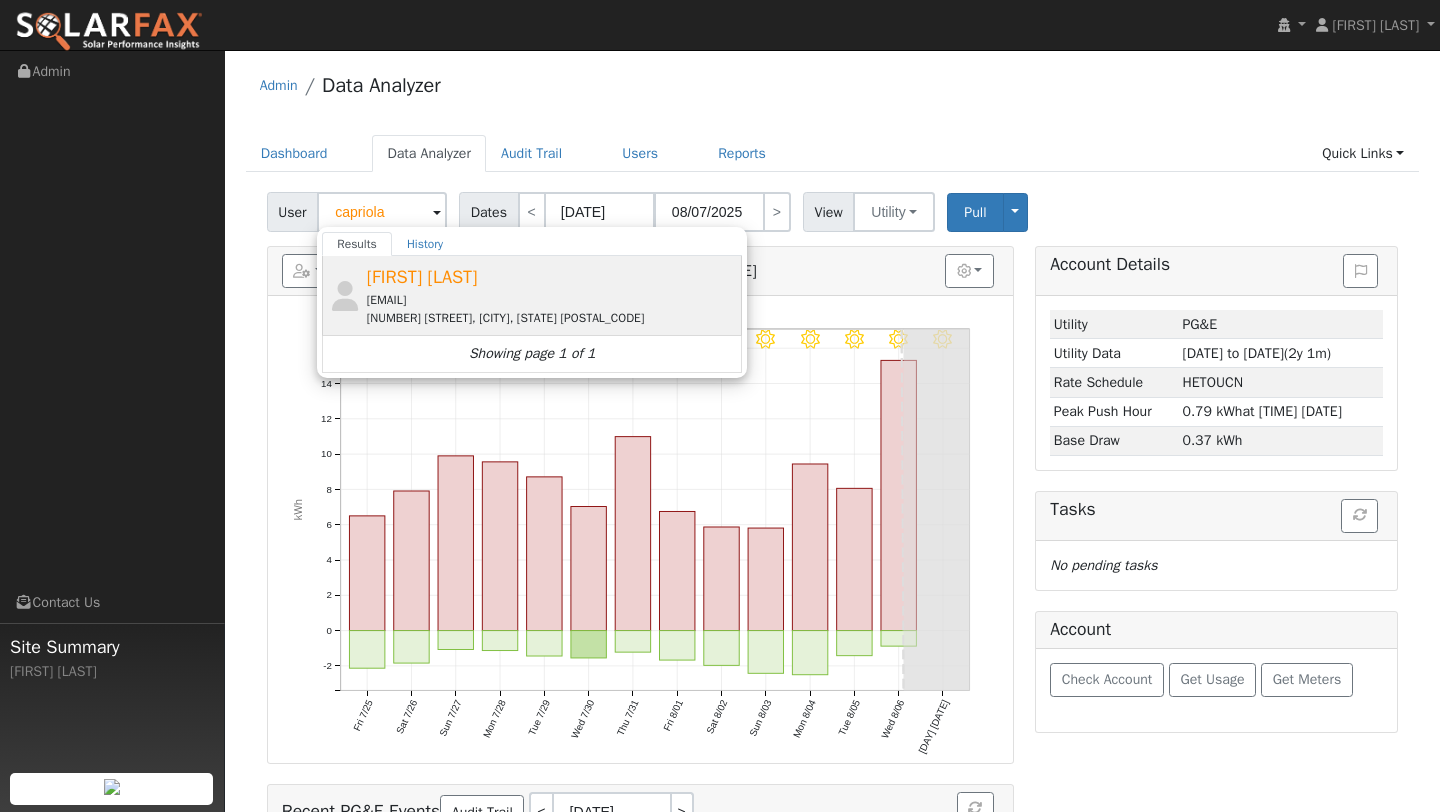 click on "thomas.capriola@gmail.com" at bounding box center [552, 300] 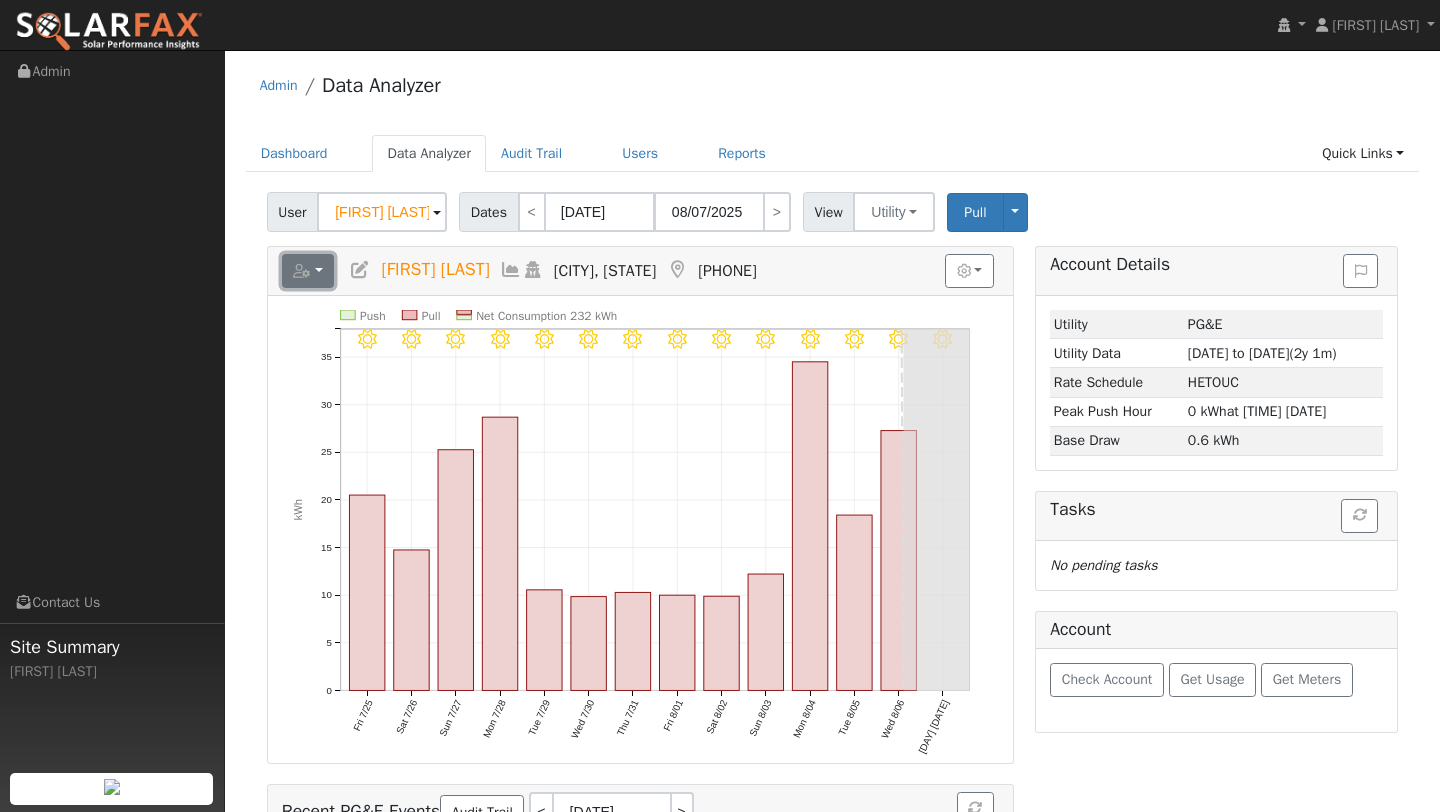 click at bounding box center [308, 271] 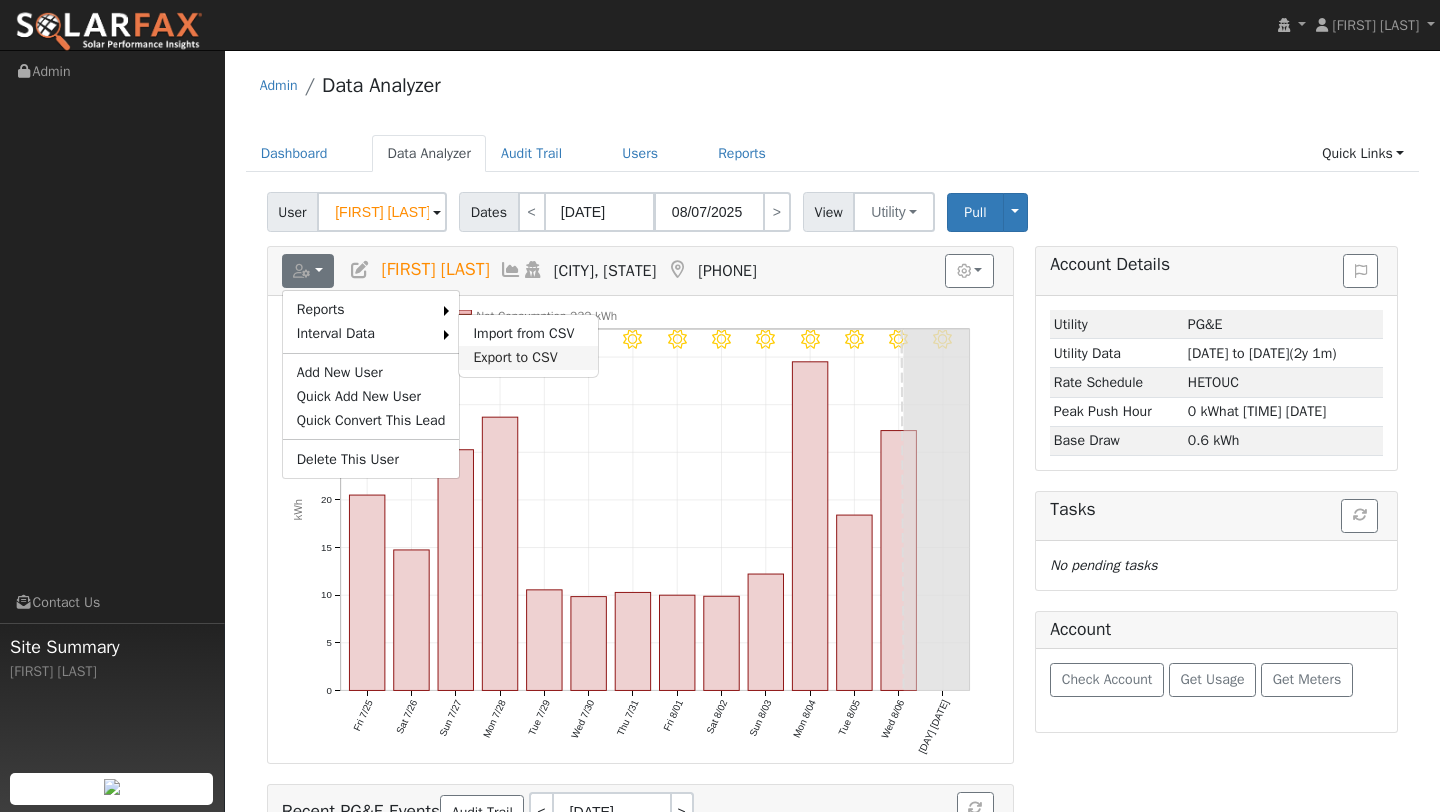 click on "Export to CSV" at bounding box center (528, 358) 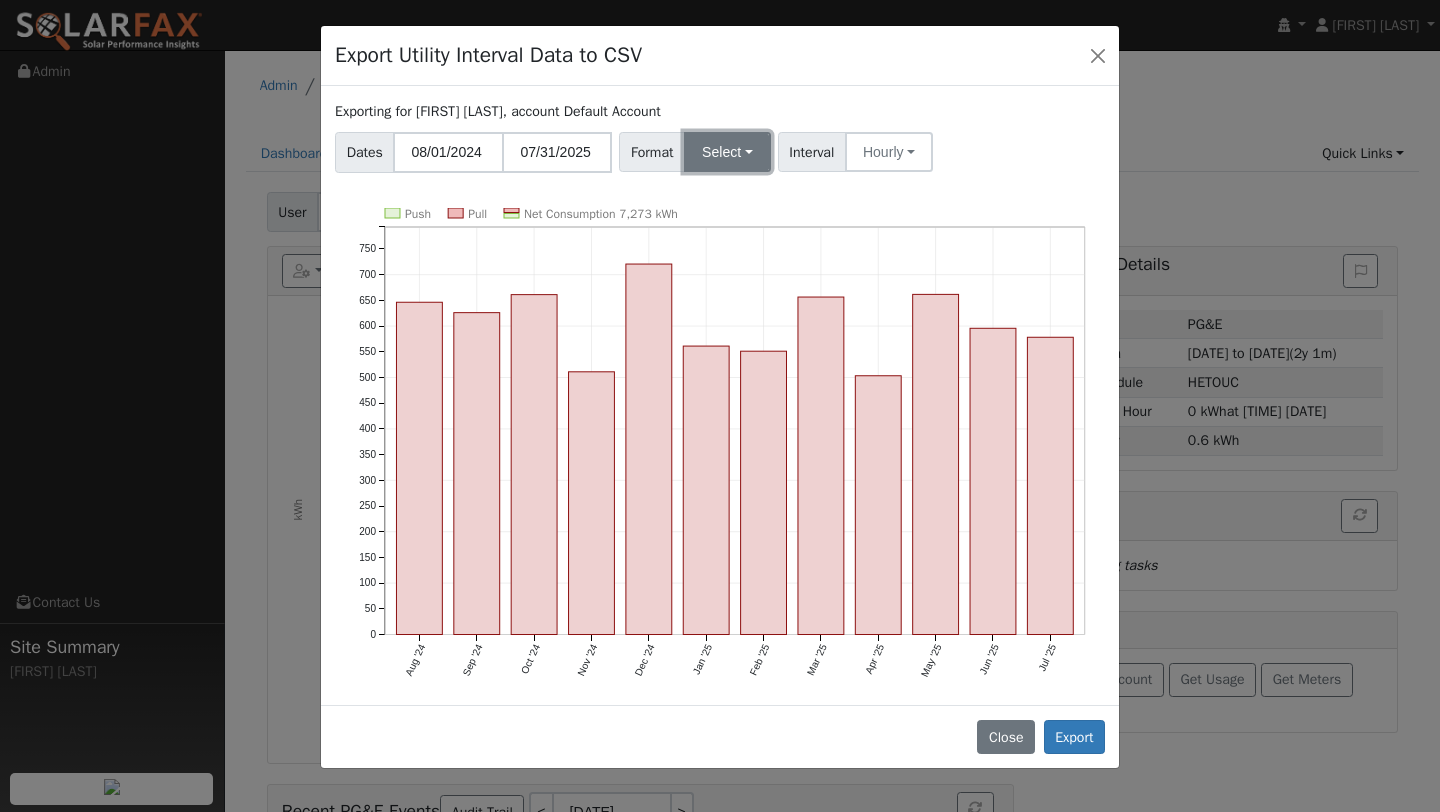 click on "Select" at bounding box center (727, 152) 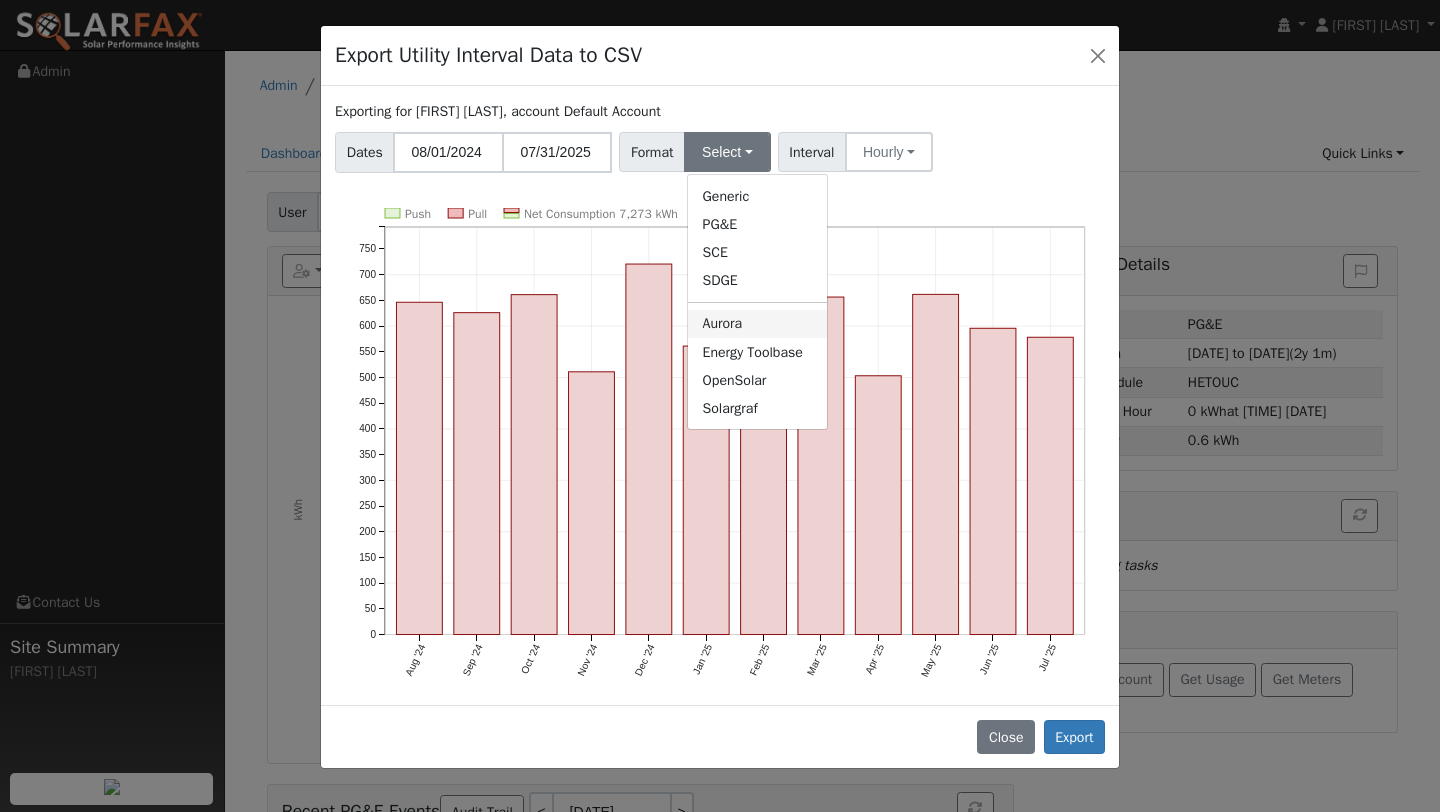 click on "Aurora" at bounding box center (757, 324) 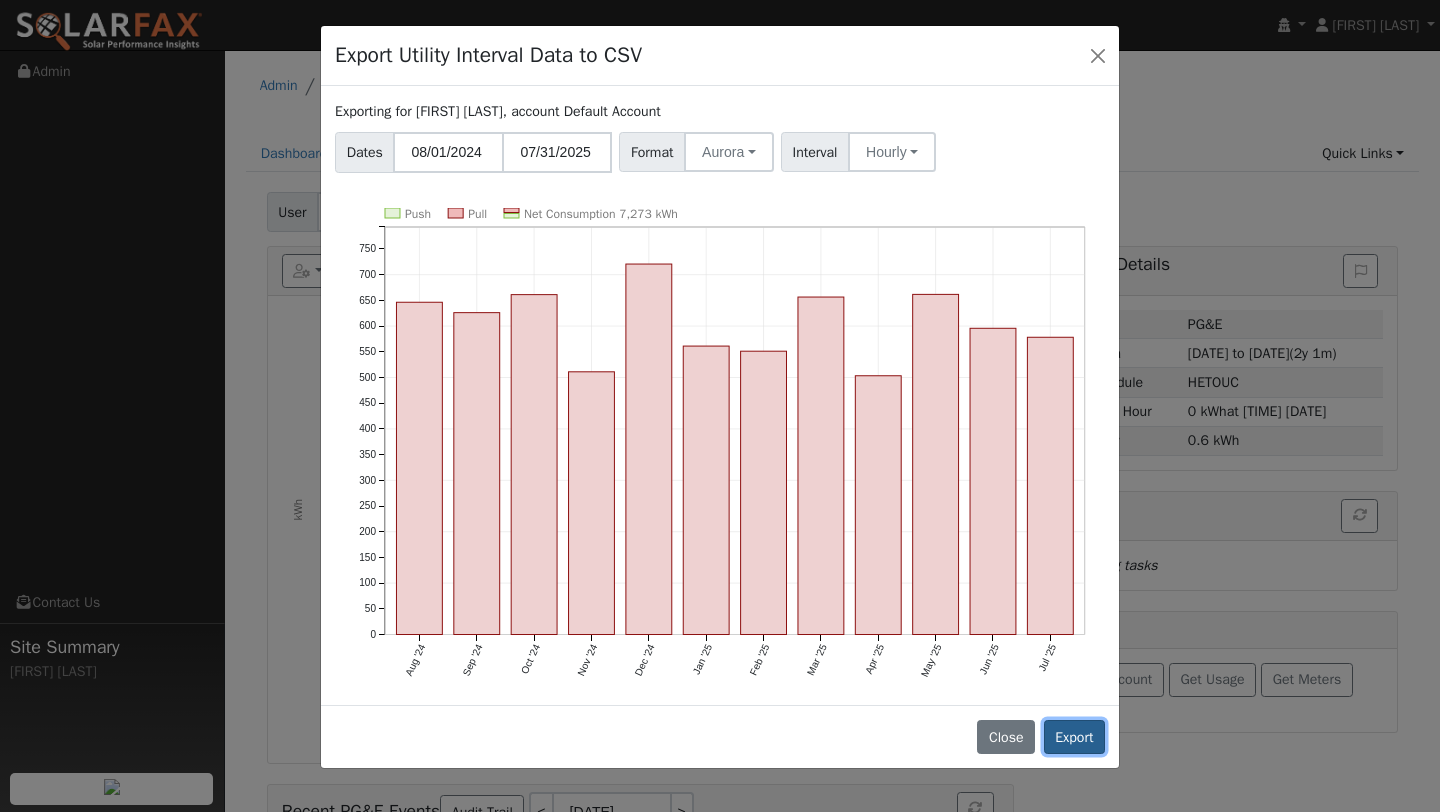 click on "Export" at bounding box center (1074, 737) 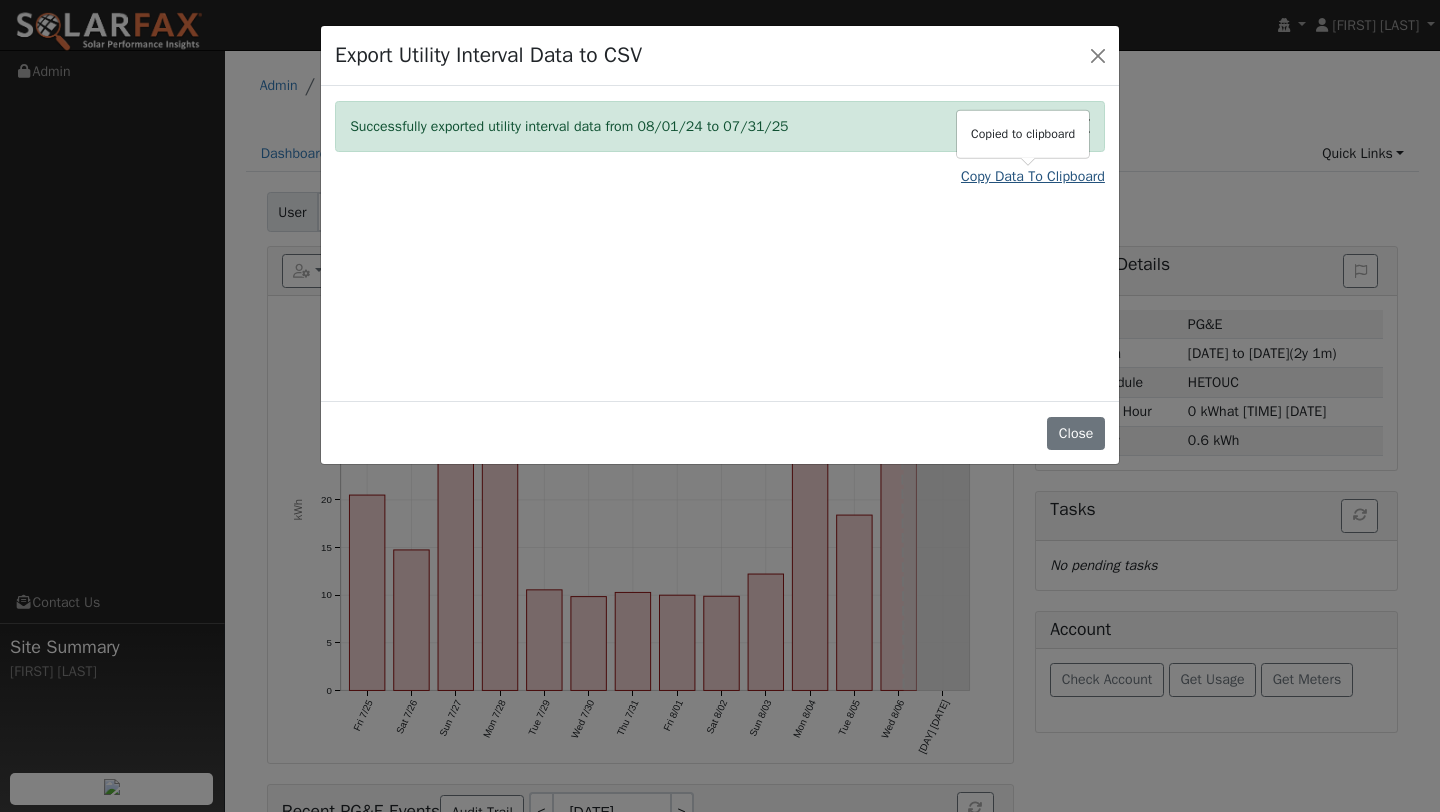click on "Copy Data To Clipboard" at bounding box center (1033, 176) 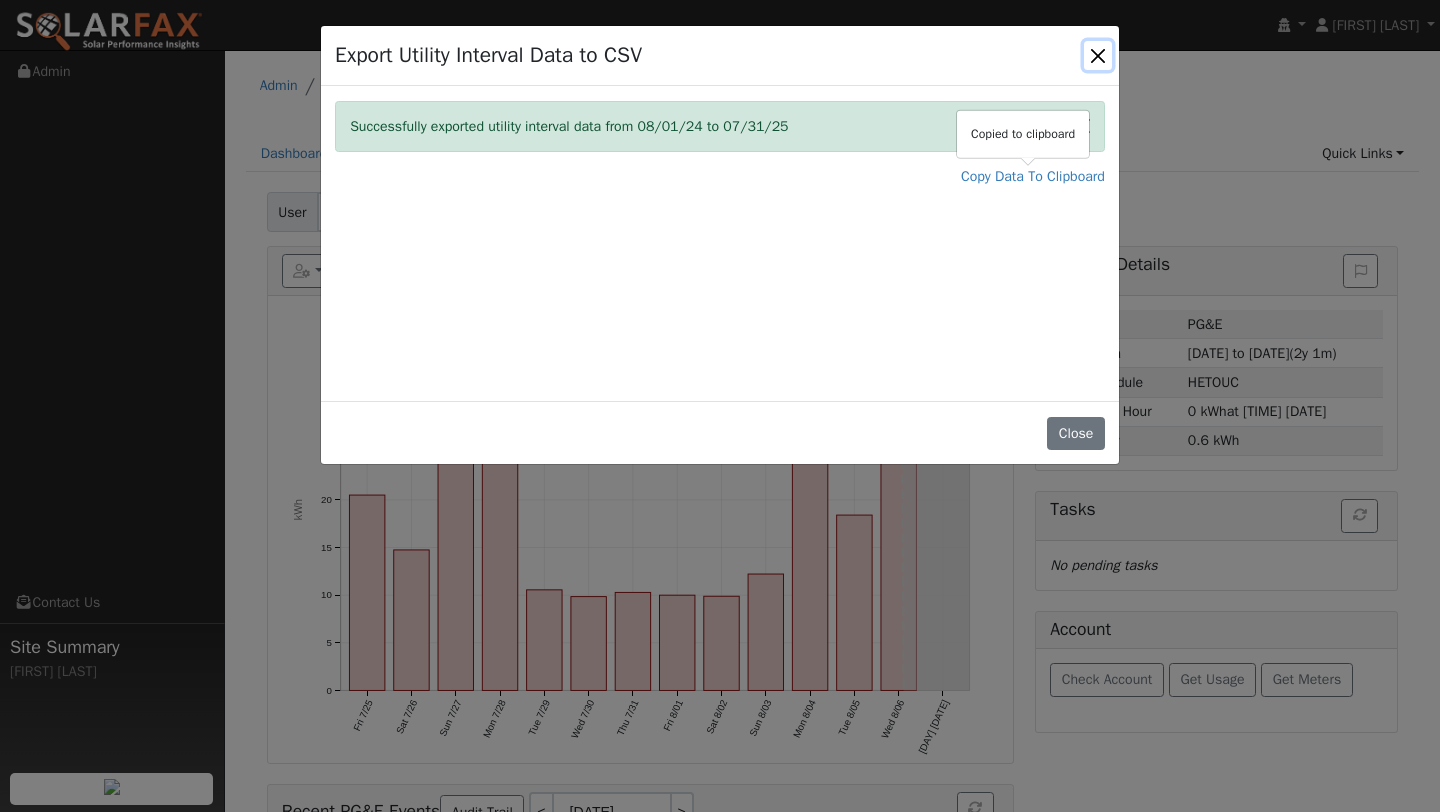 click at bounding box center (1098, 55) 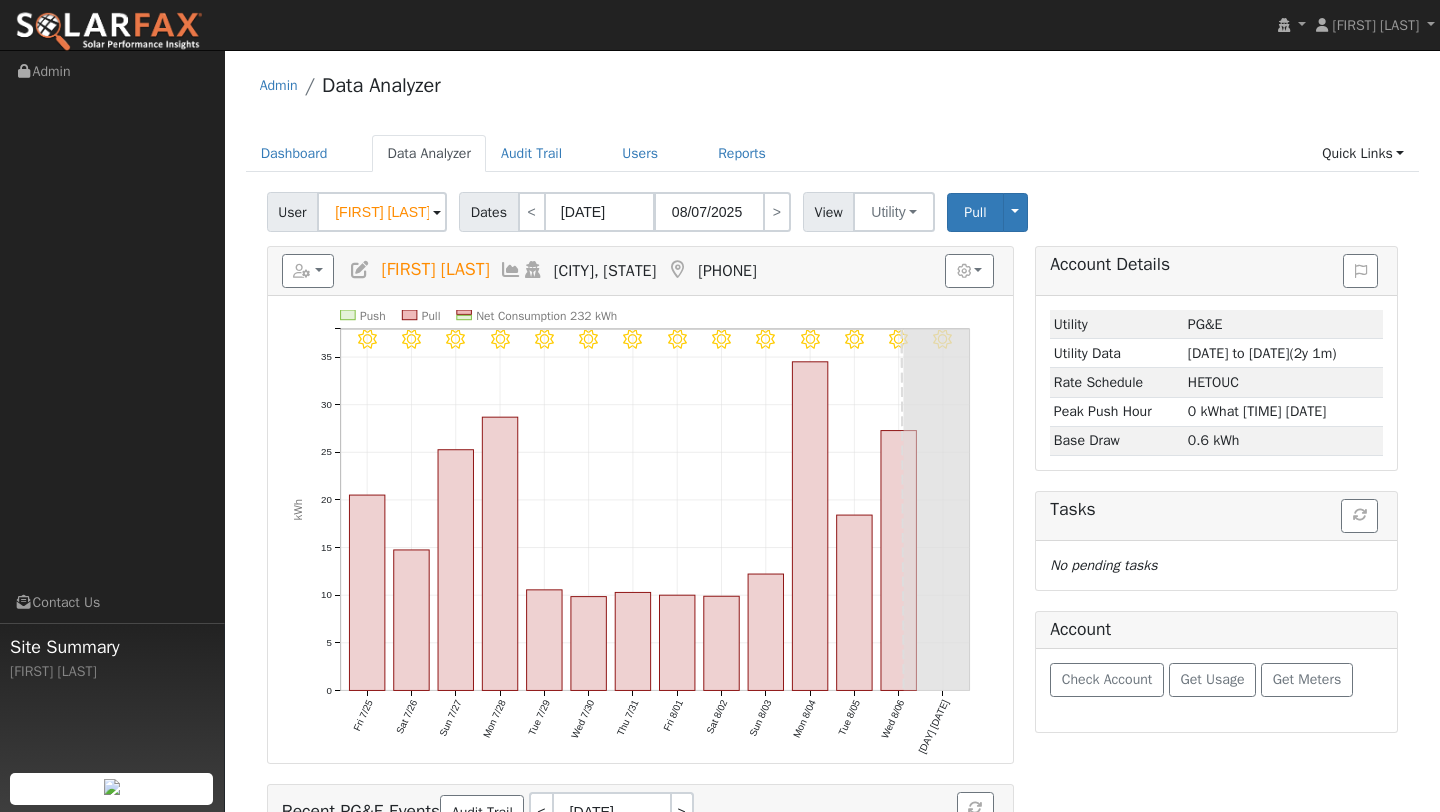 click on "Admin
Data Analyzer
Dashboard
Data Analyzer
Audit Trail
Users
Reports
Quick Links
Quick Add
Quick Connect
Run a Scenario Report
Upload a Utility CSV
Help Center
Go to
Dashboard
Data Analyzer
Audit Trail
Users
Reports" at bounding box center (832, 521) 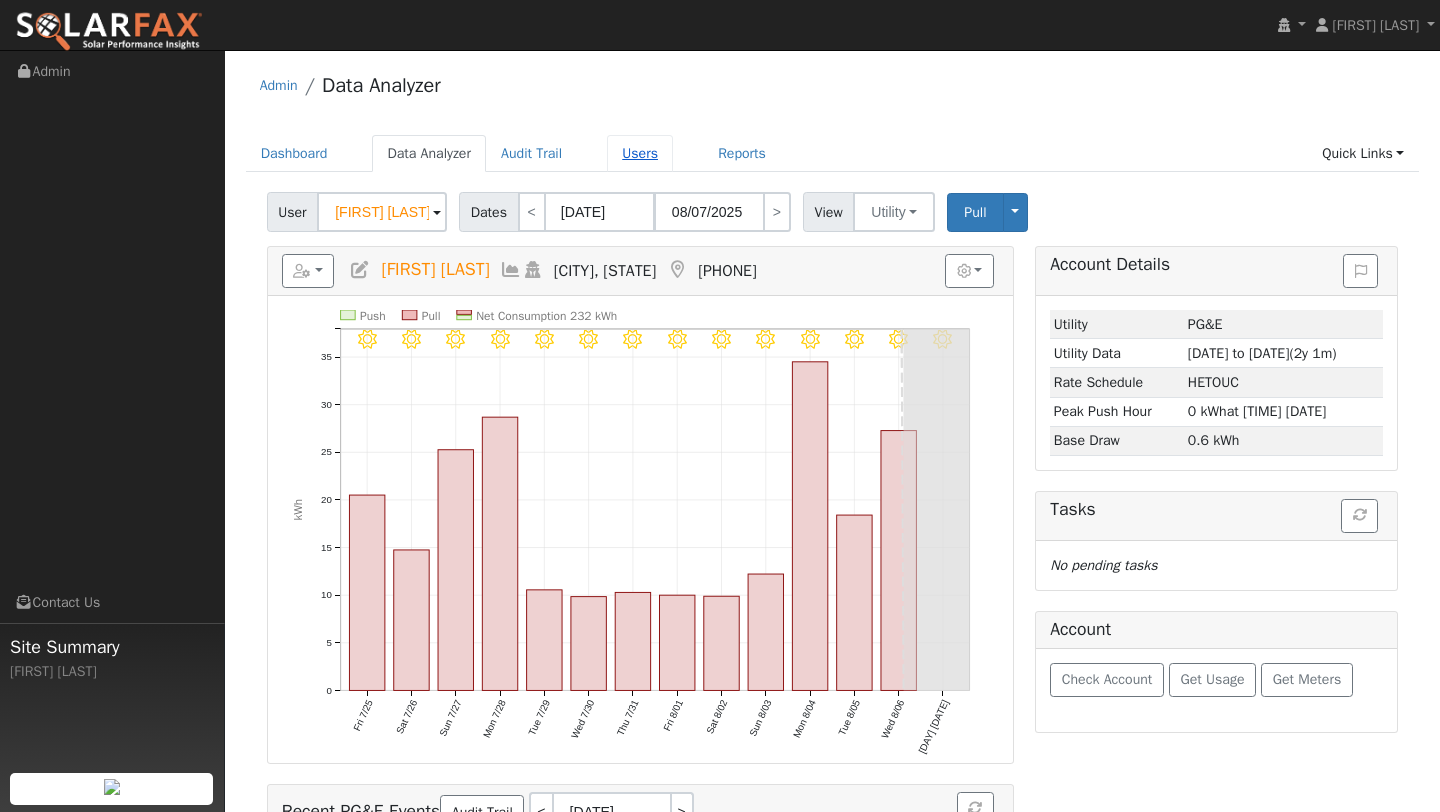 click on "Users" at bounding box center [640, 153] 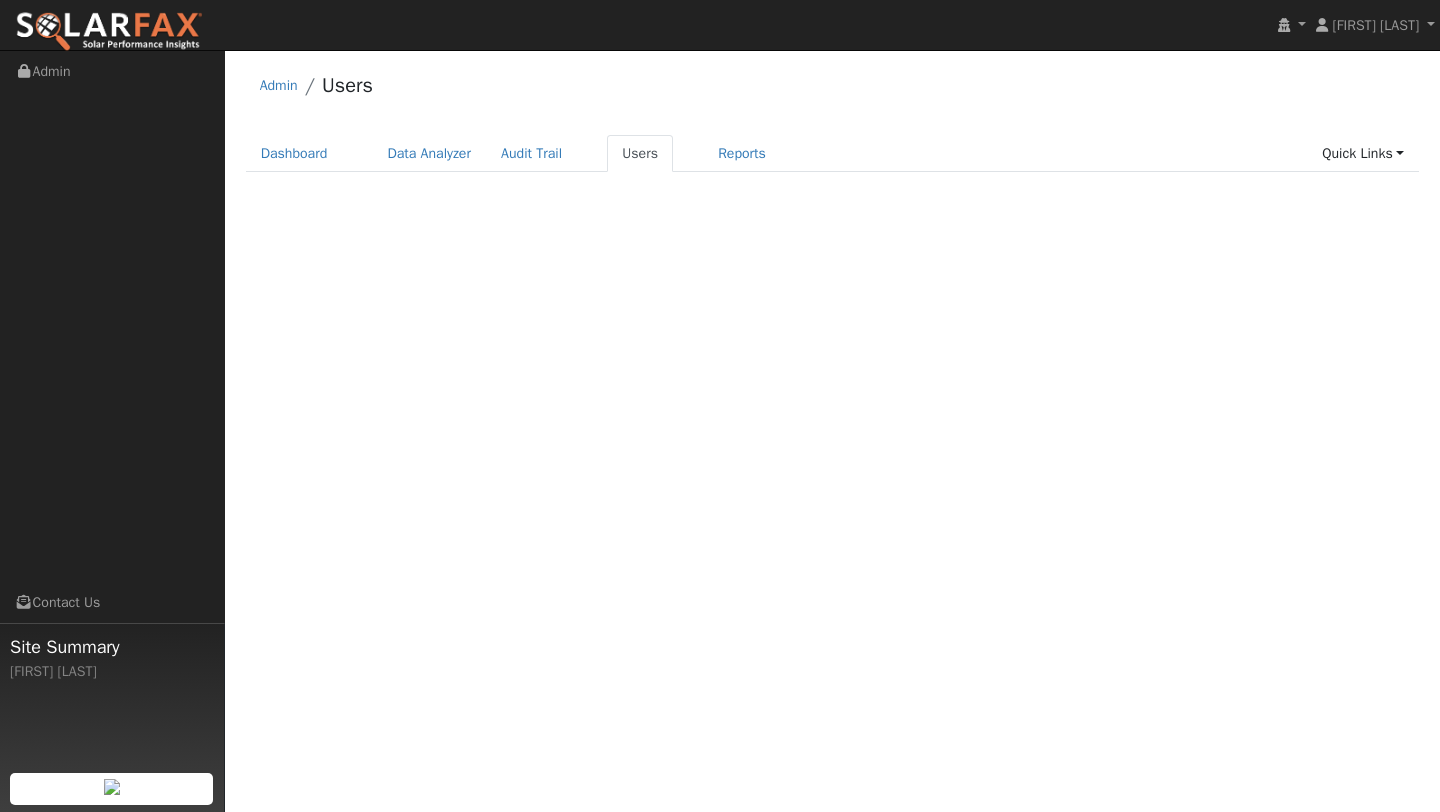 scroll, scrollTop: 0, scrollLeft: 0, axis: both 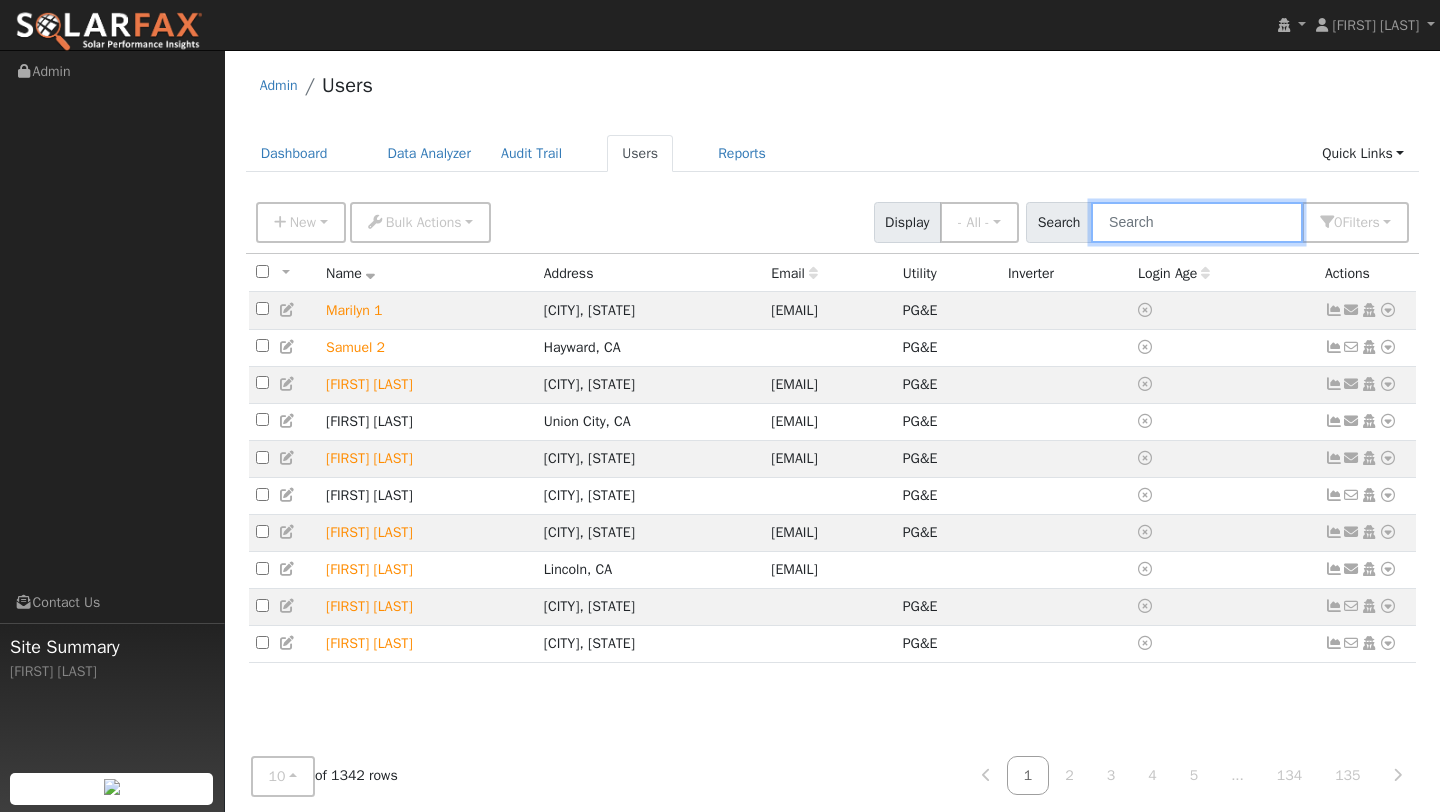 click at bounding box center [1197, 222] 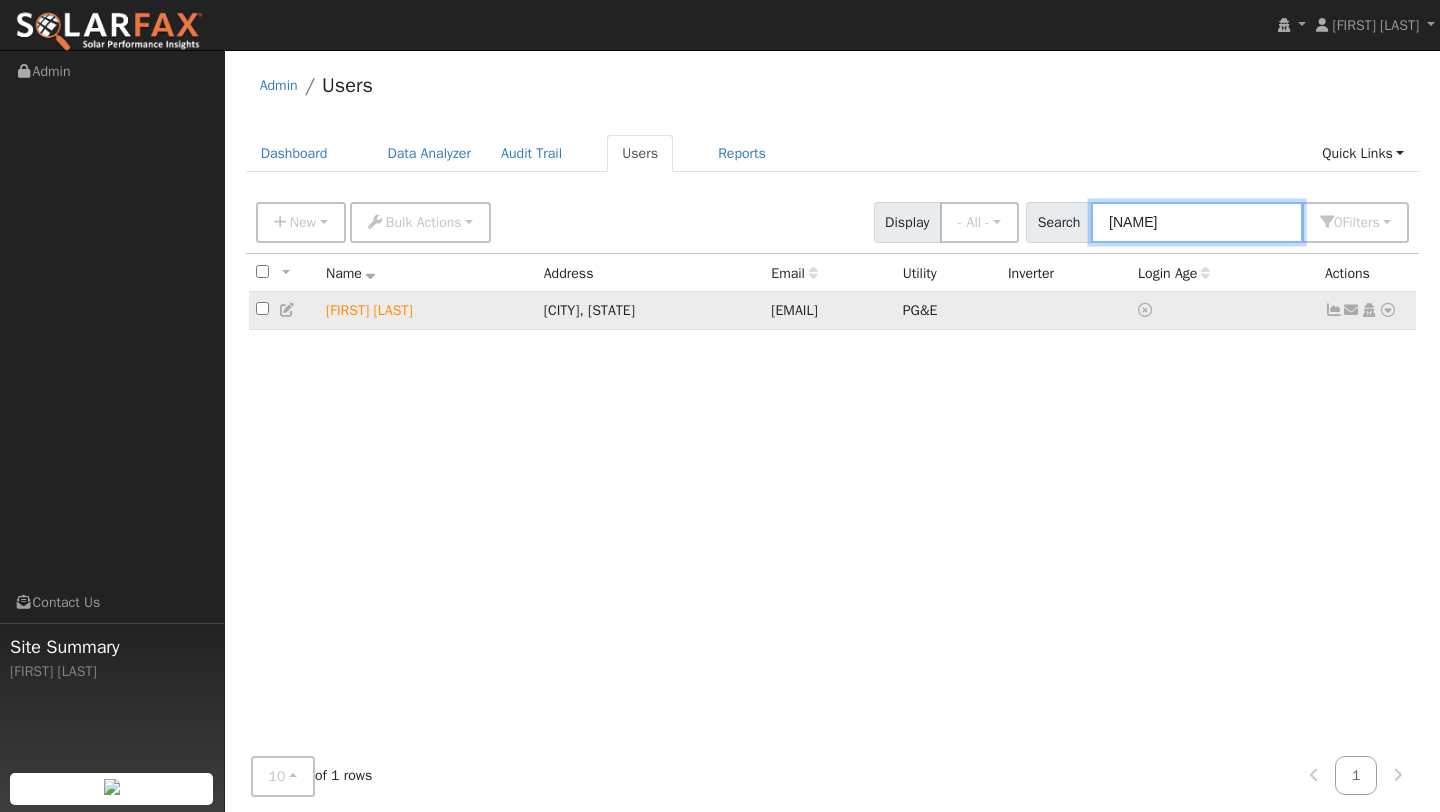 type on "[NAME]" 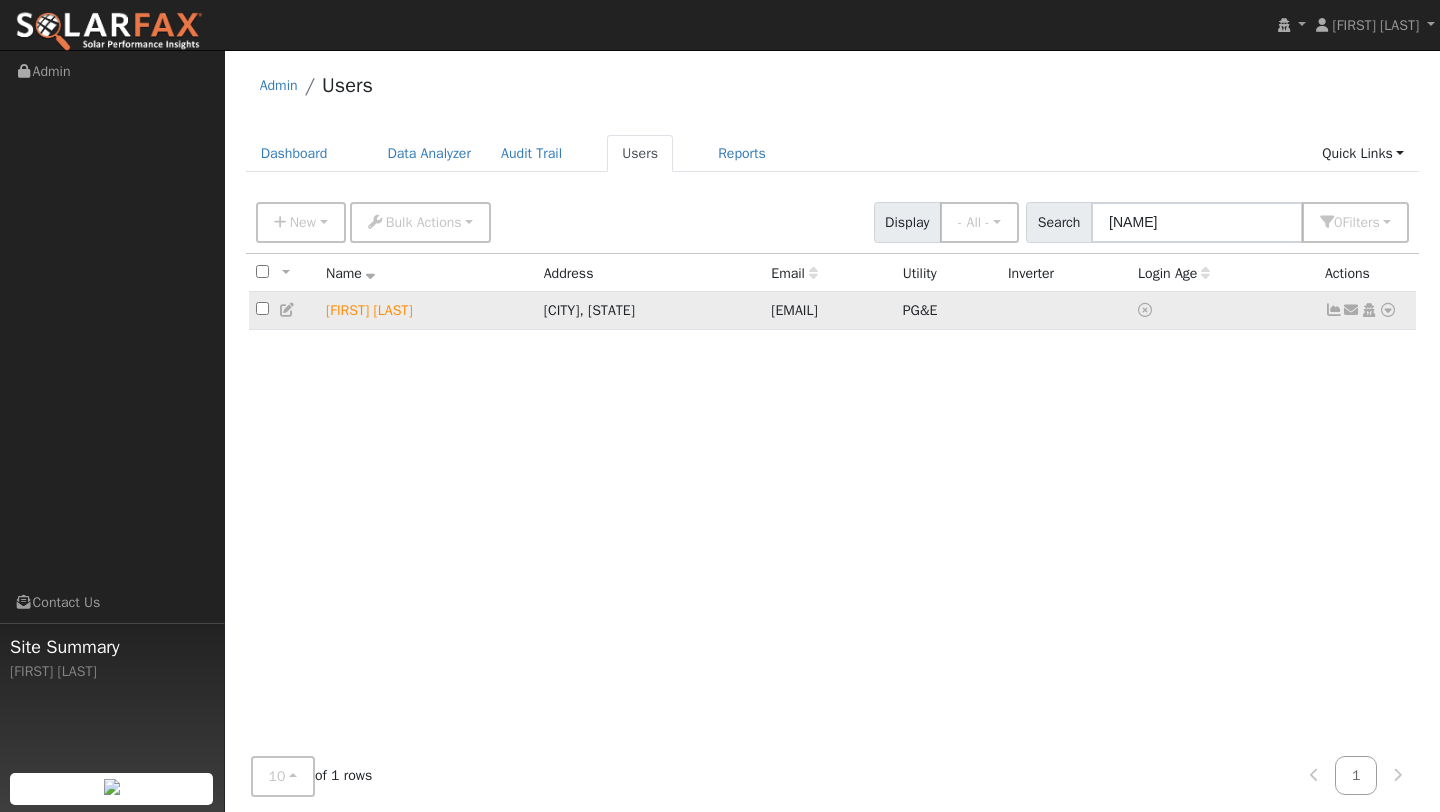 click at bounding box center (1388, 310) 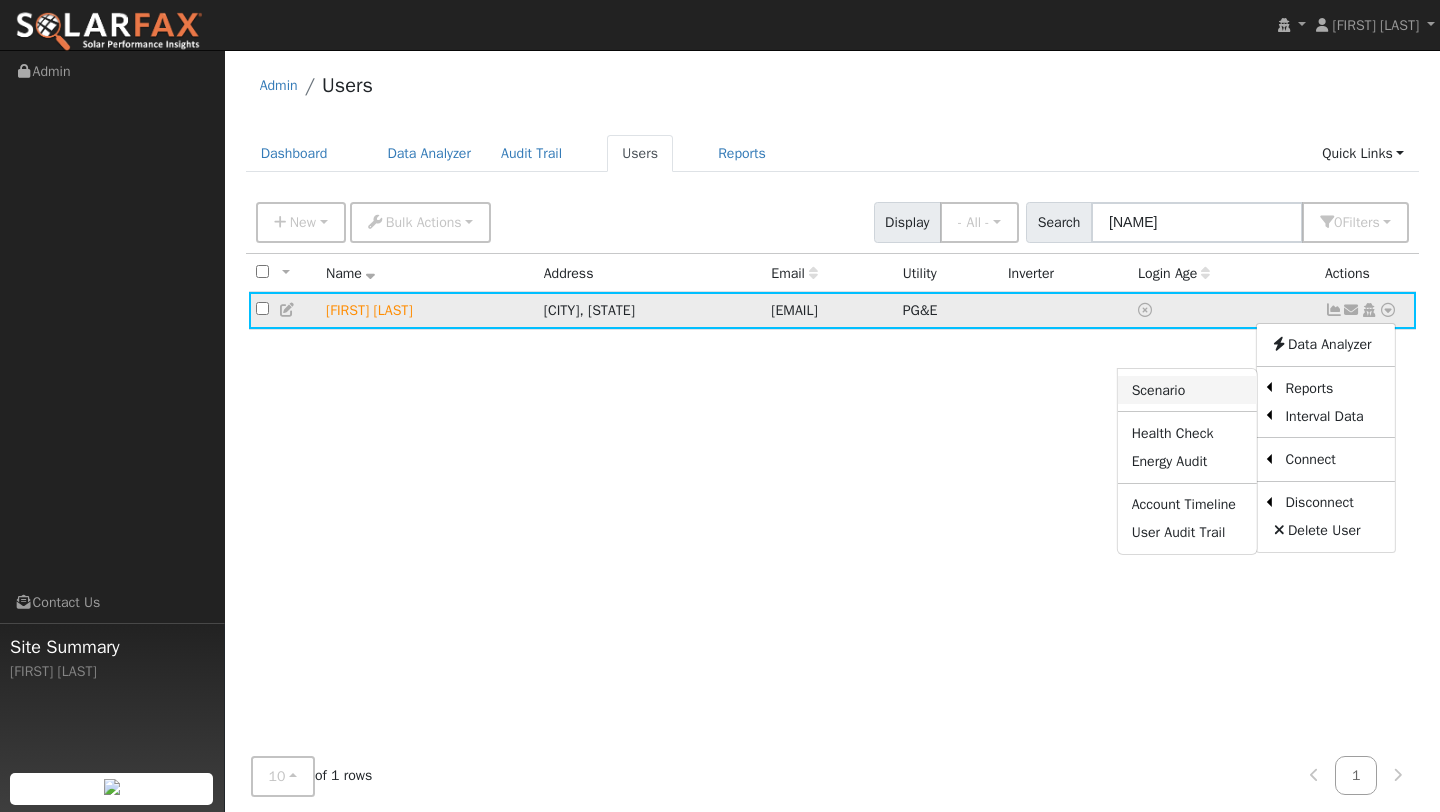click on "Scenario" at bounding box center [1187, 390] 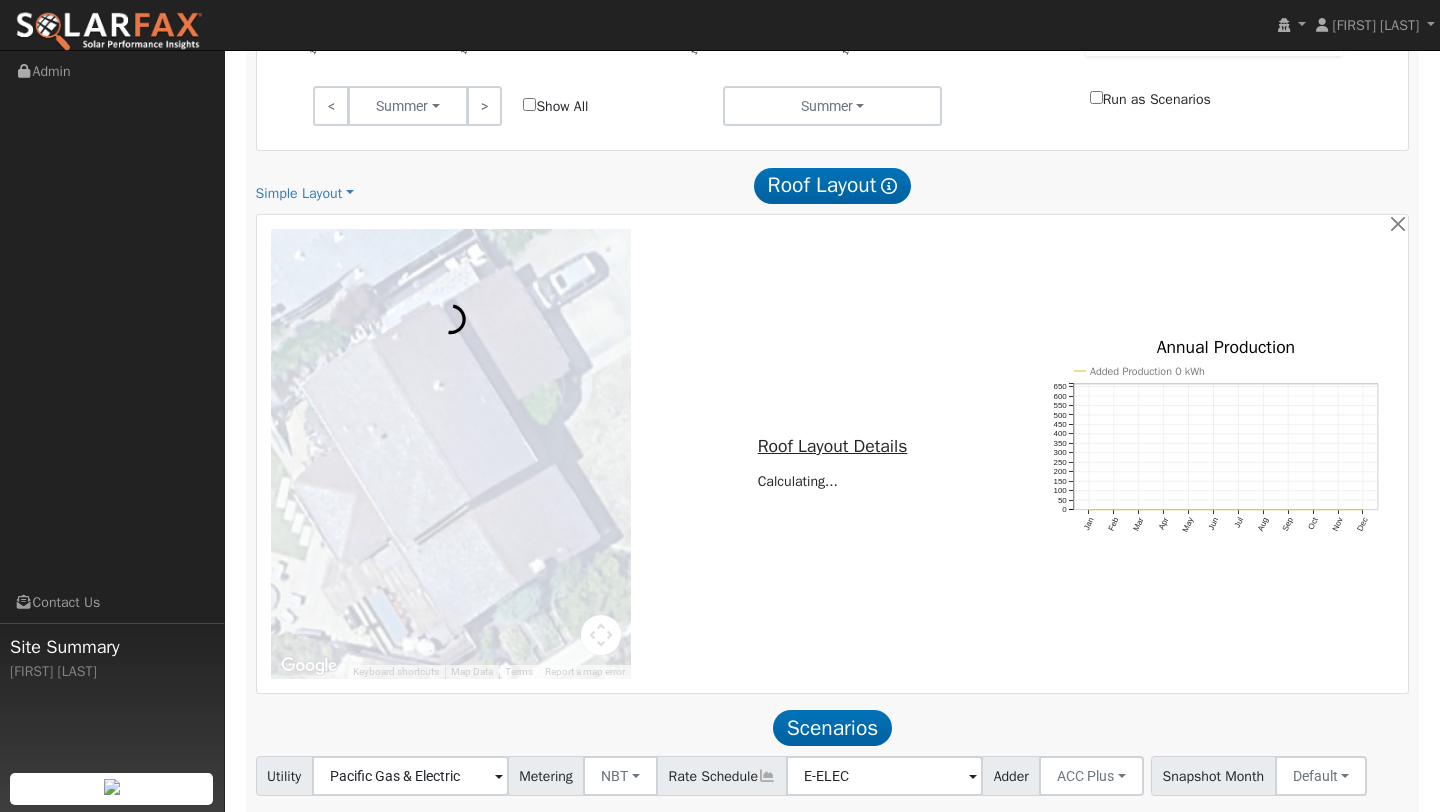 scroll, scrollTop: 1061, scrollLeft: 0, axis: vertical 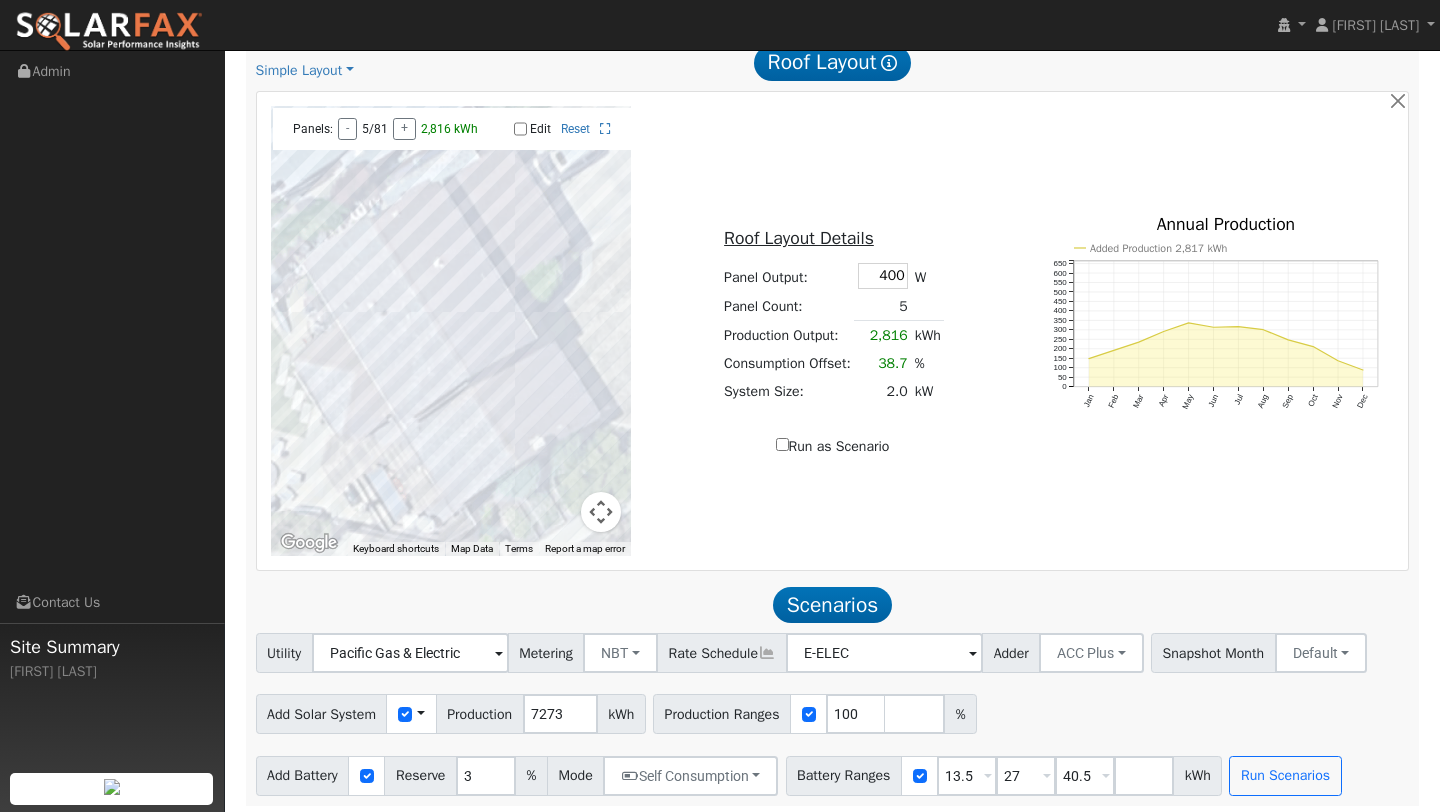 click at bounding box center [601, 512] 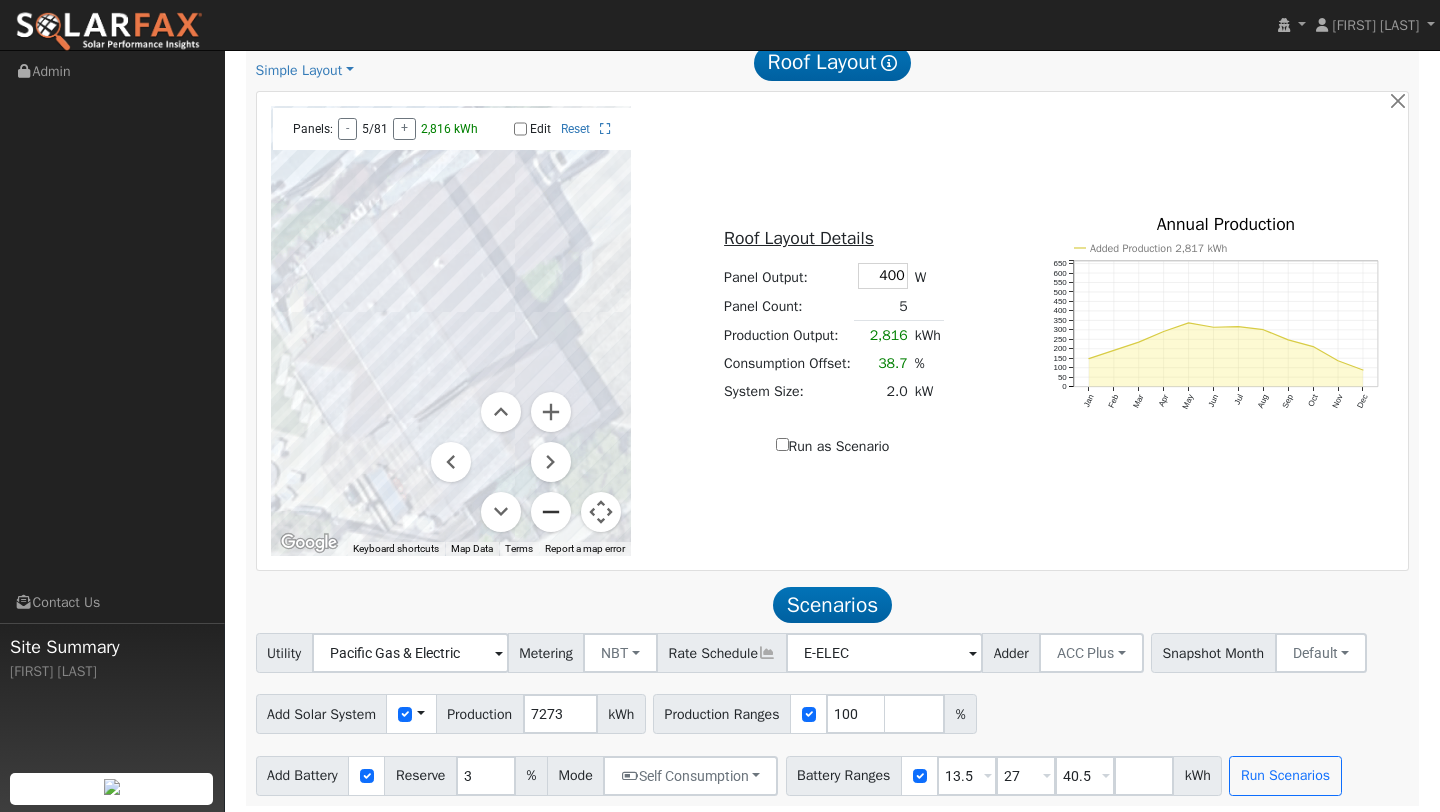 click at bounding box center [551, 512] 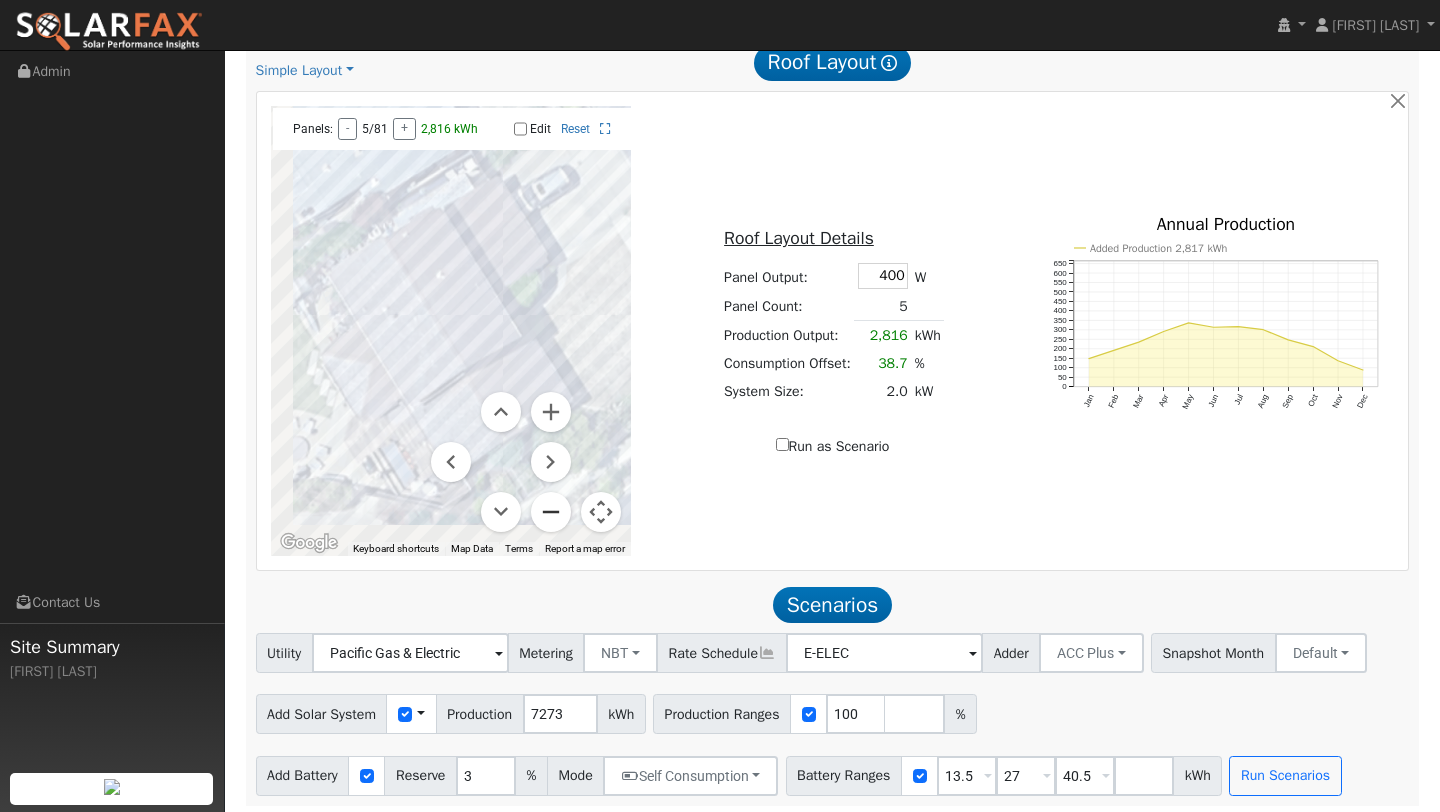 click at bounding box center [551, 512] 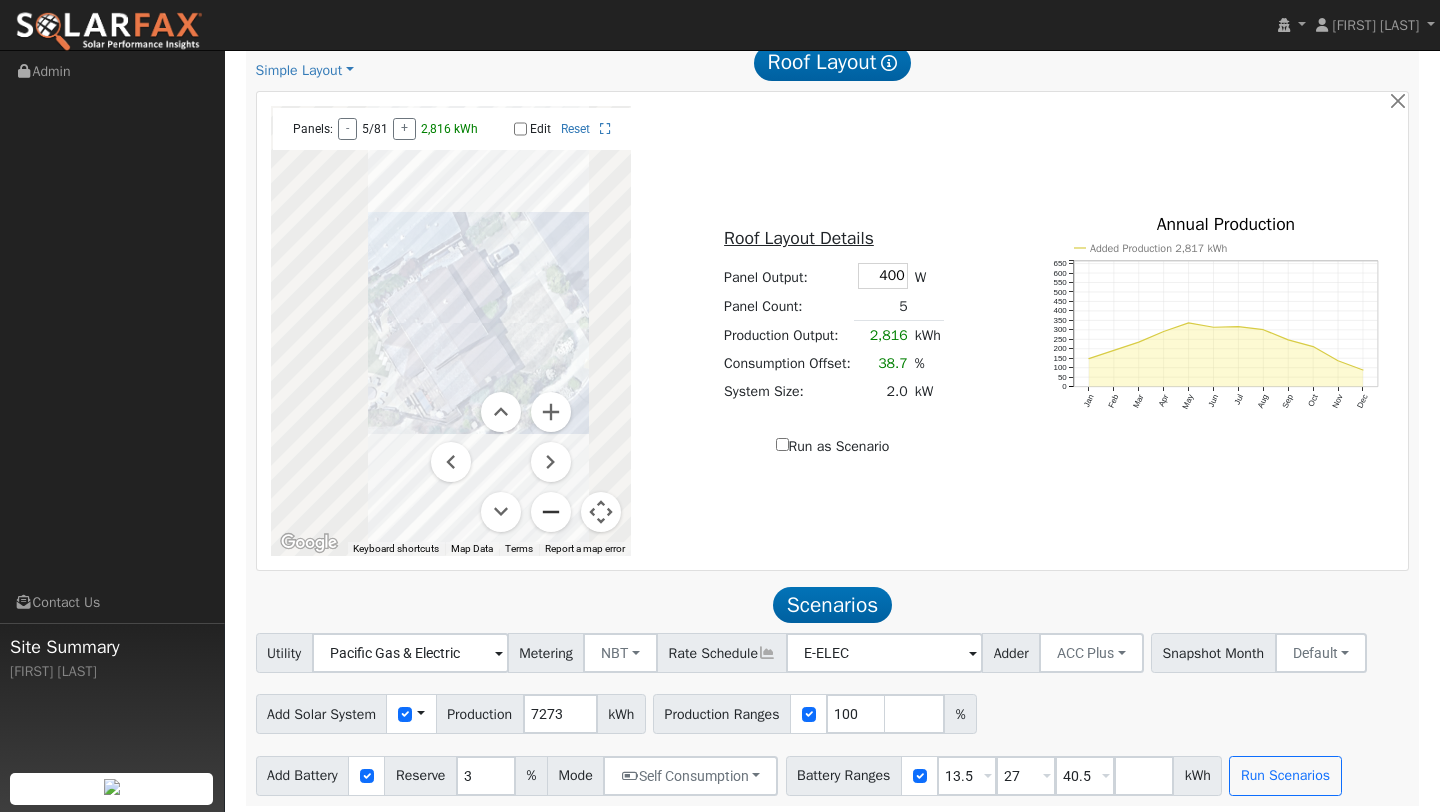 click at bounding box center [551, 512] 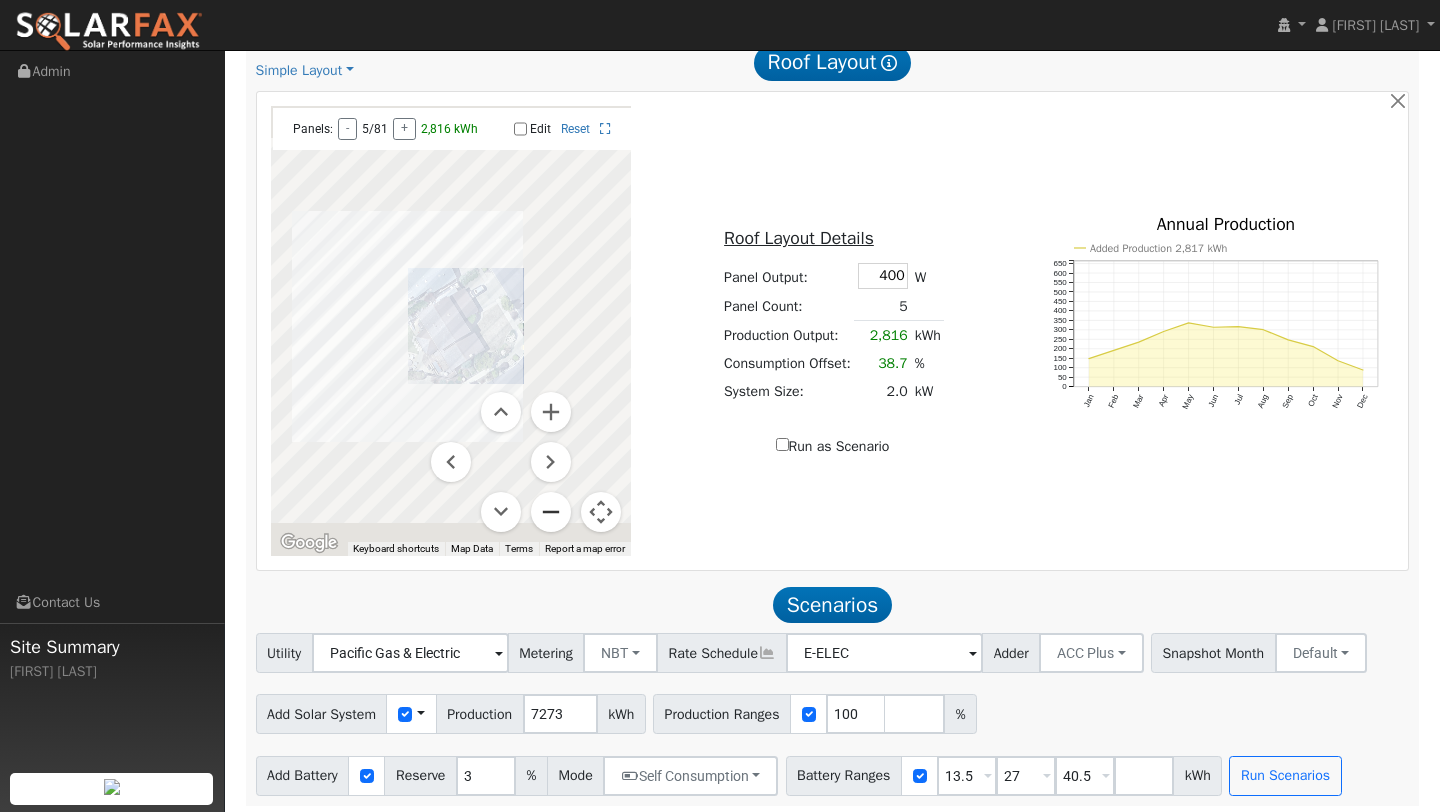 click at bounding box center [551, 512] 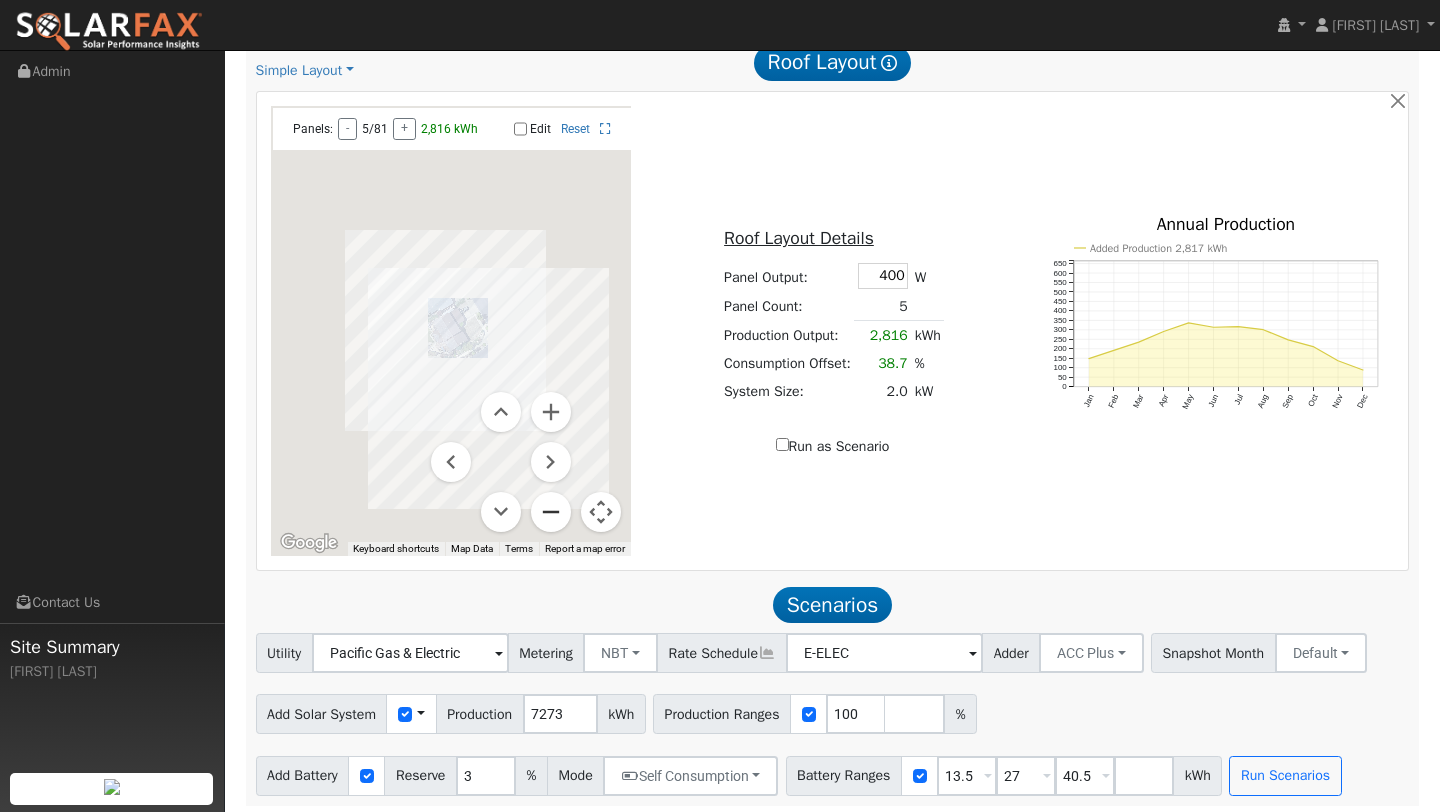 click at bounding box center [551, 512] 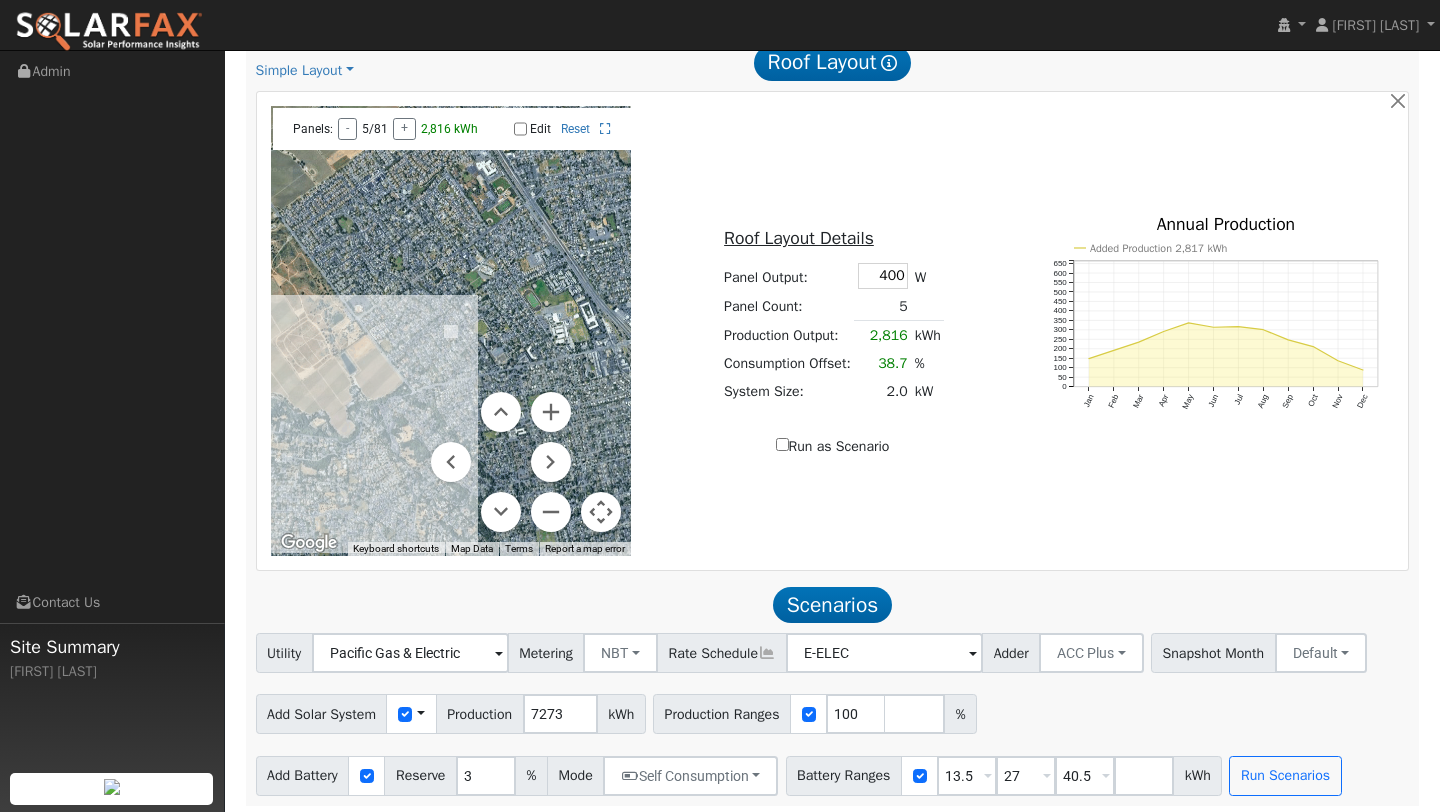 click at bounding box center (601, 512) 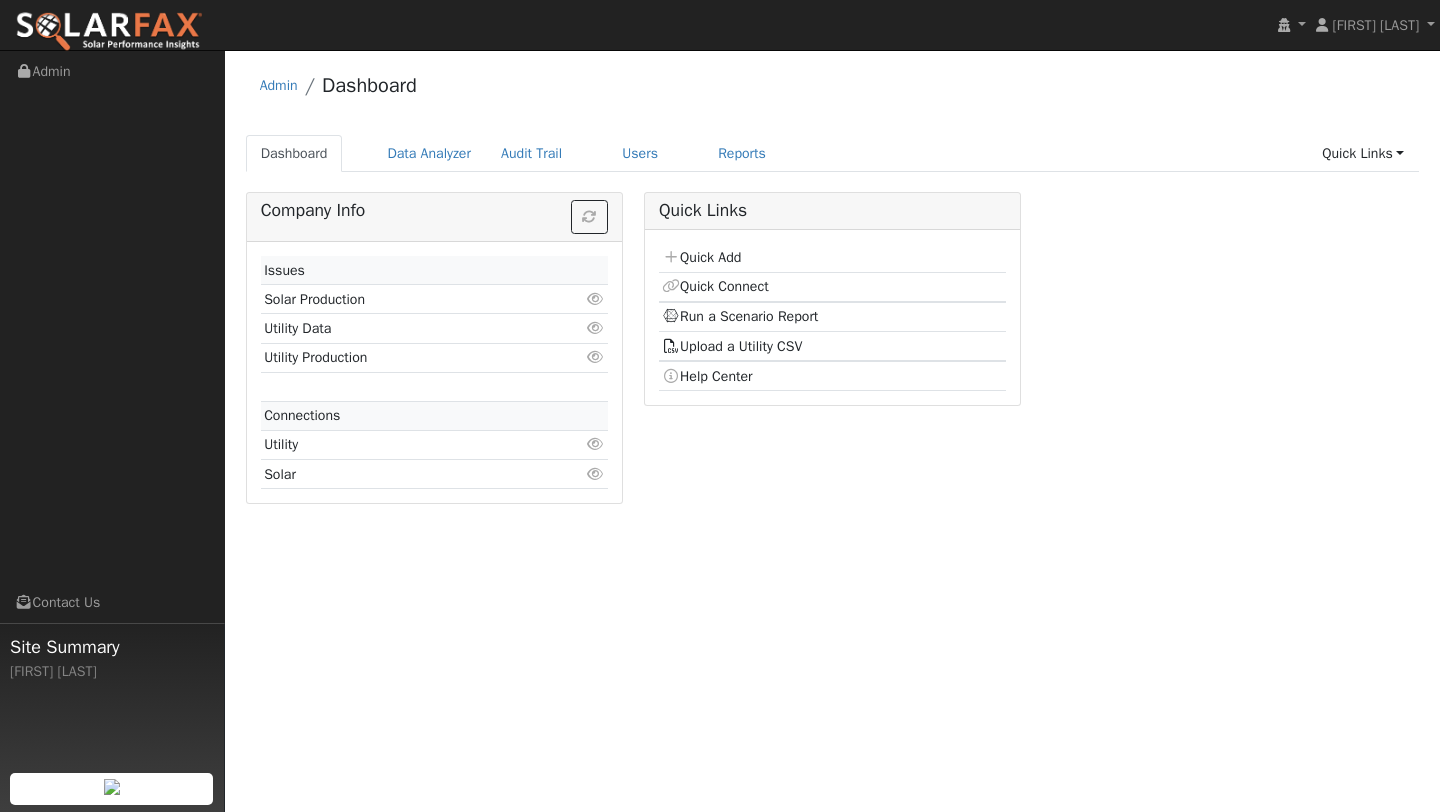 scroll, scrollTop: 0, scrollLeft: 0, axis: both 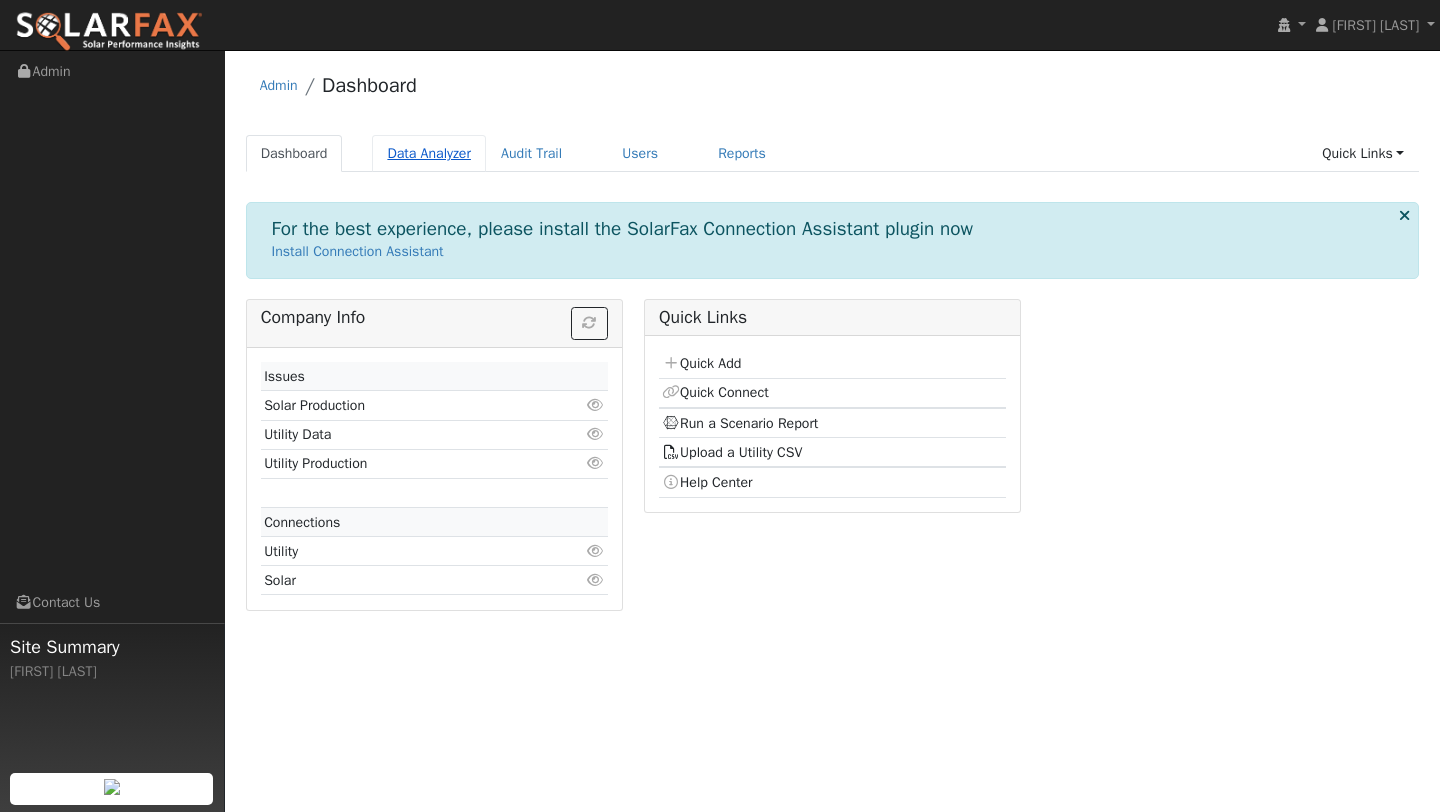 click on "Data Analyzer" at bounding box center (429, 153) 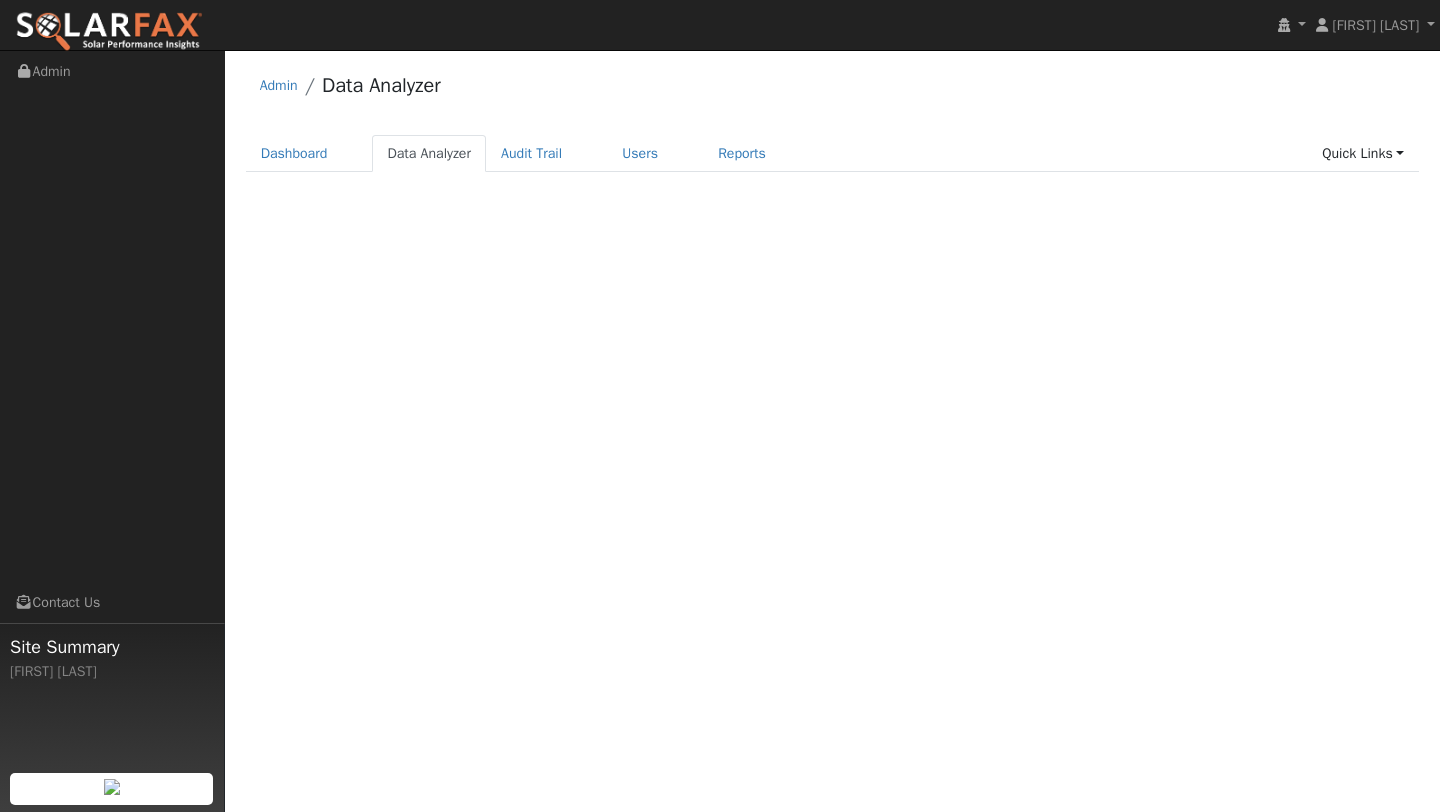 scroll, scrollTop: 0, scrollLeft: 0, axis: both 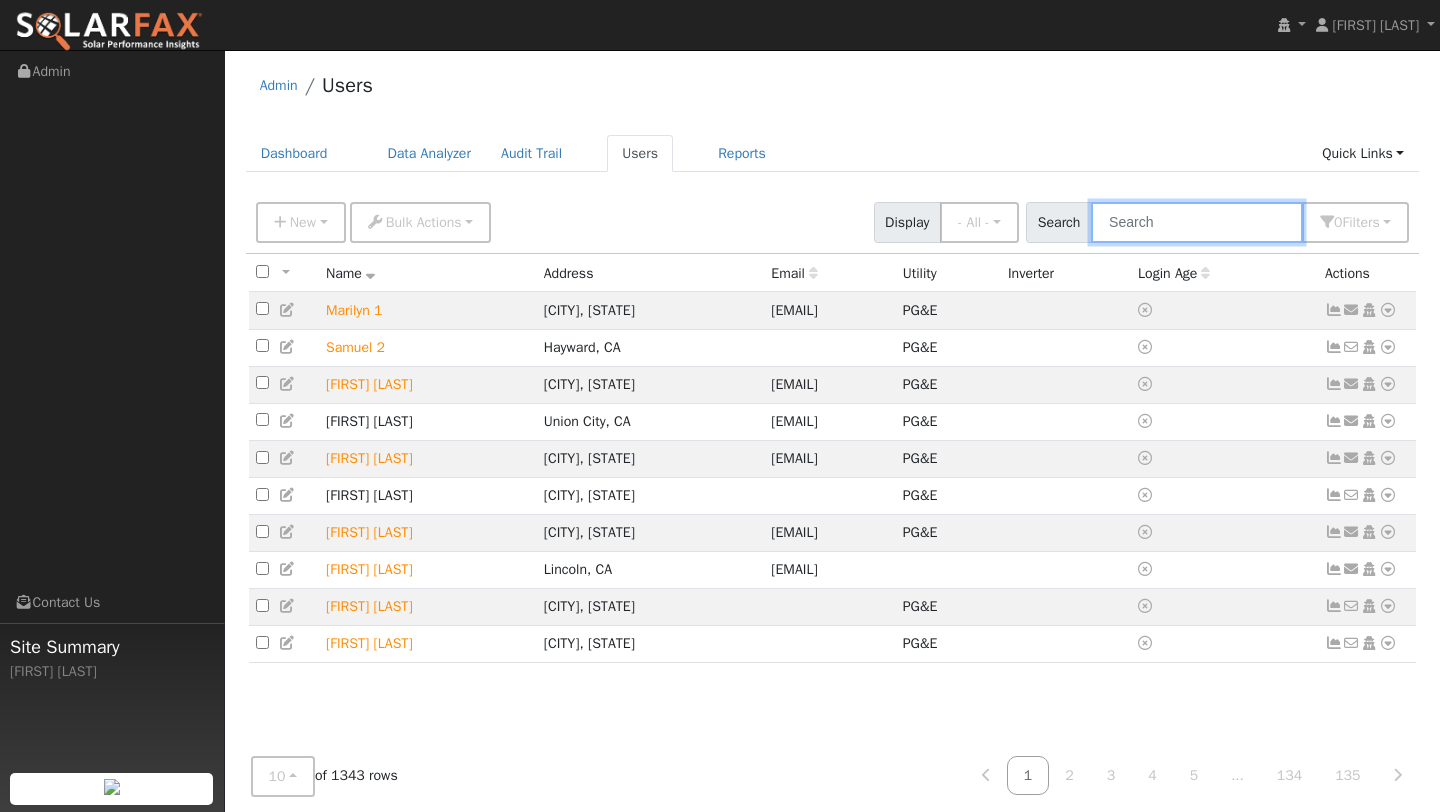 click at bounding box center (1197, 222) 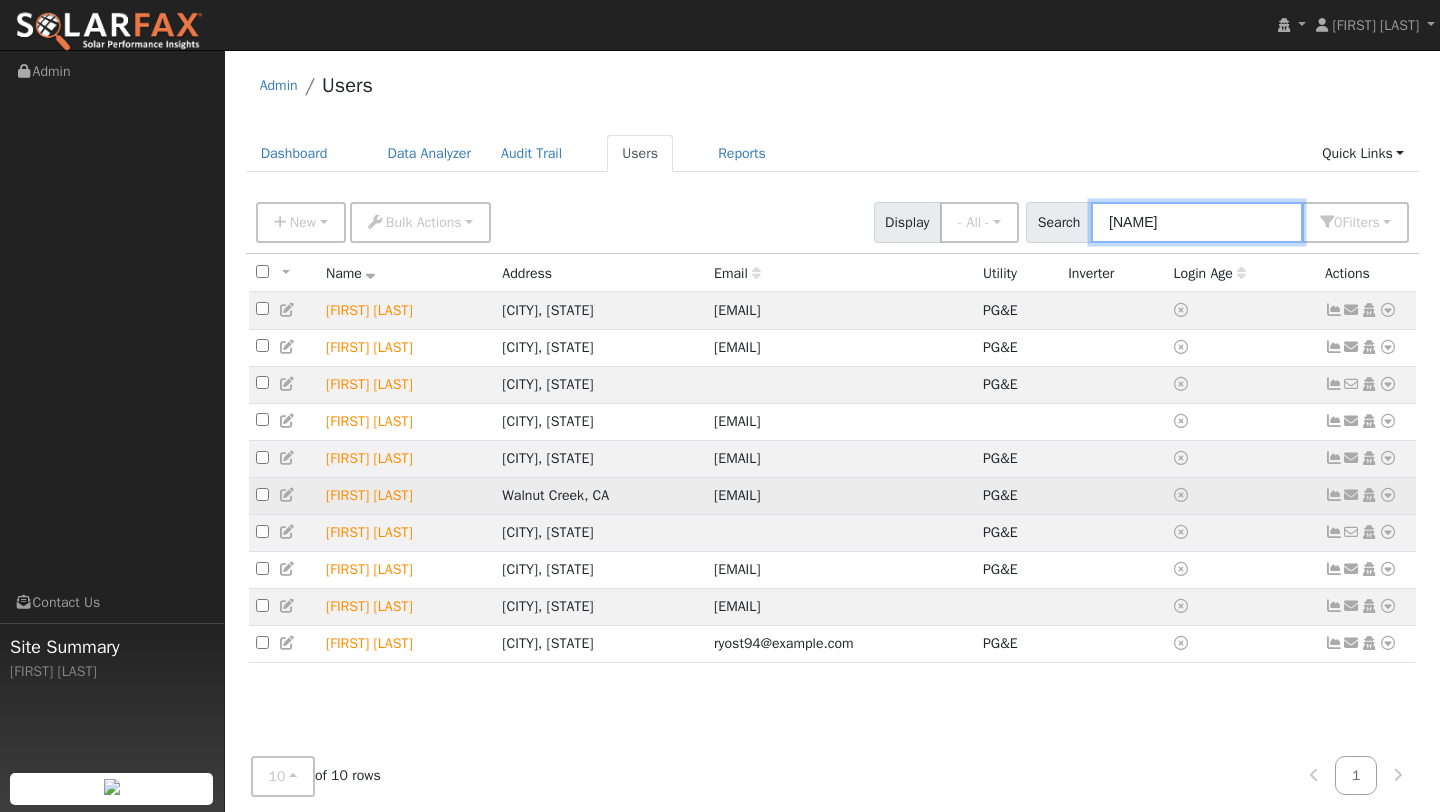 type on "[NAME]" 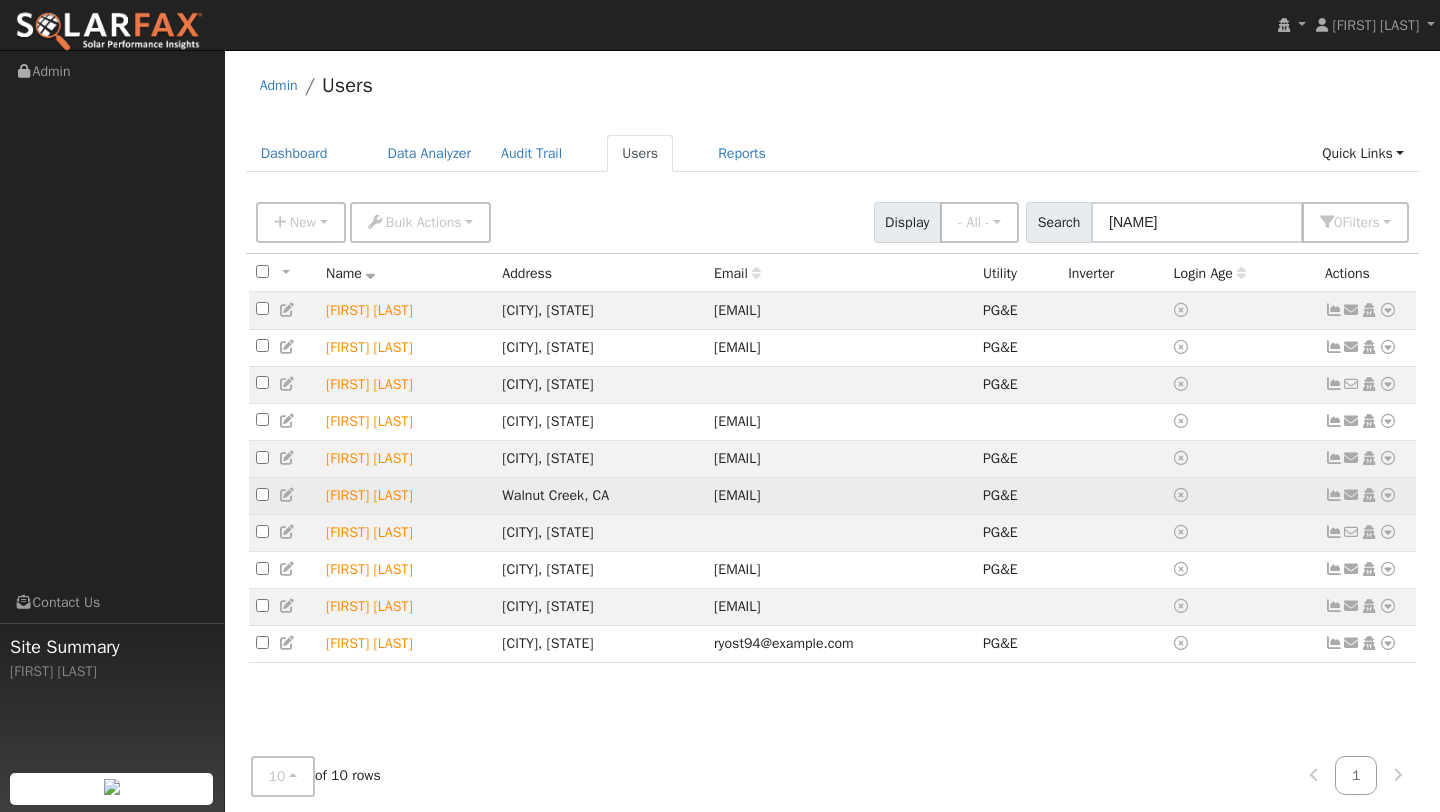 click at bounding box center (1388, 495) 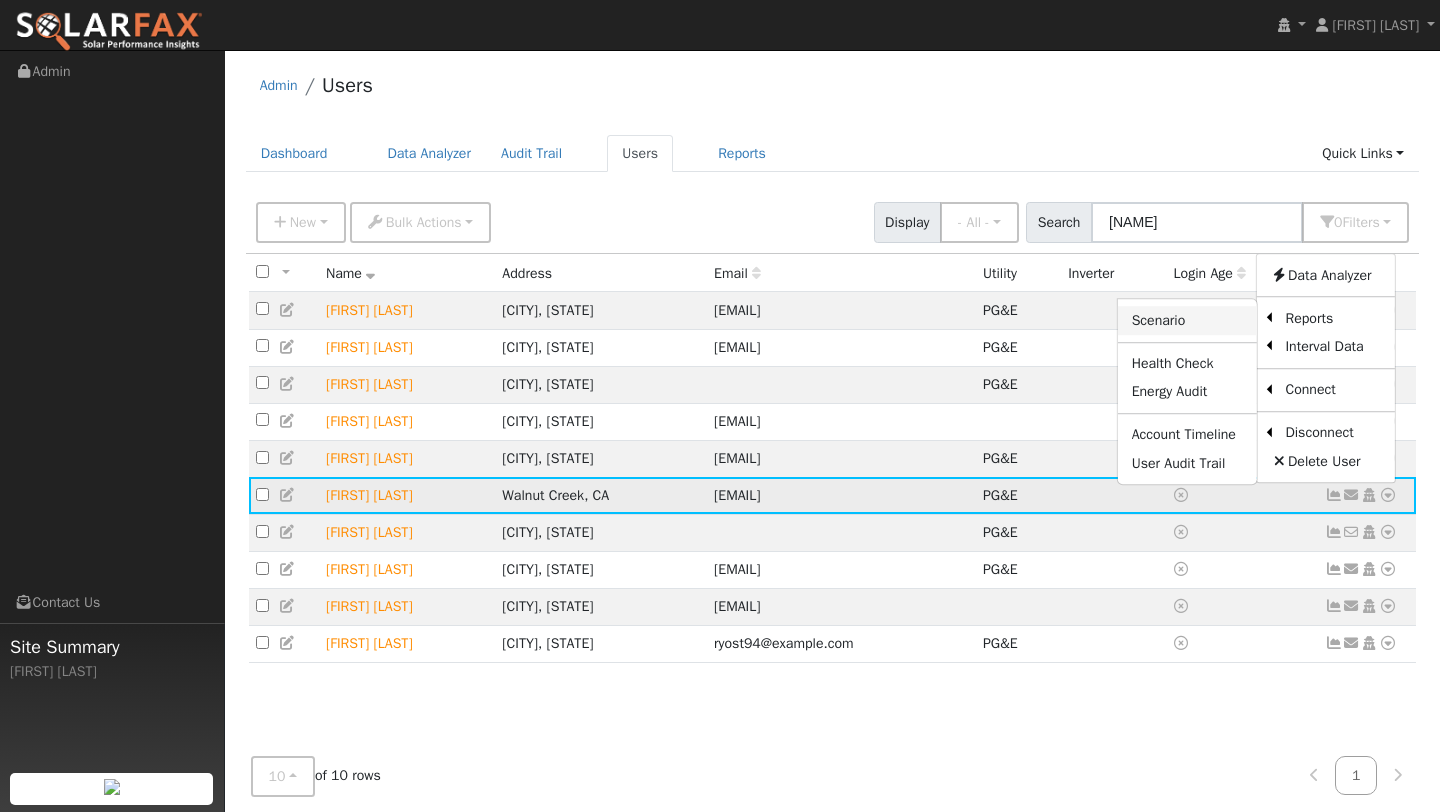 click on "Scenario" at bounding box center [1187, 321] 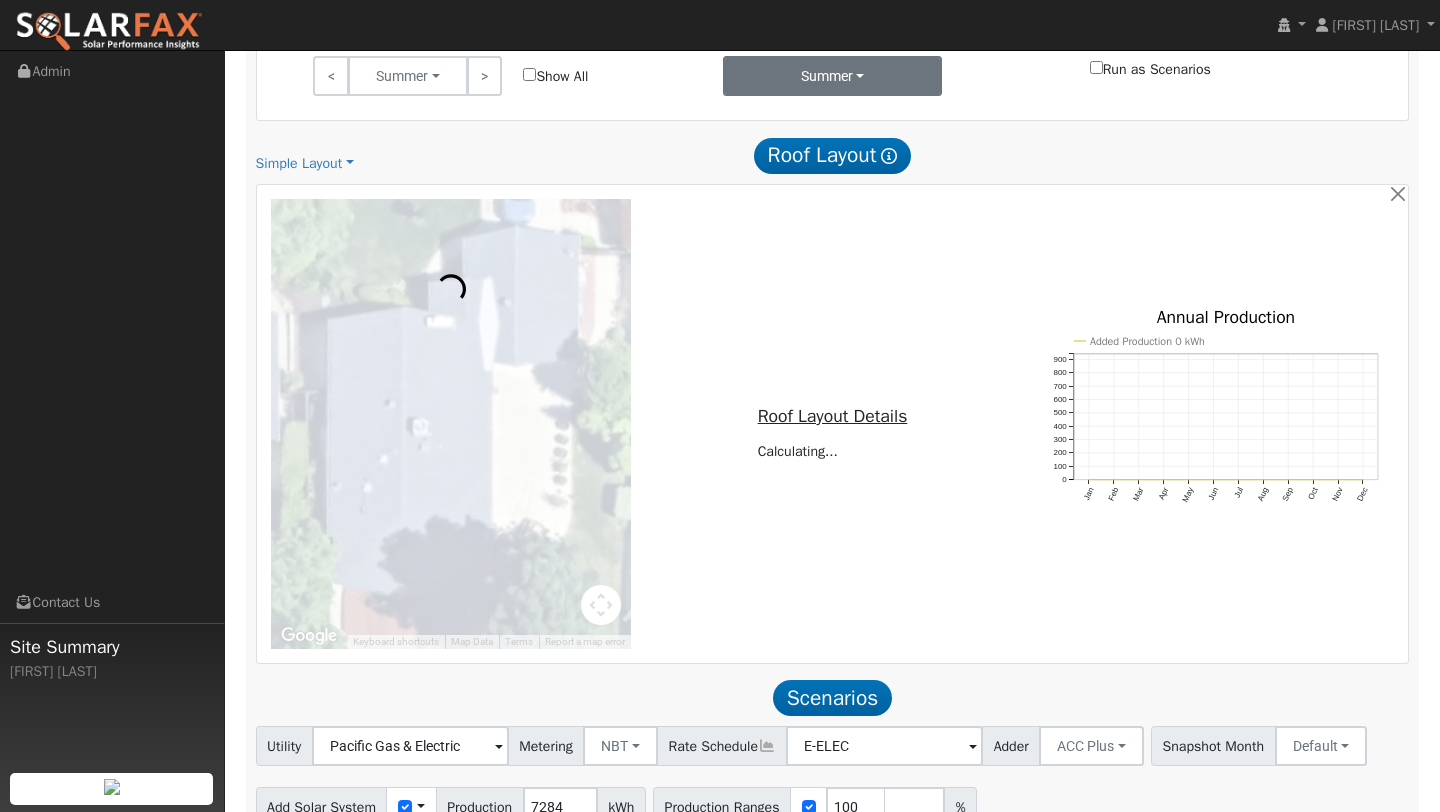 scroll, scrollTop: 1061, scrollLeft: 0, axis: vertical 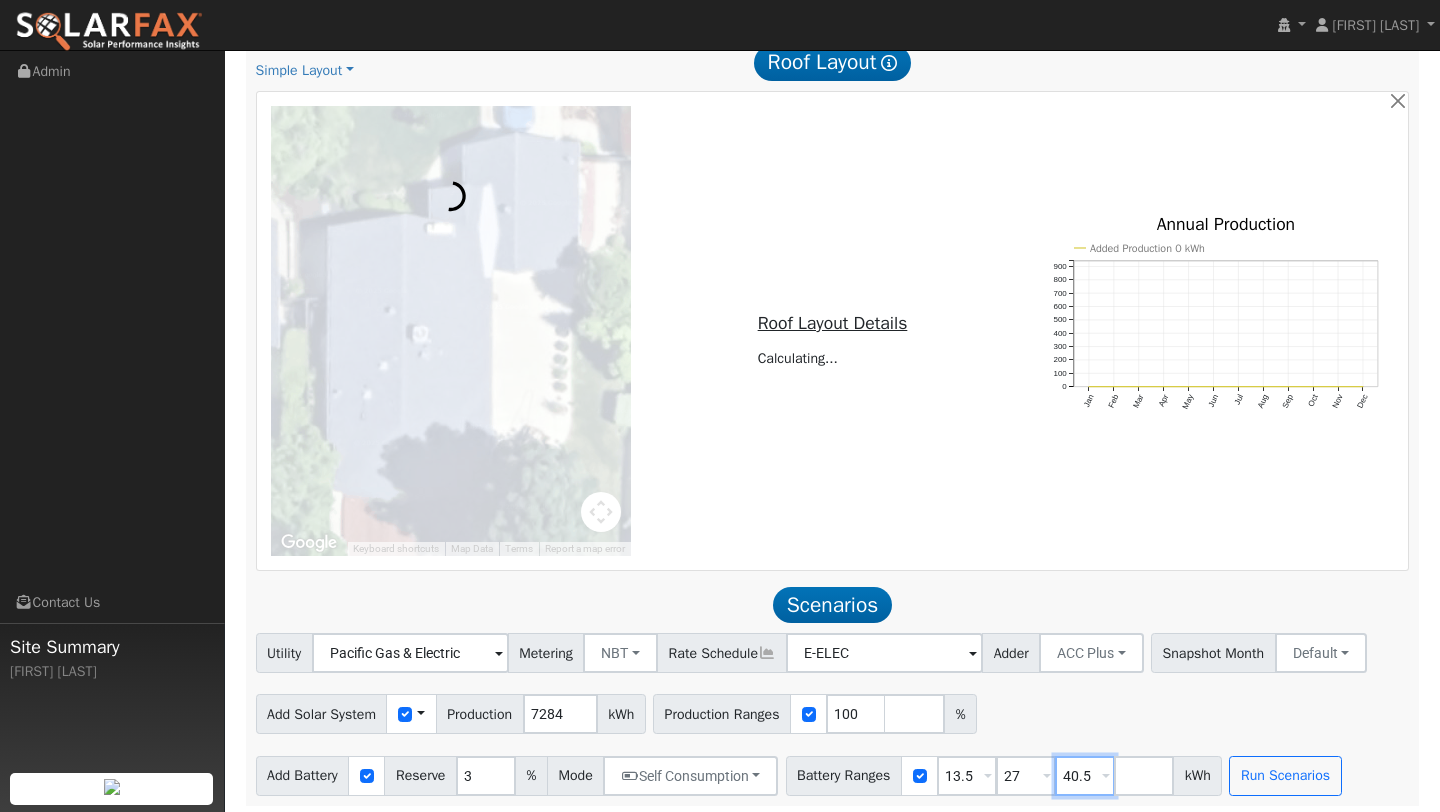click on "40.5" at bounding box center [1085, 776] 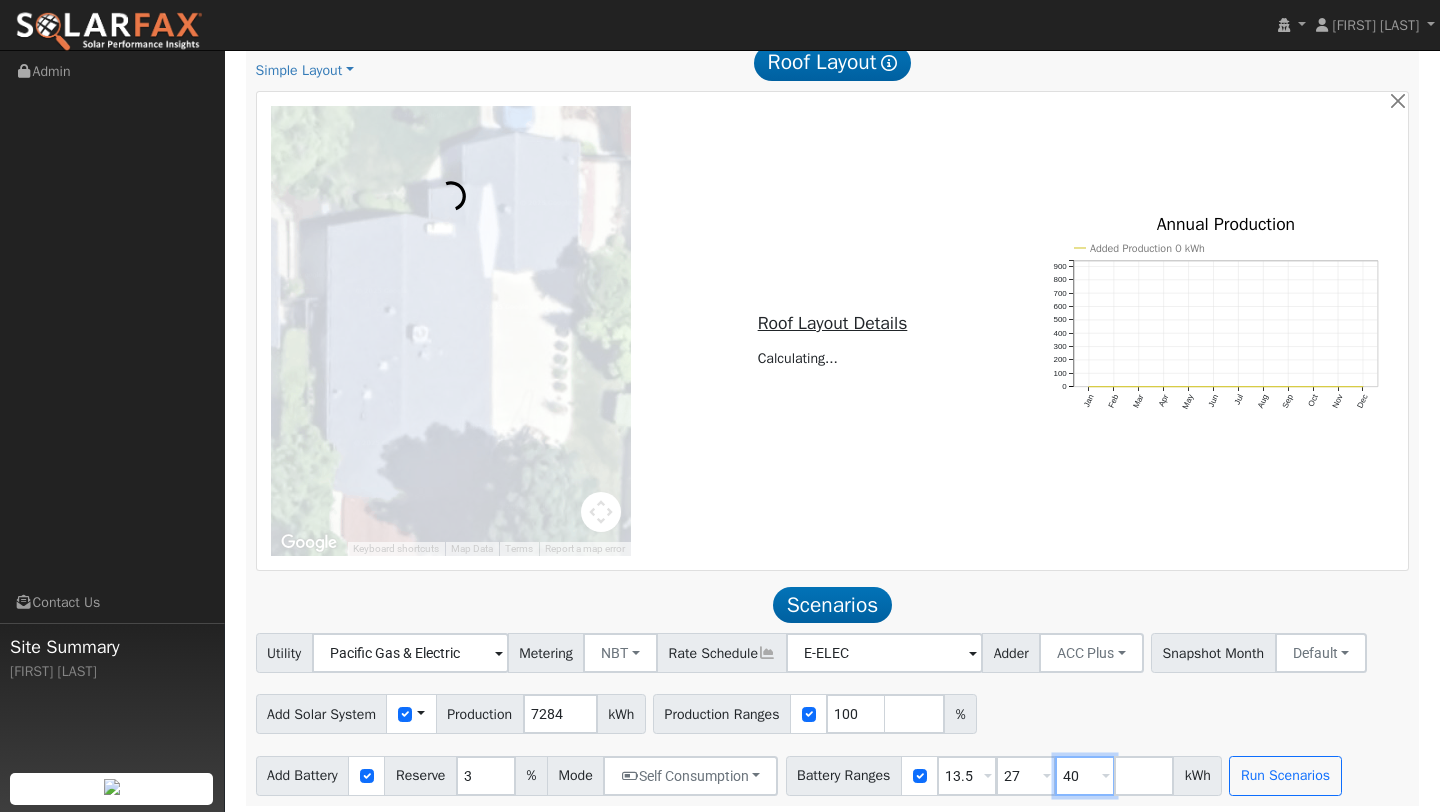 type on "4" 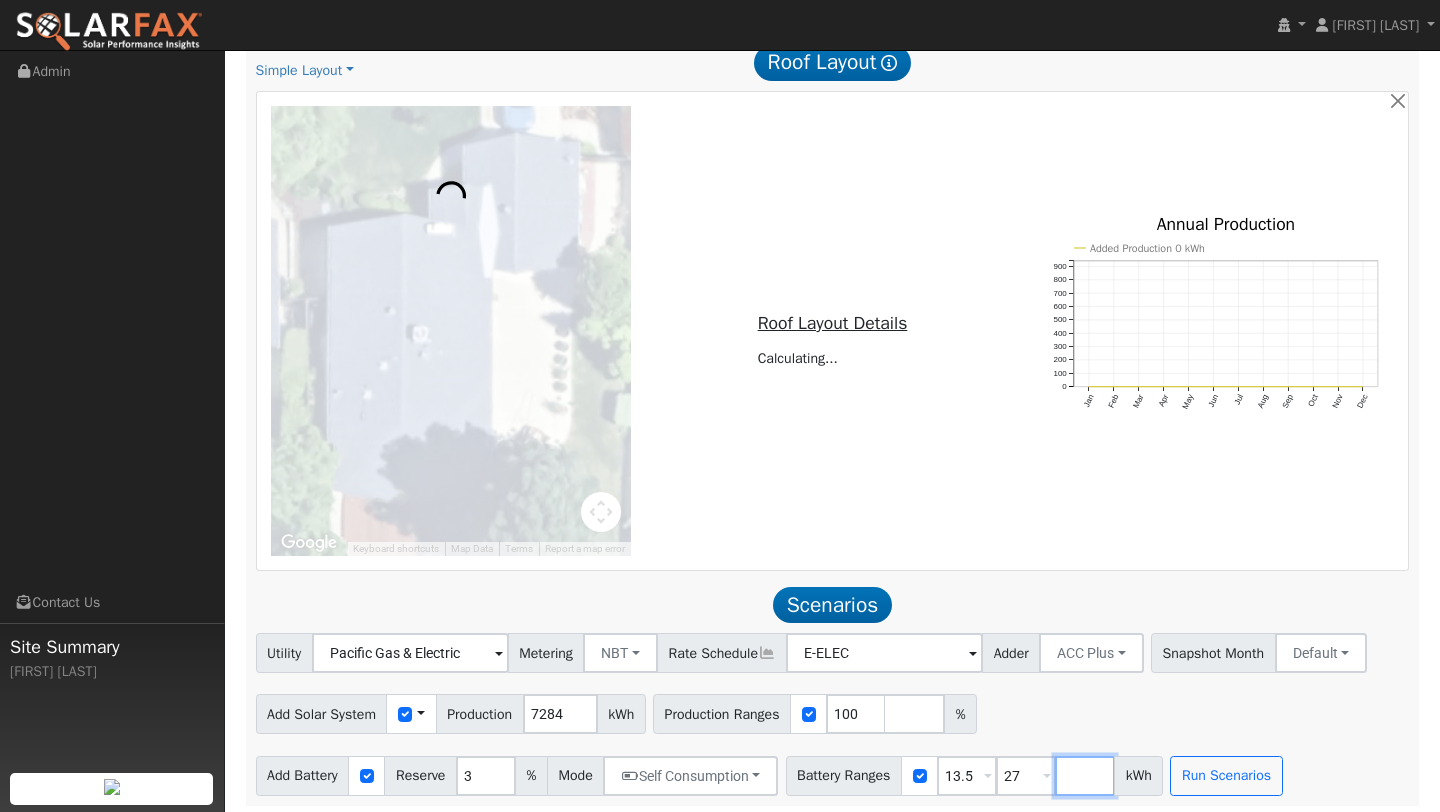 type 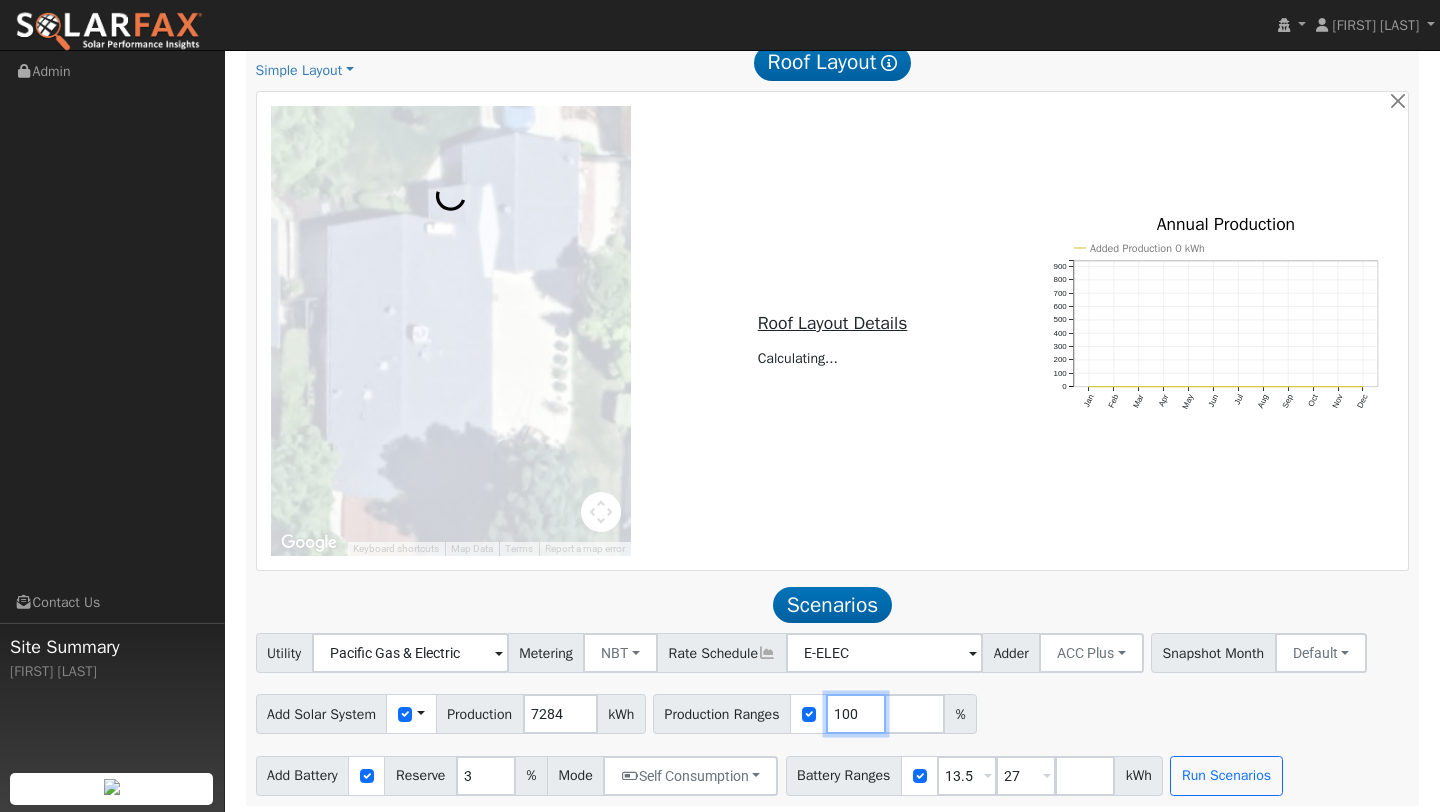 click on "100" at bounding box center (856, 714) 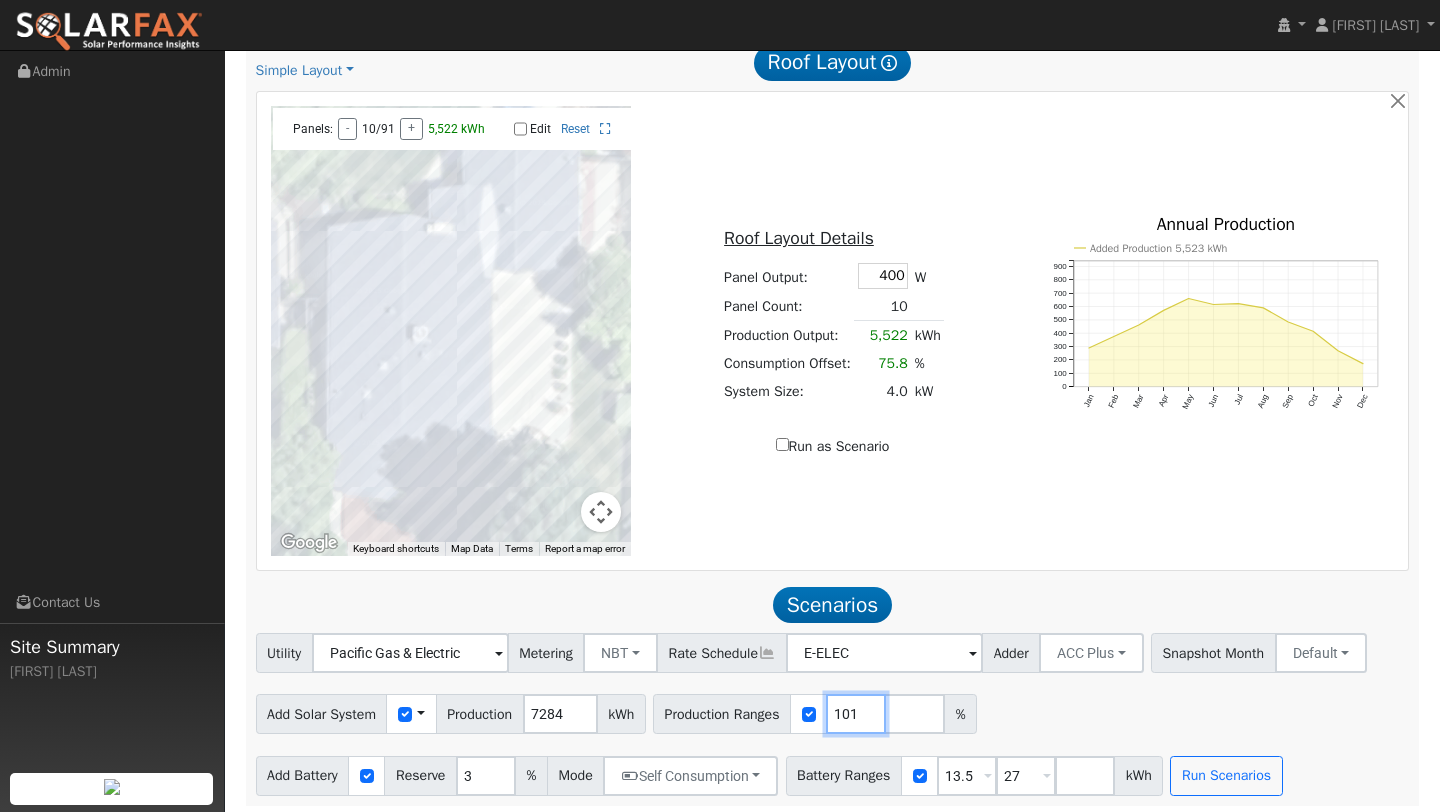 click on "101" at bounding box center (856, 714) 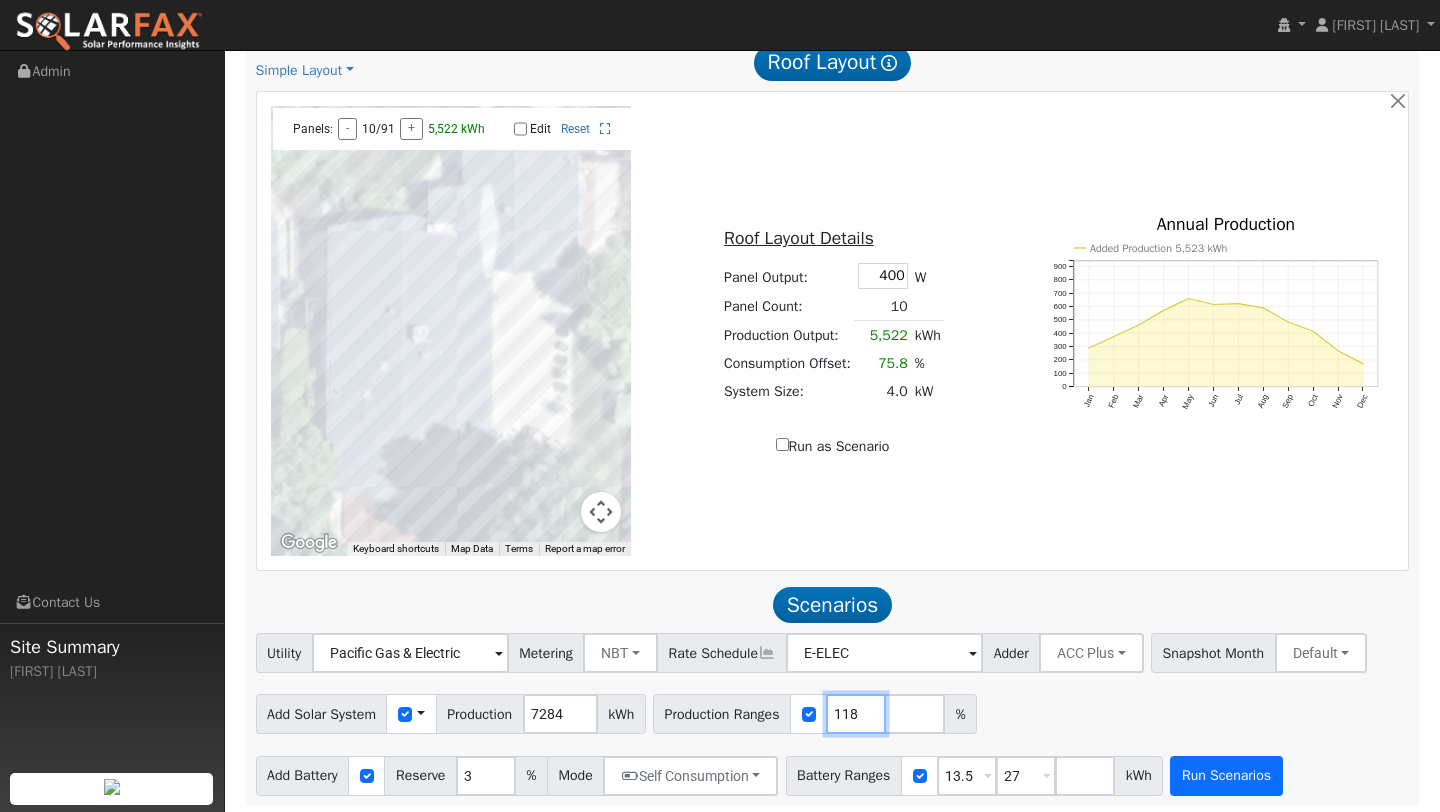 type on "118" 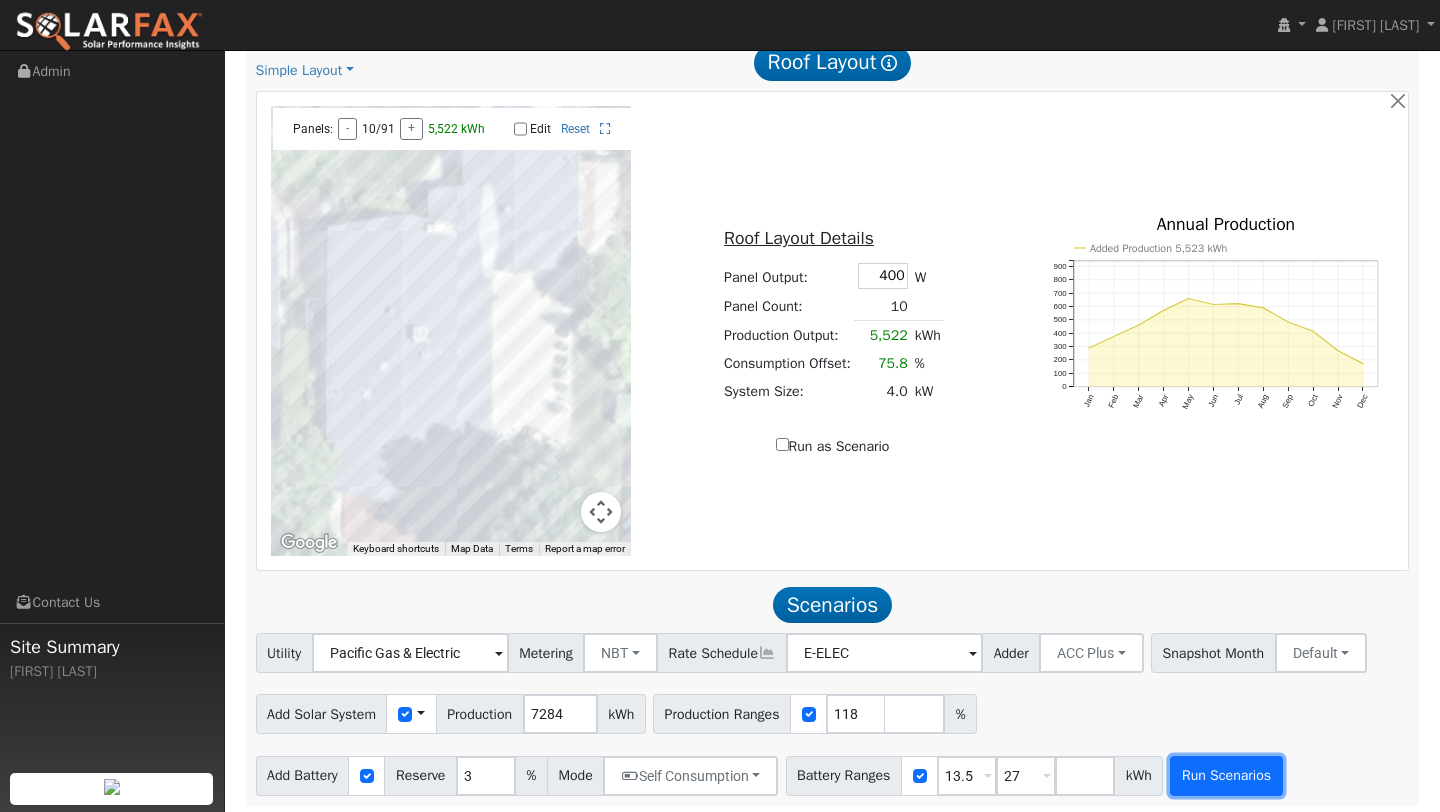 click on "Run Scenarios" at bounding box center (1226, 776) 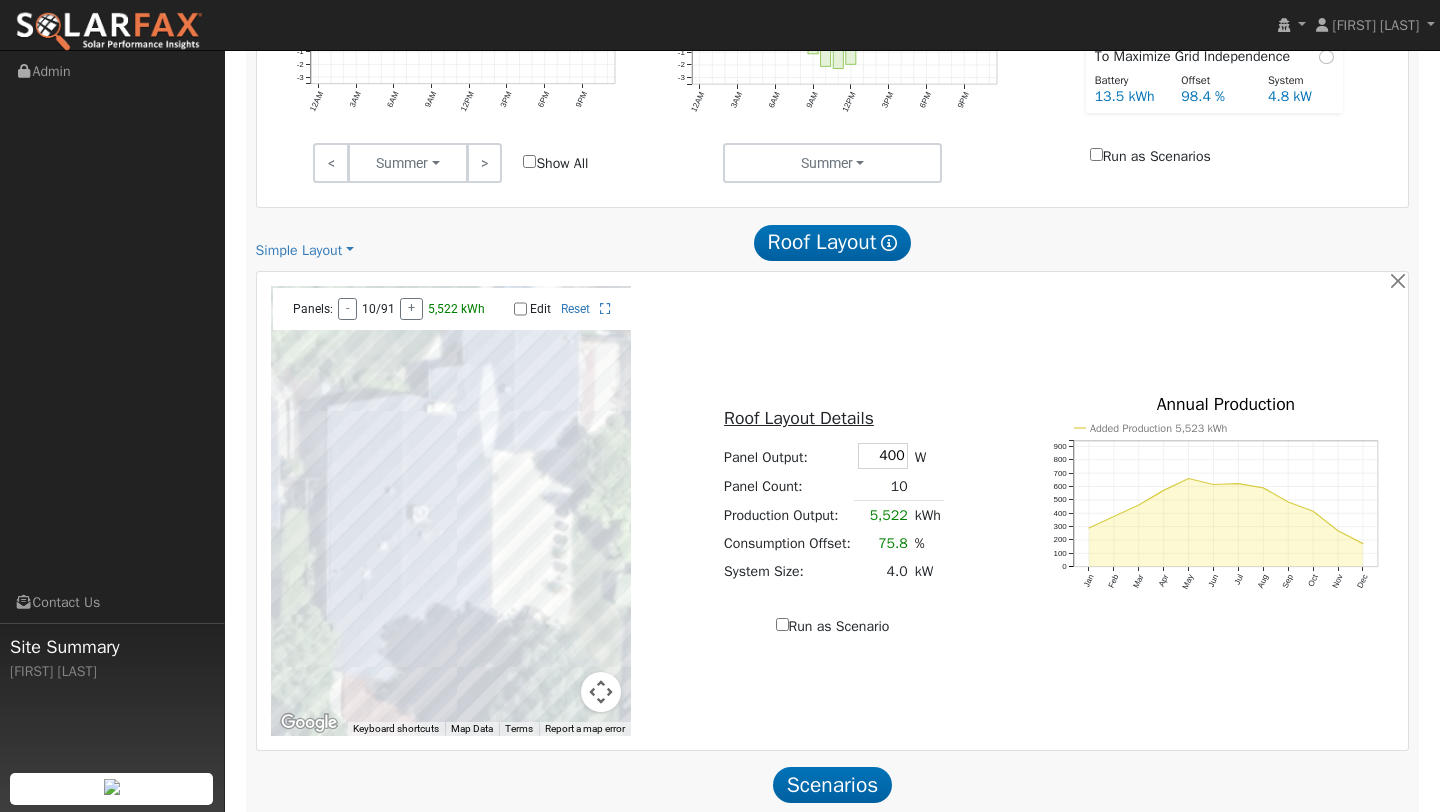 scroll, scrollTop: 1061, scrollLeft: 0, axis: vertical 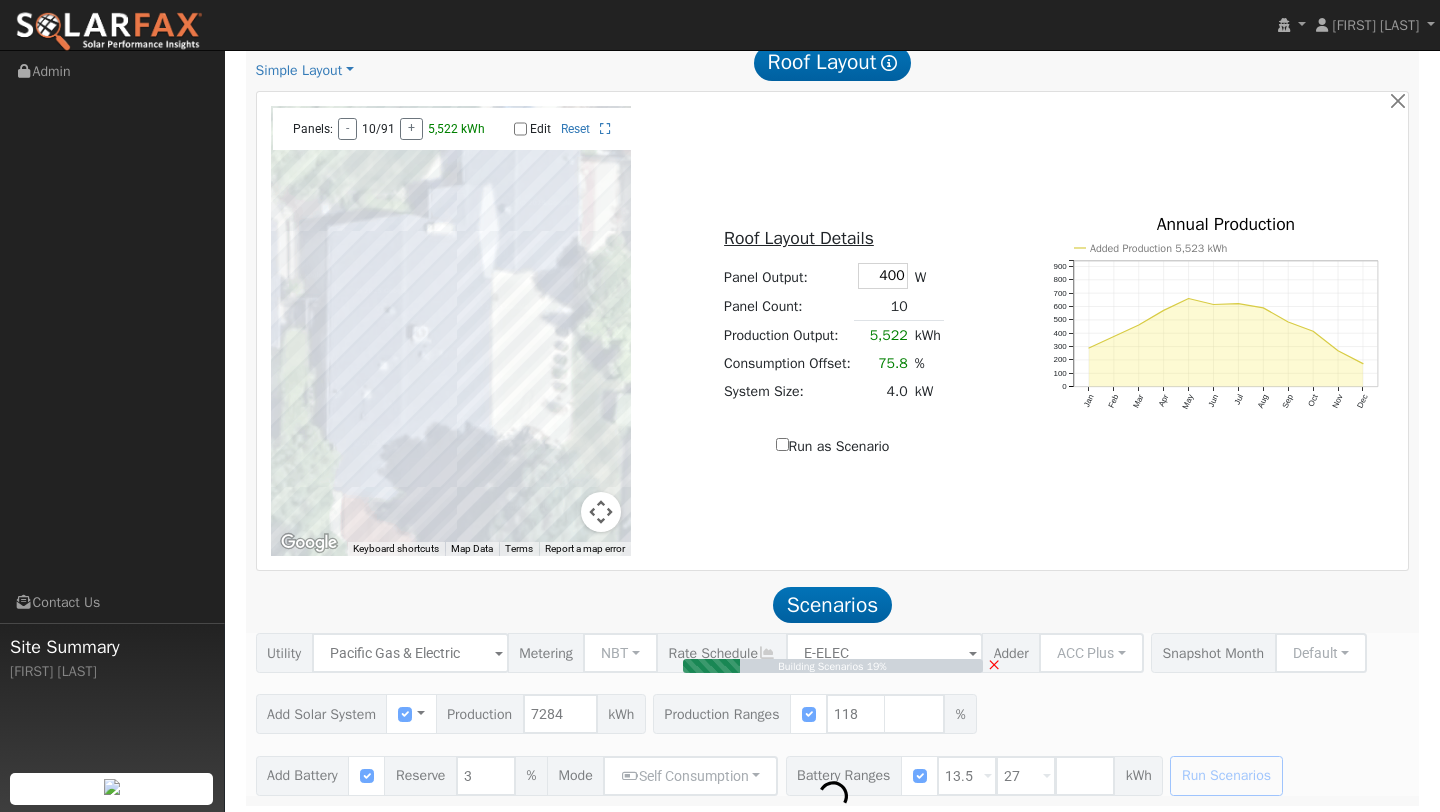 click at bounding box center [451, 331] 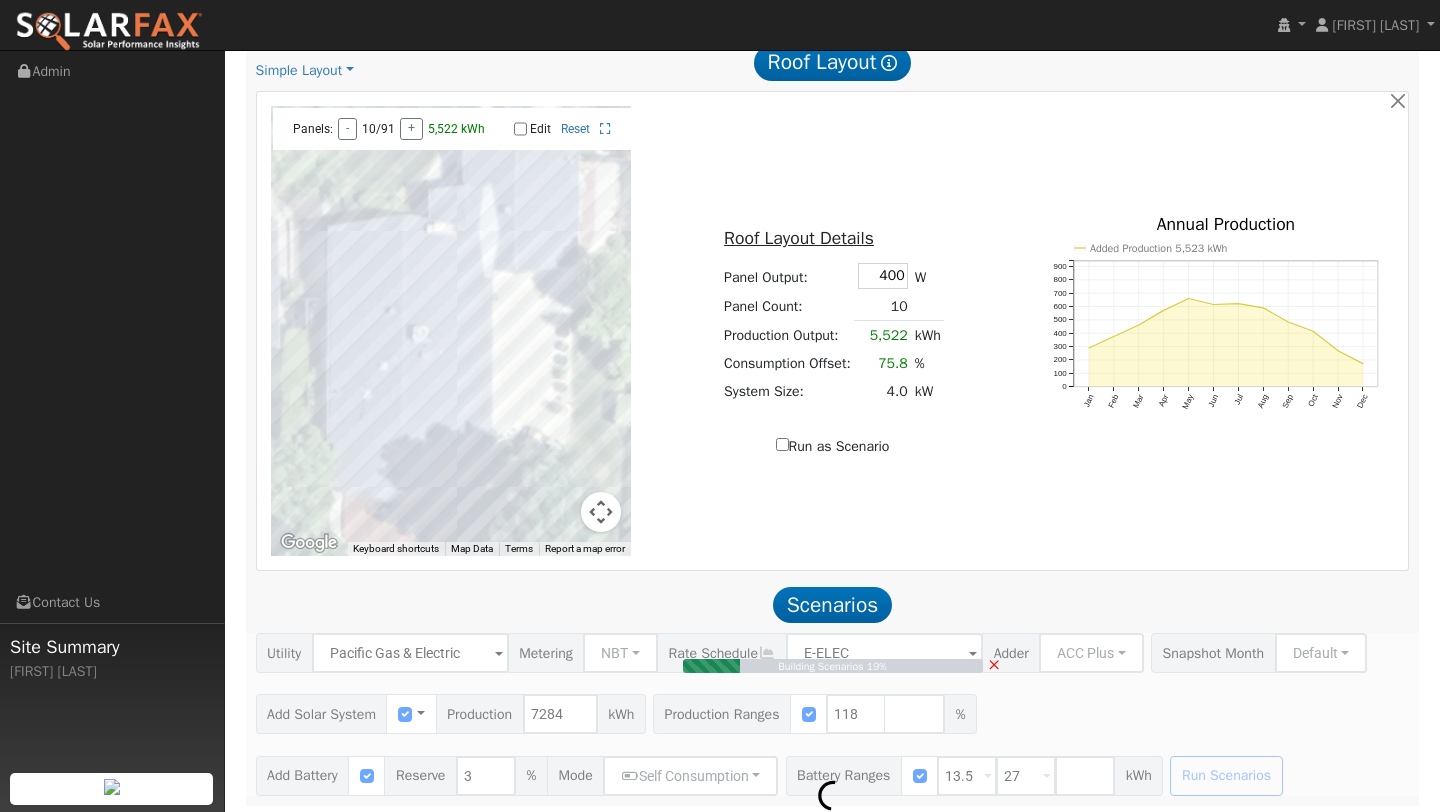 click at bounding box center (601, 512) 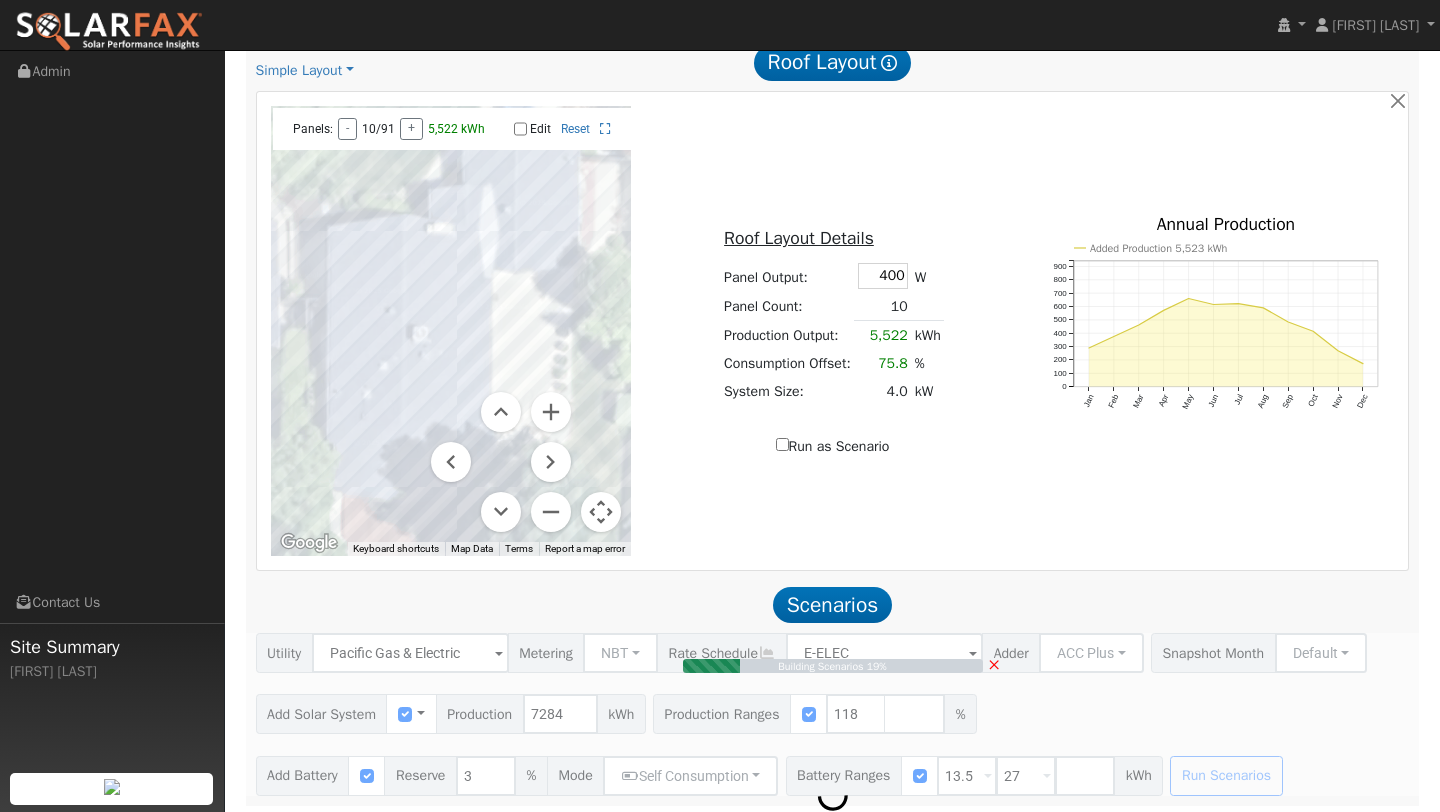 click at bounding box center [451, 331] 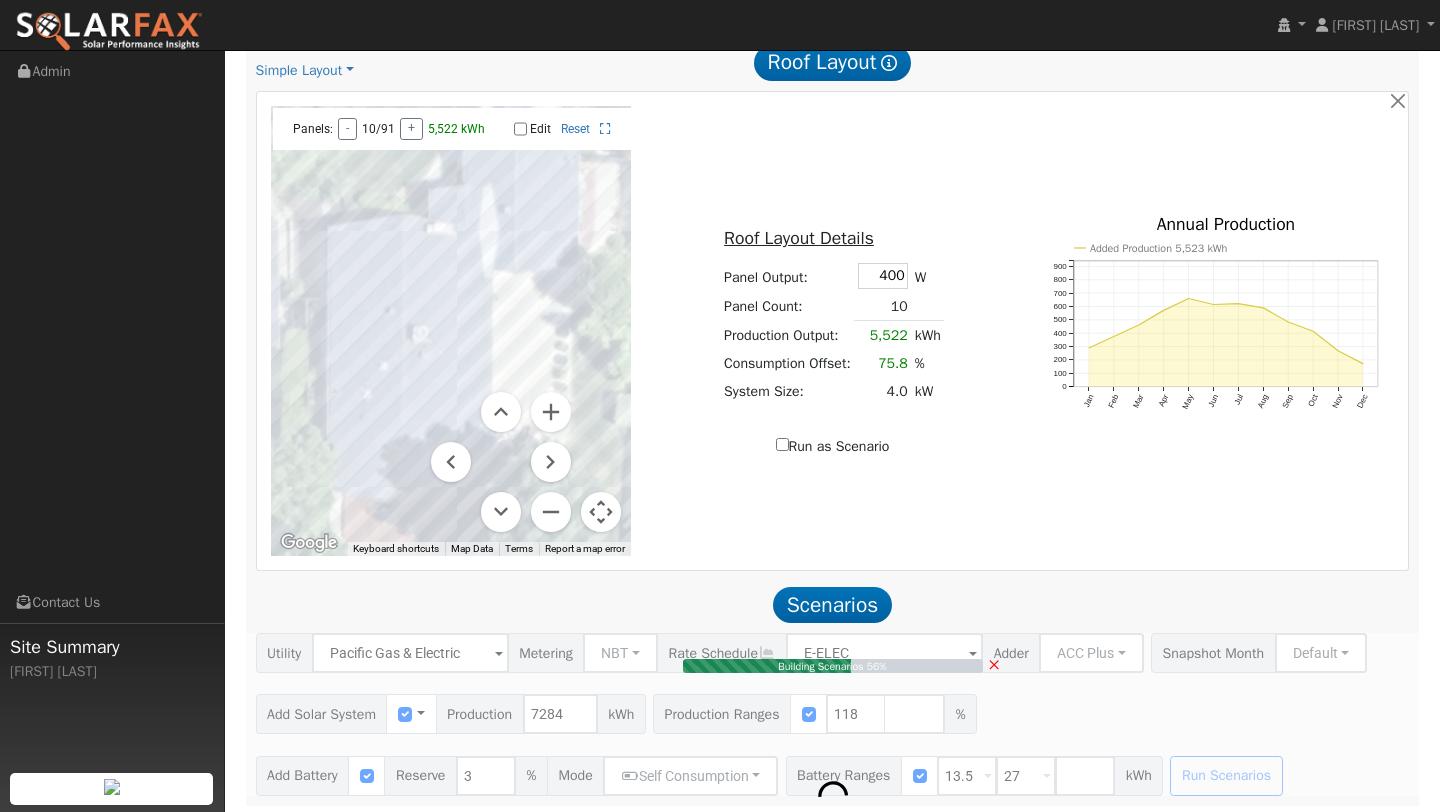 click on "Panels: - 10/91 + 5,522 kWh Edit Reset Keyboard shortcuts Map Data Imagery ©2025 Vexcel Imaging US, Inc. Imagery ©2025 Vexcel Imaging US, Inc. 2 m  Click to toggle between metric and imperial units Terms Report a map error" at bounding box center [451, 331] 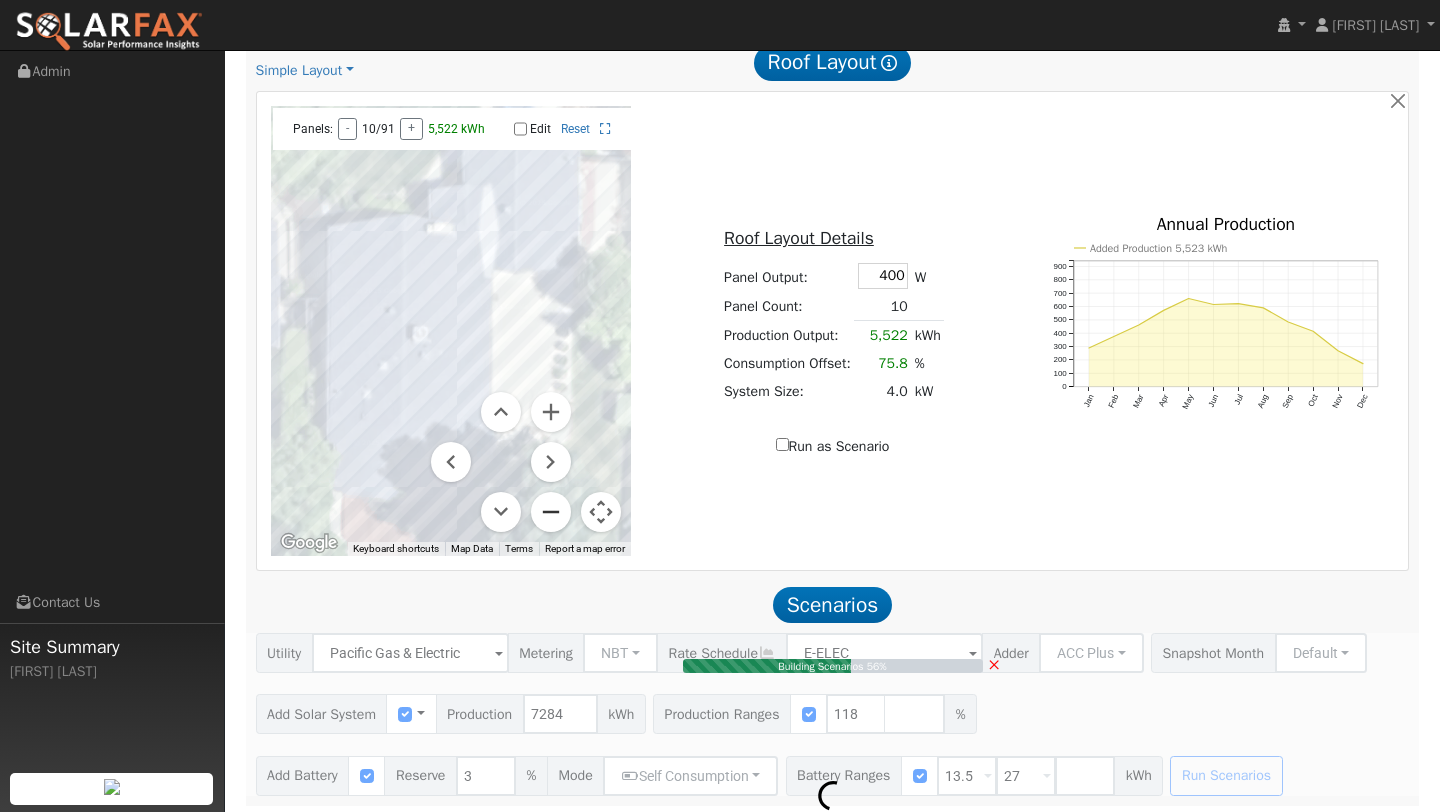 click at bounding box center [551, 512] 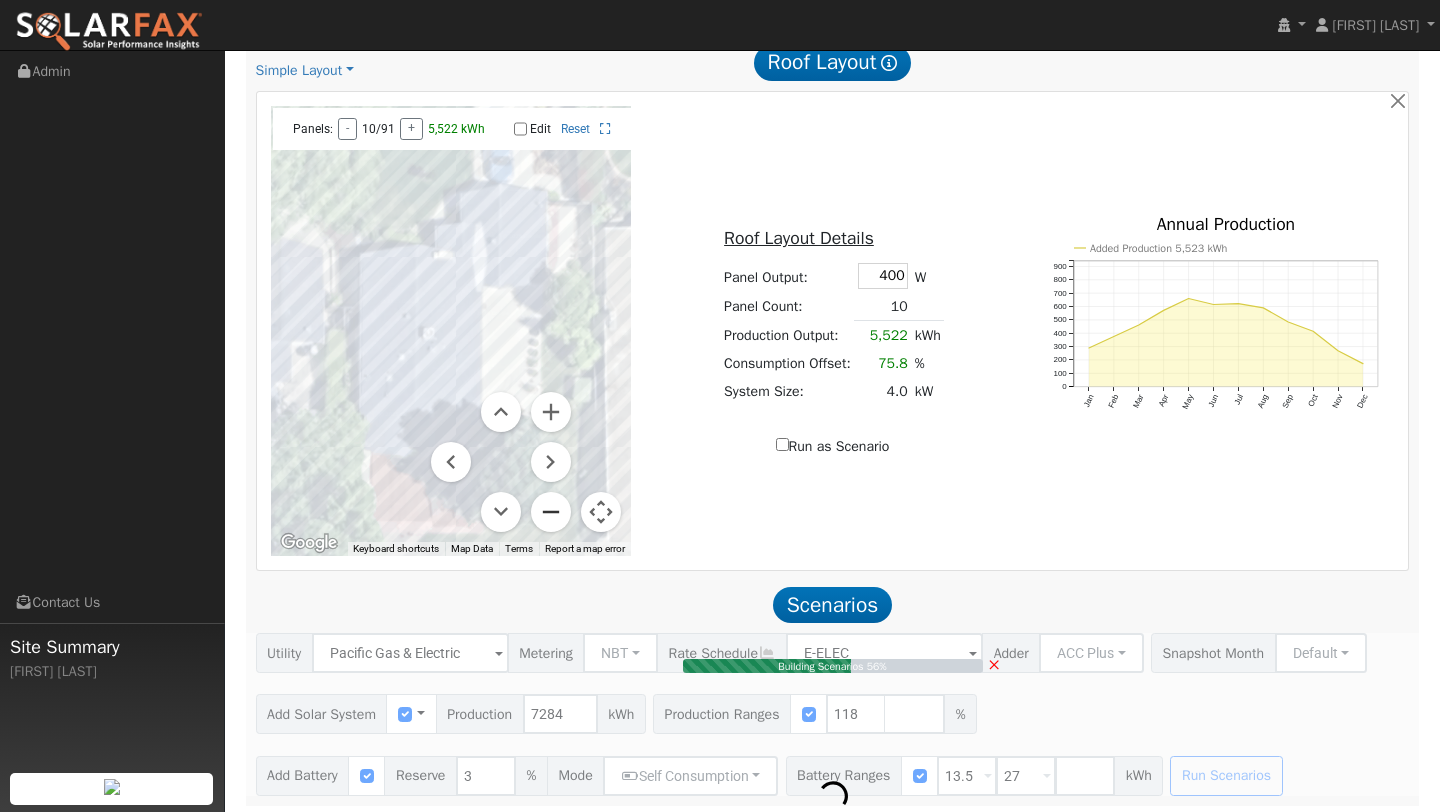 click at bounding box center (551, 512) 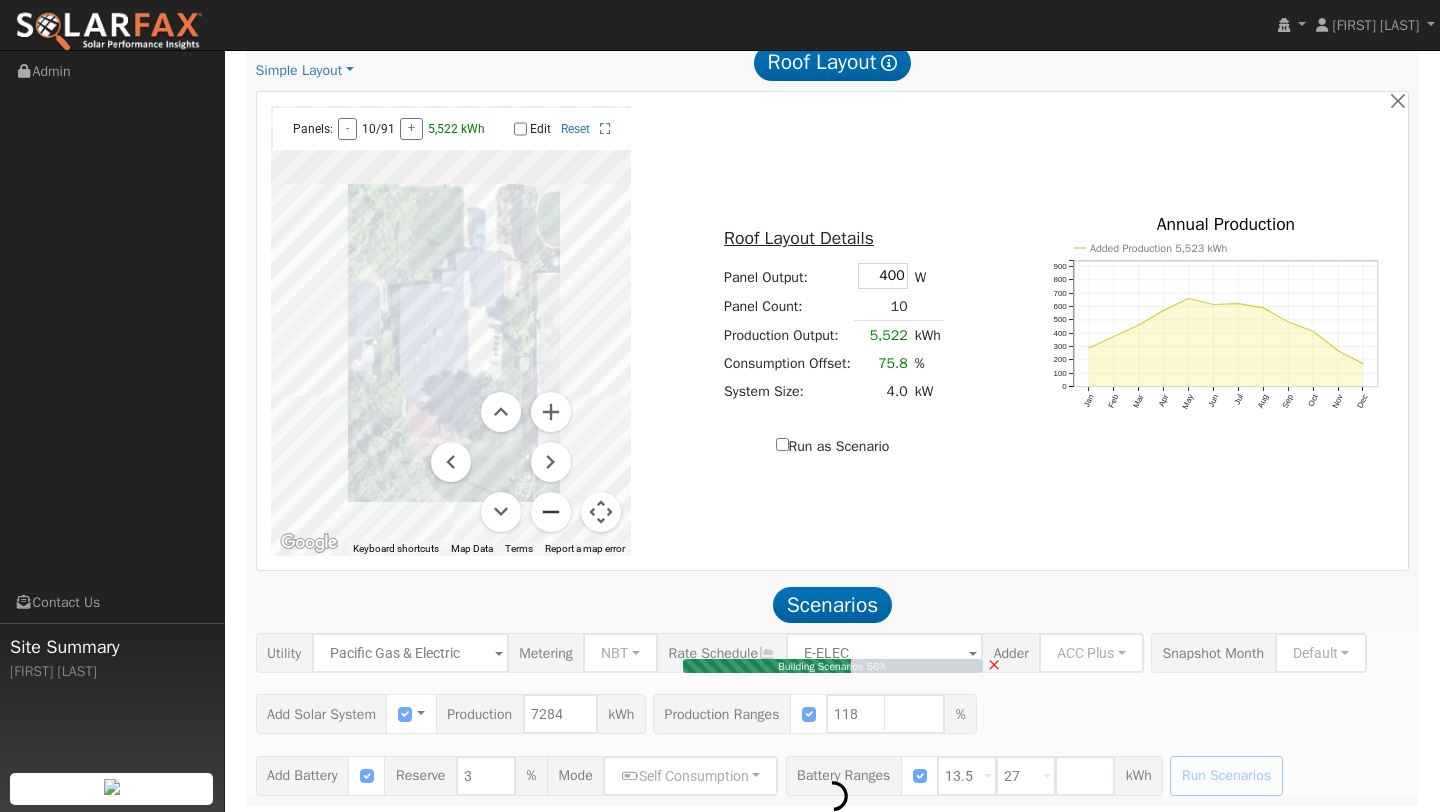 click at bounding box center (551, 512) 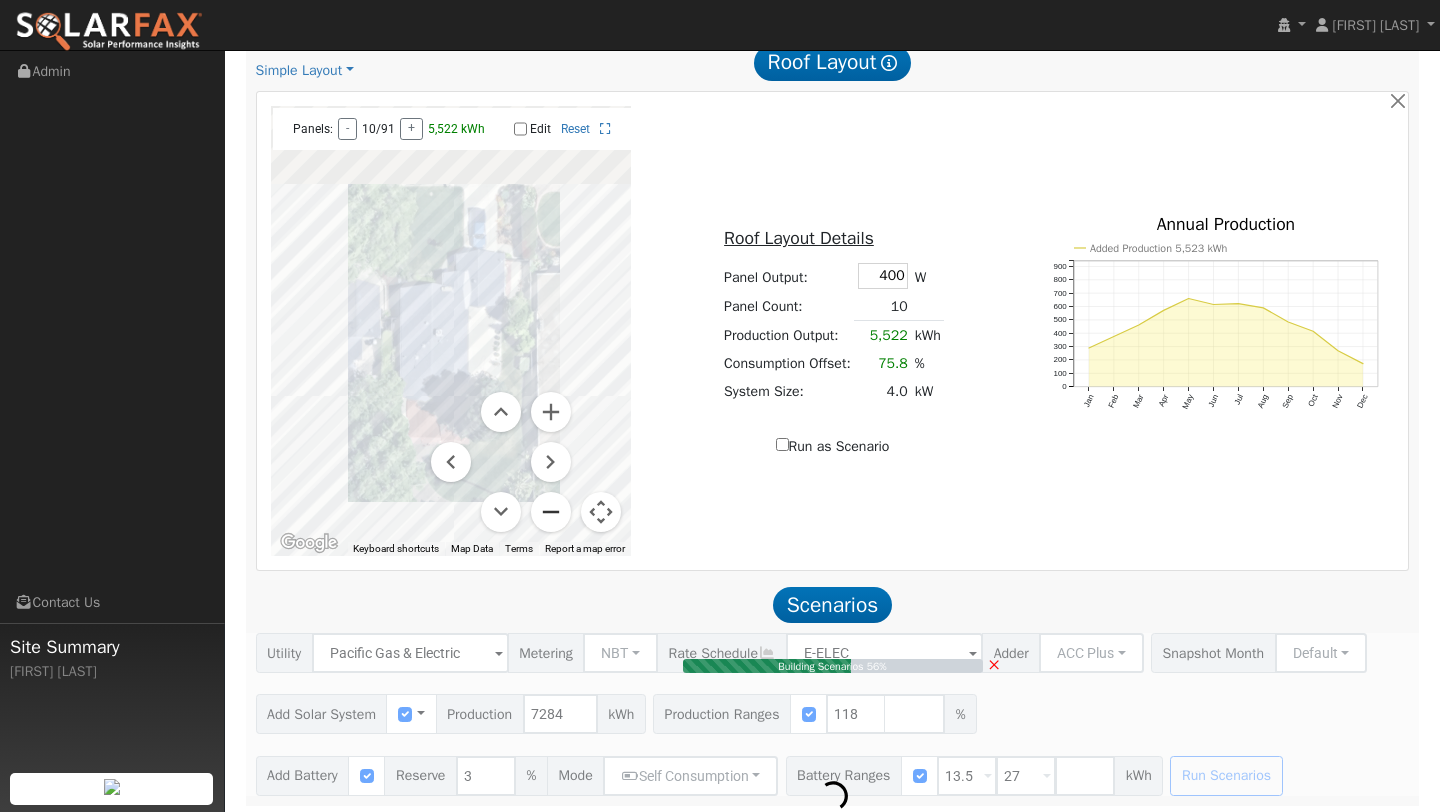click at bounding box center (551, 512) 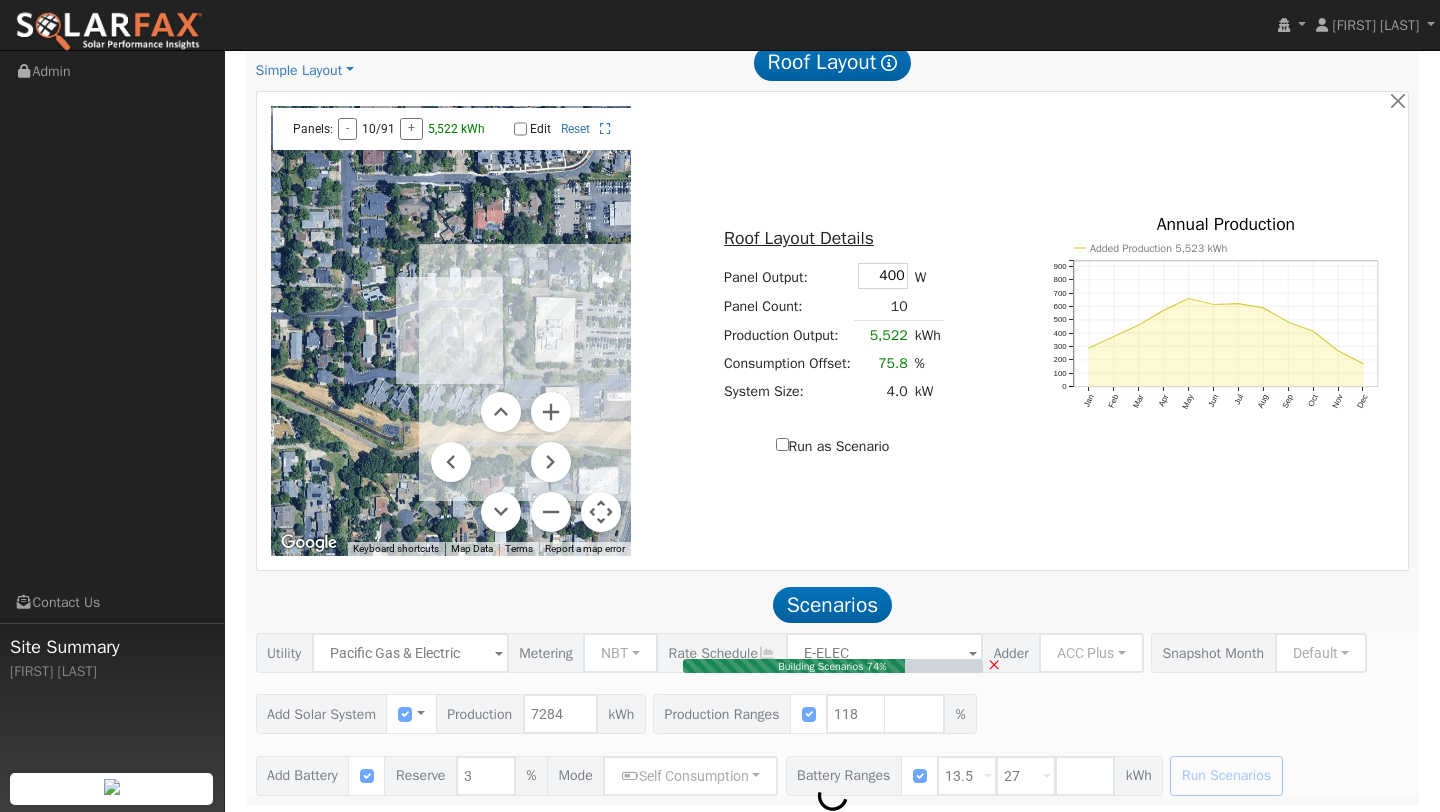 click at bounding box center [601, 512] 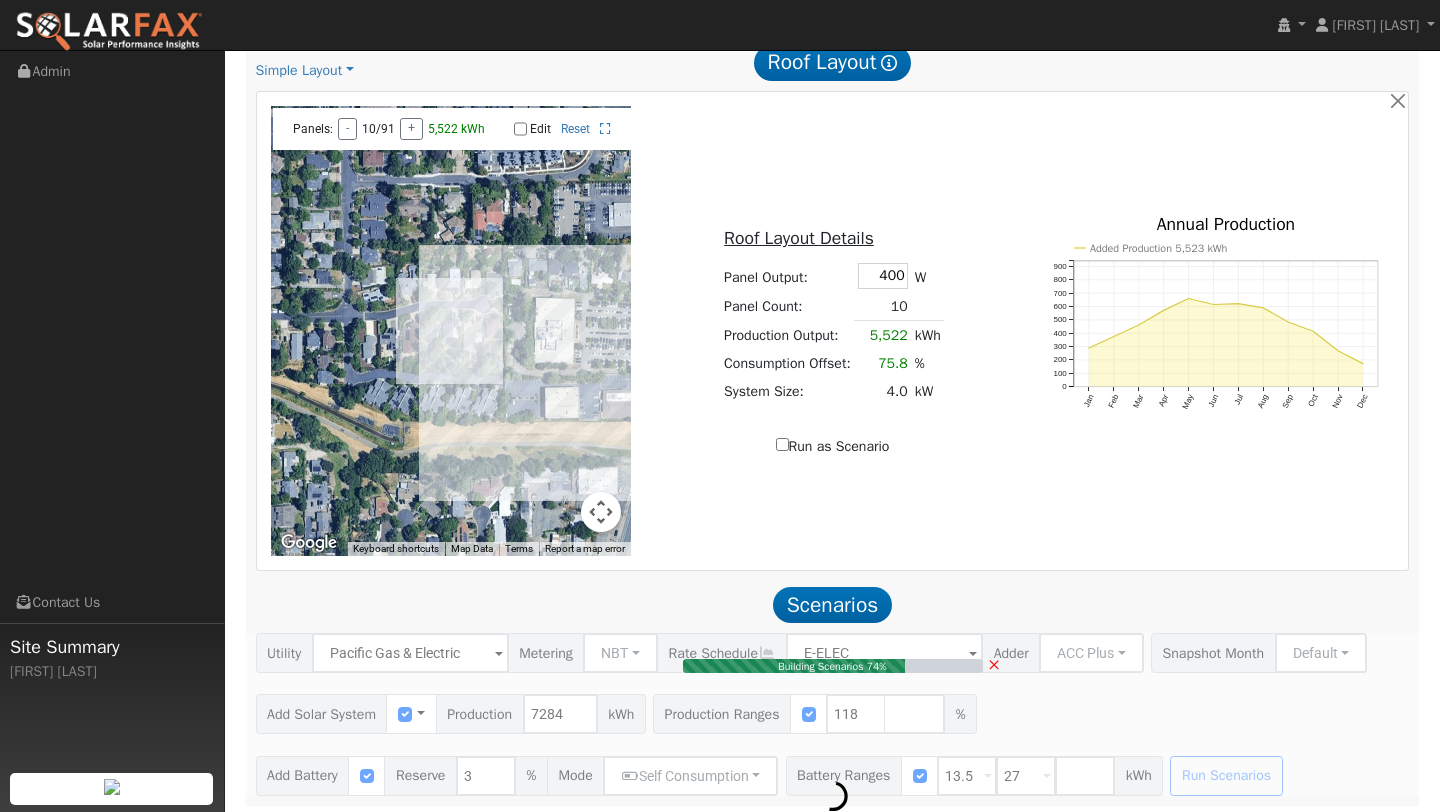 click at bounding box center (601, 512) 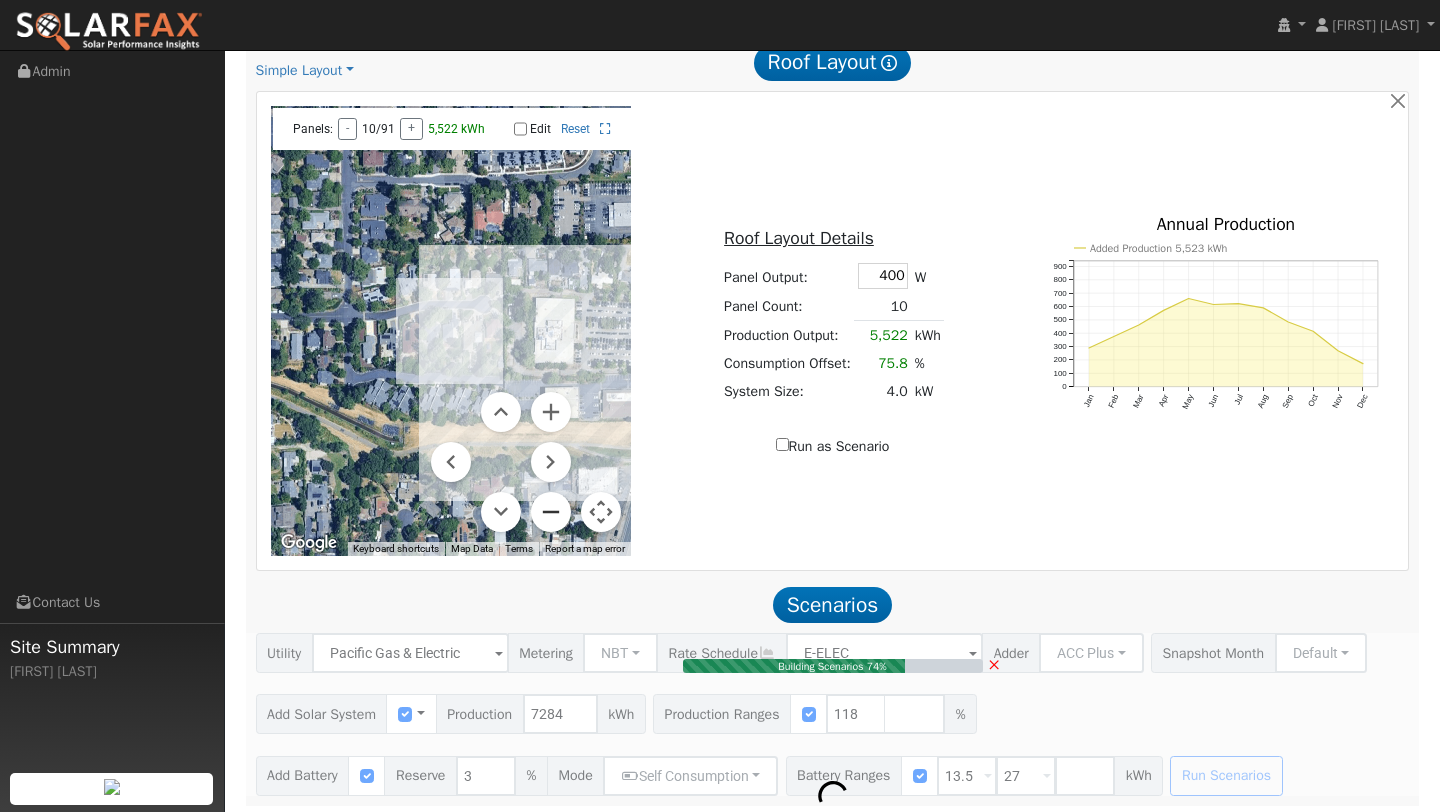 click at bounding box center (551, 512) 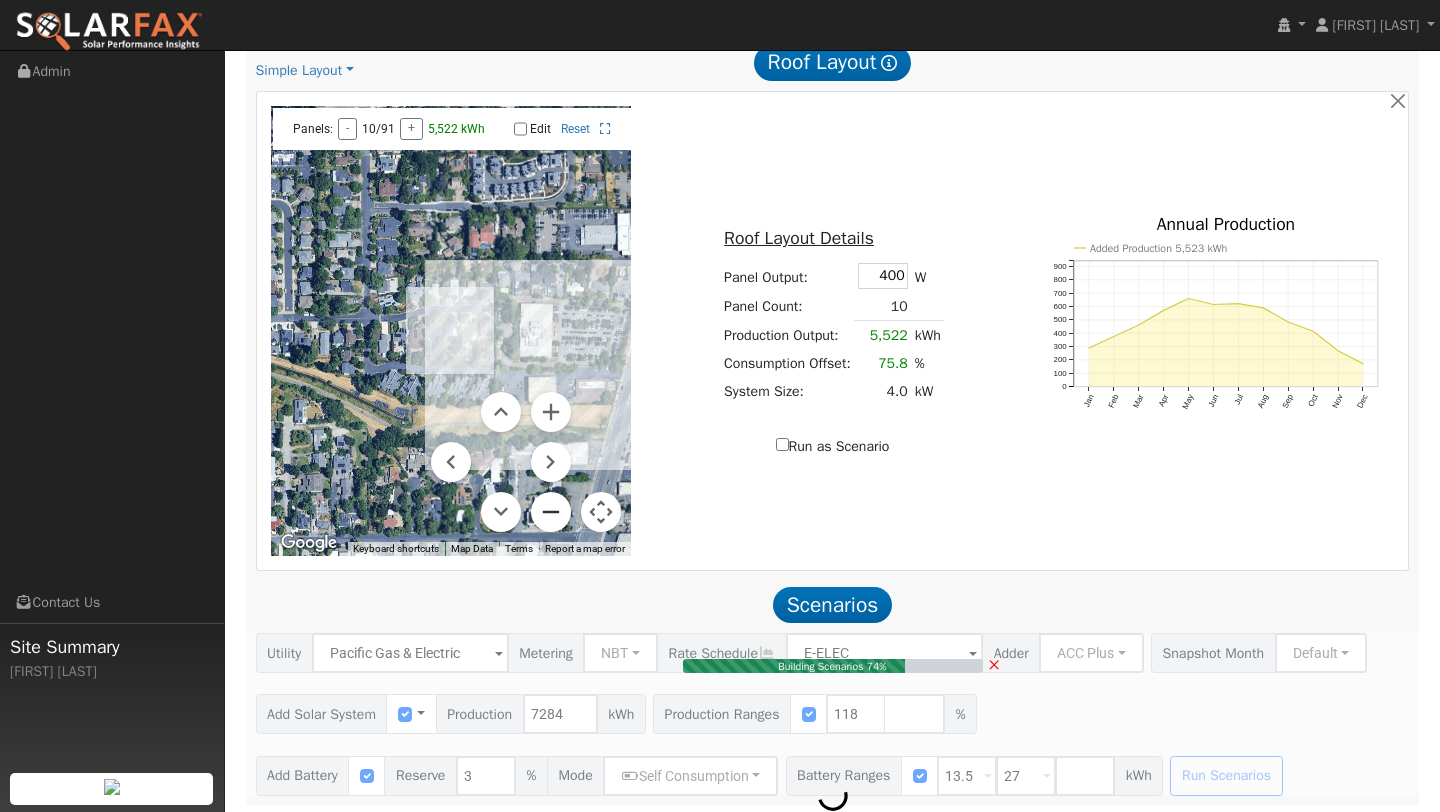 click at bounding box center (551, 512) 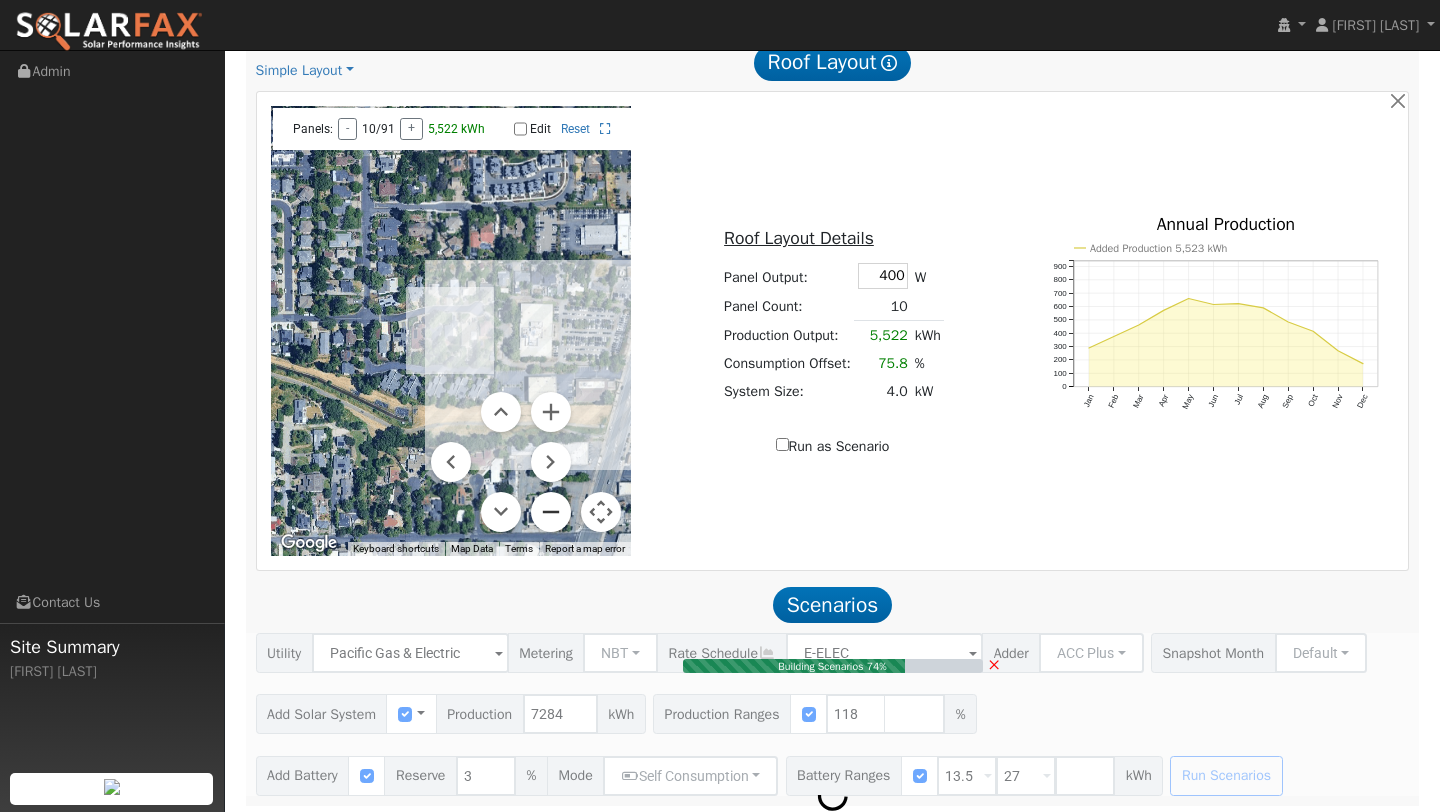 click at bounding box center [551, 512] 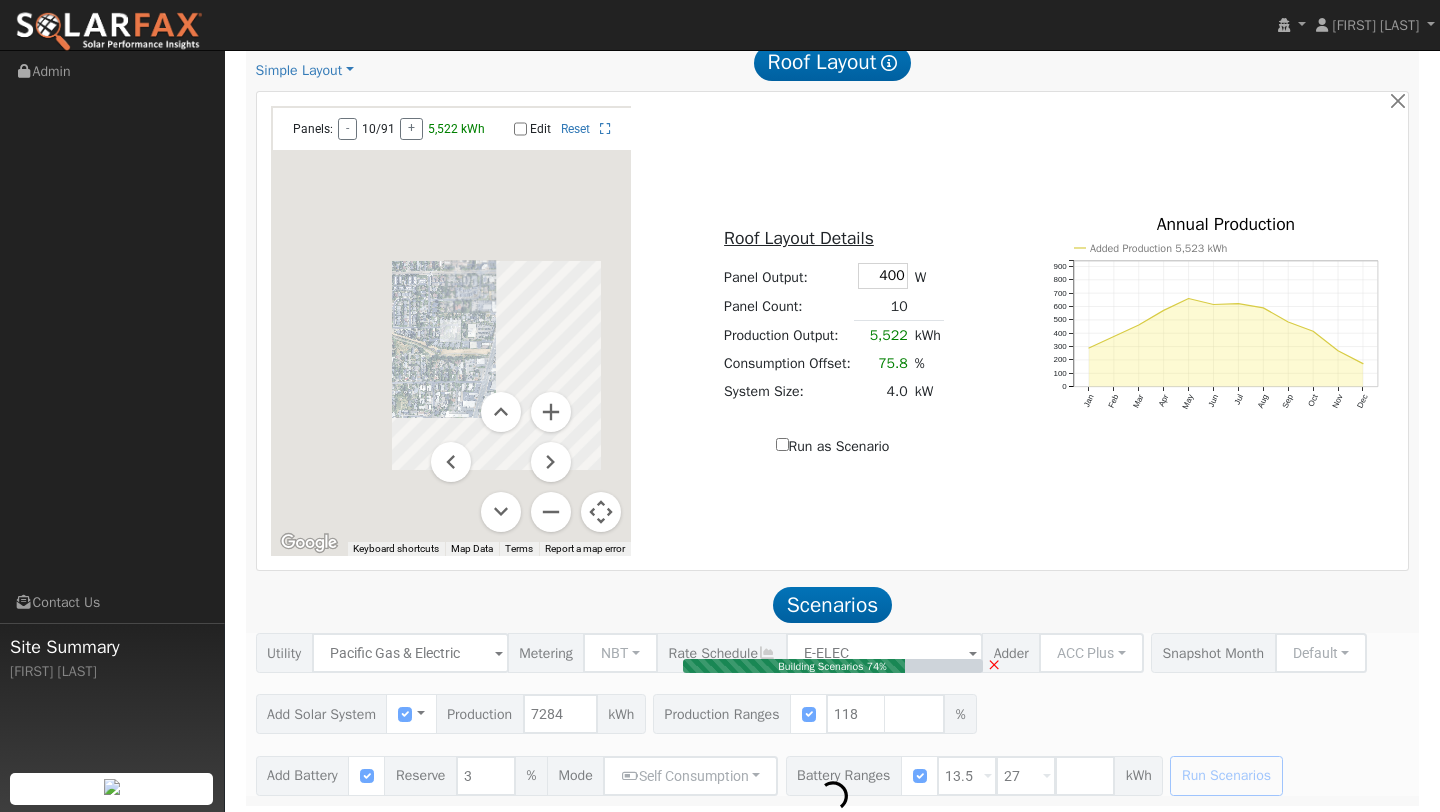 click at bounding box center [601, 512] 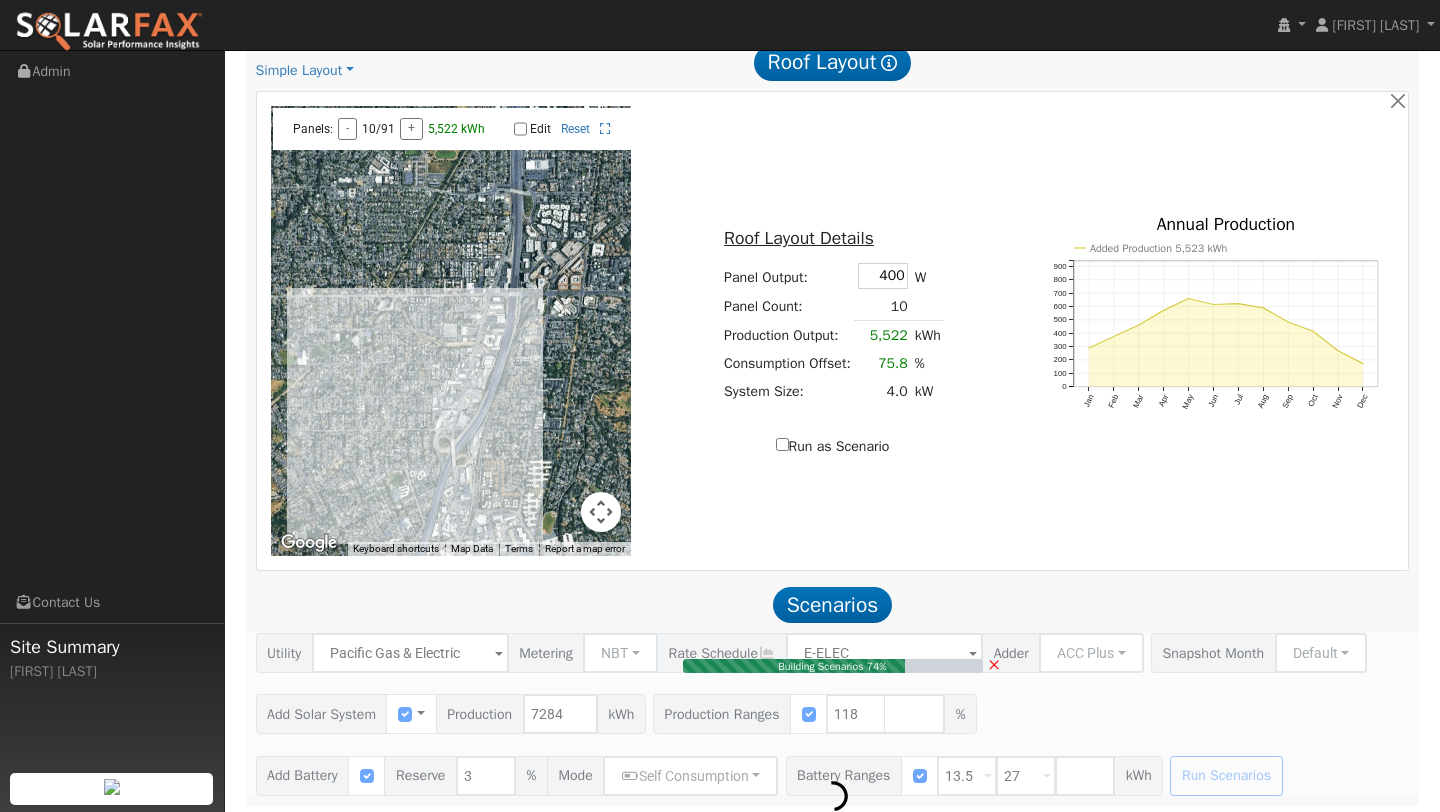 type on "5.7" 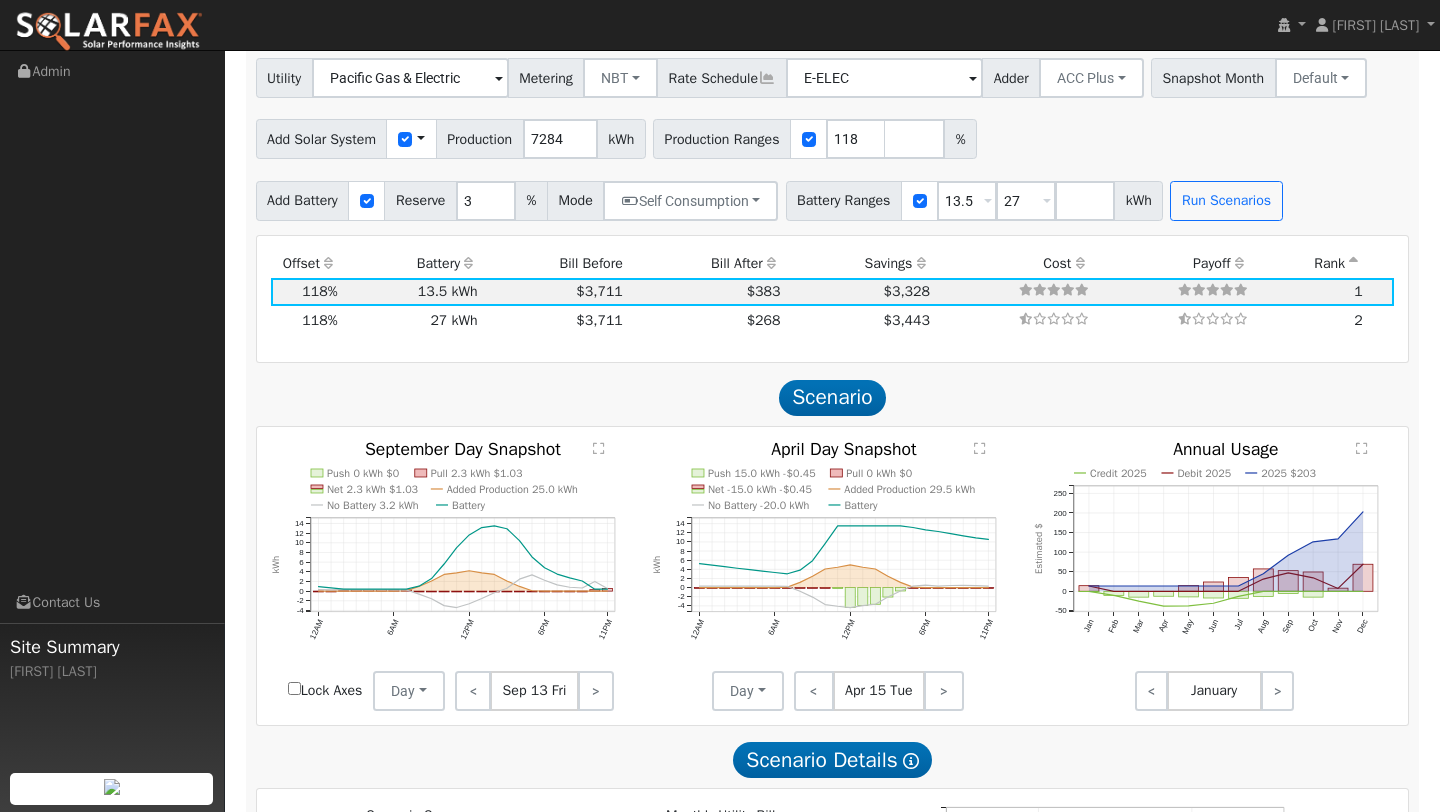 scroll, scrollTop: 1640, scrollLeft: 0, axis: vertical 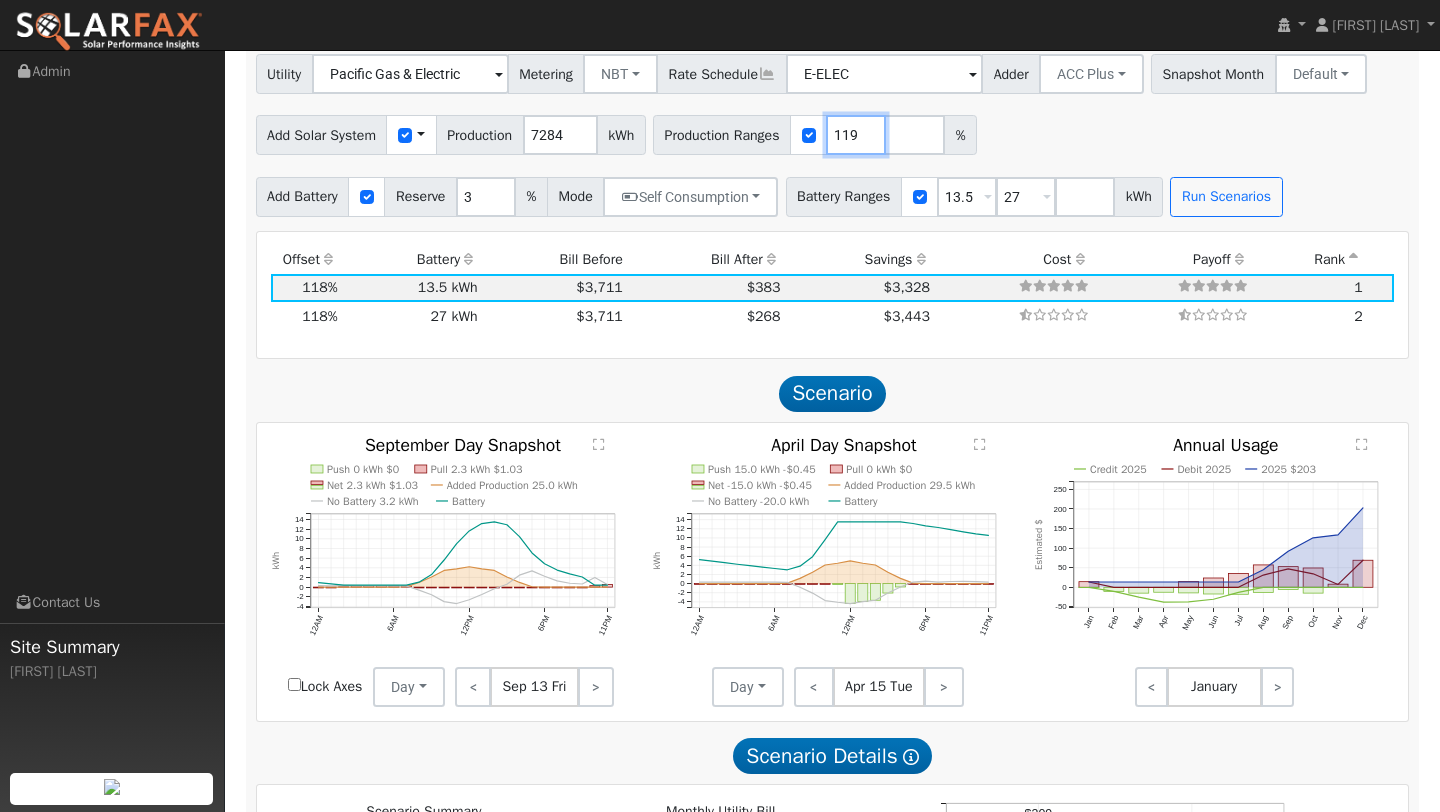 click on "119" at bounding box center (856, 135) 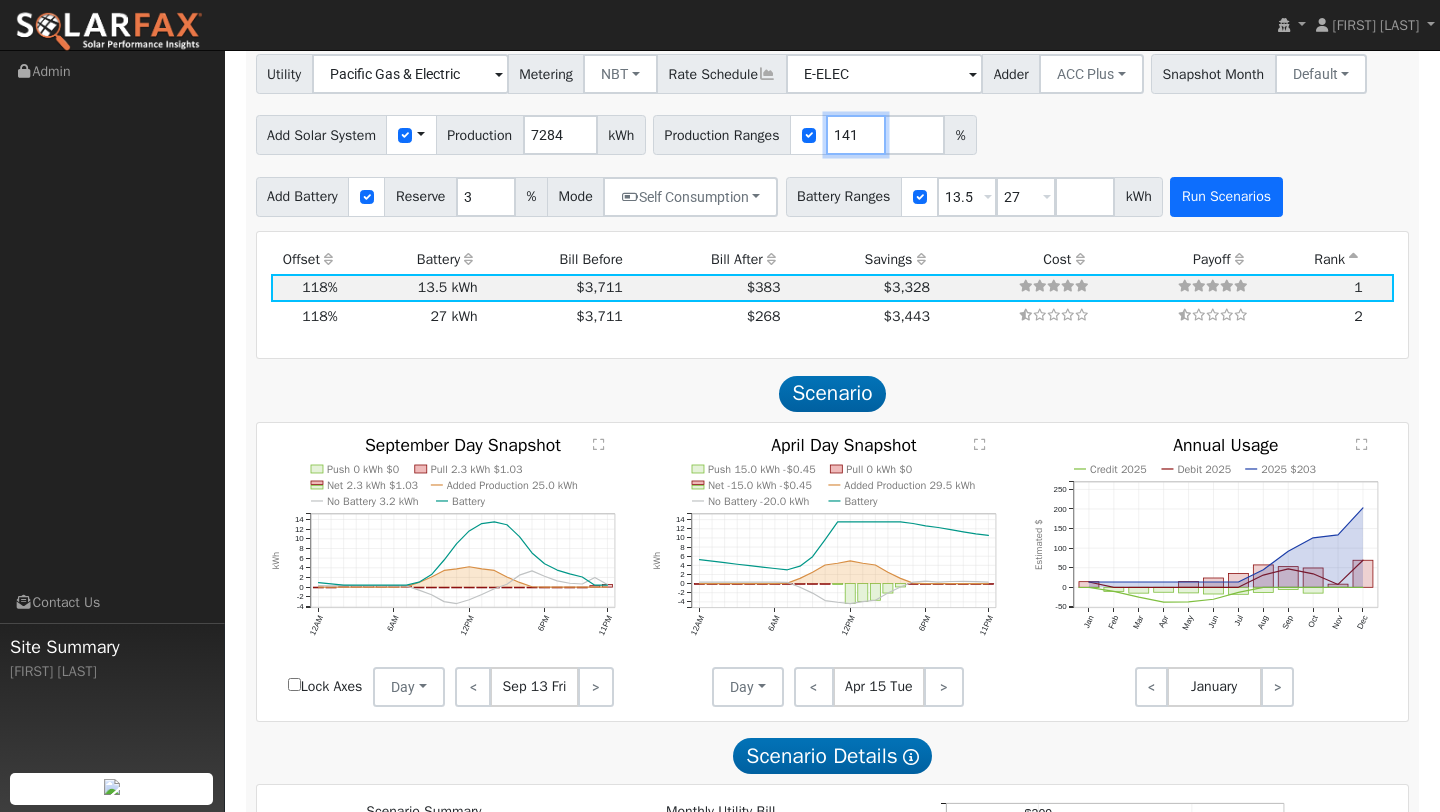 type on "141" 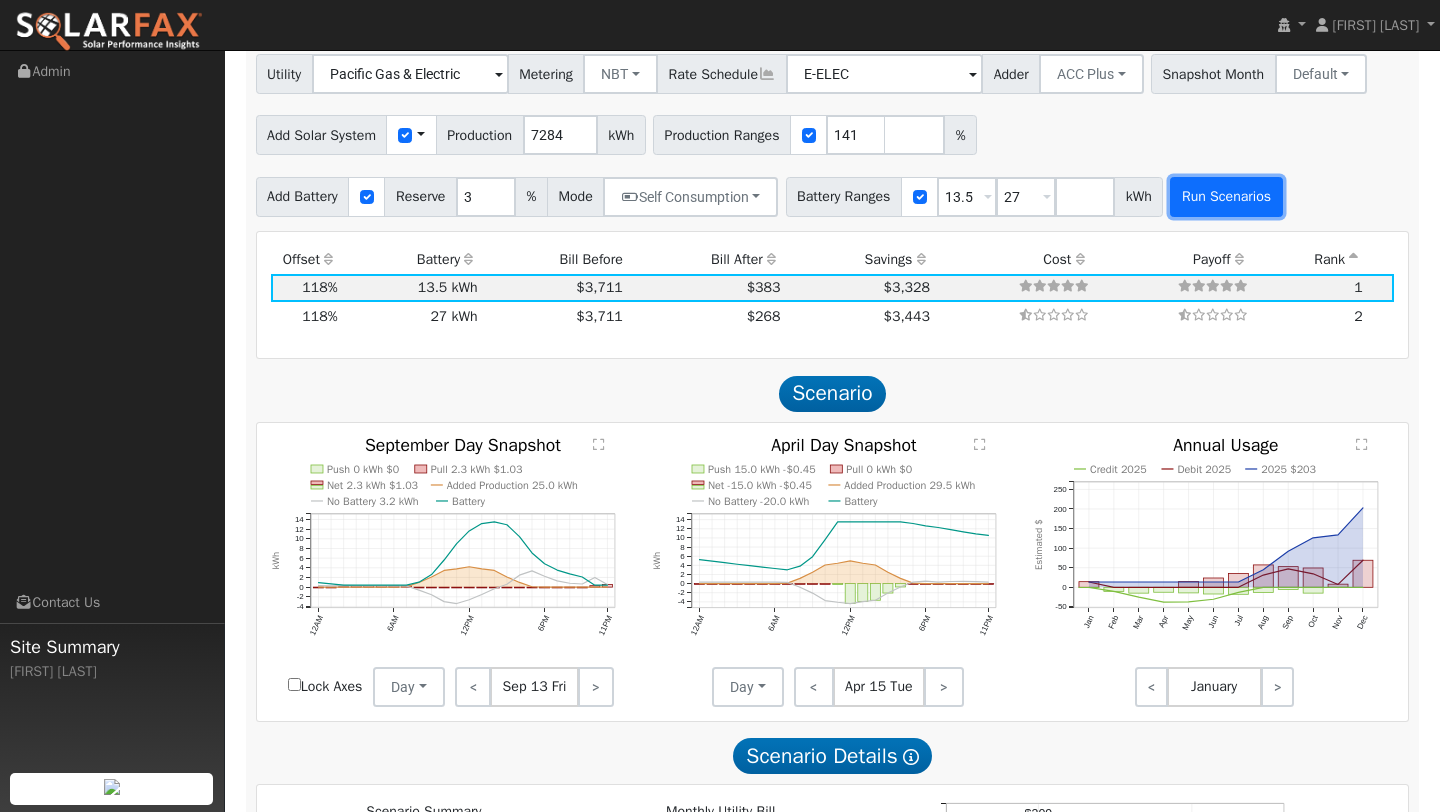 click on "Run Scenarios" at bounding box center [1226, 197] 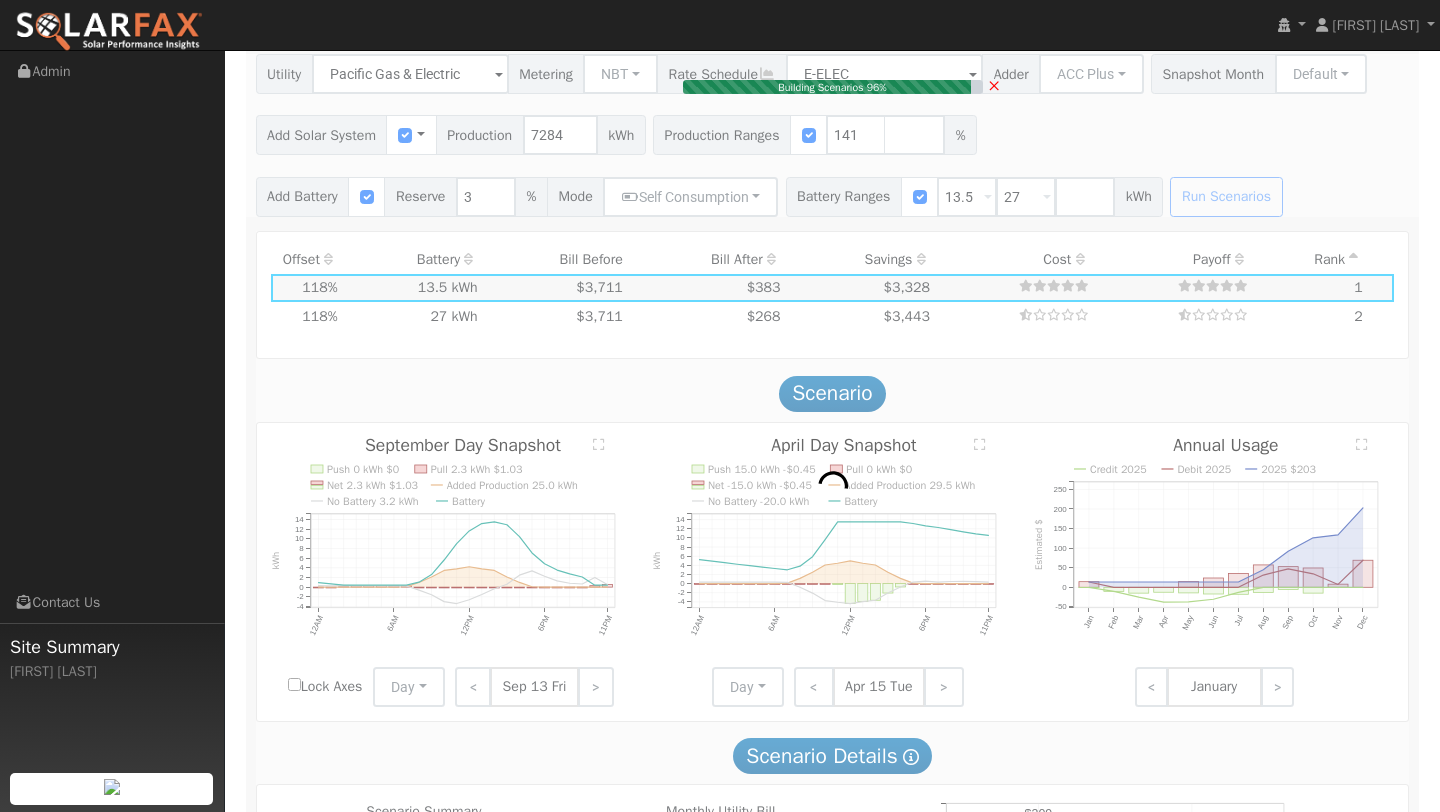 type on "6.8" 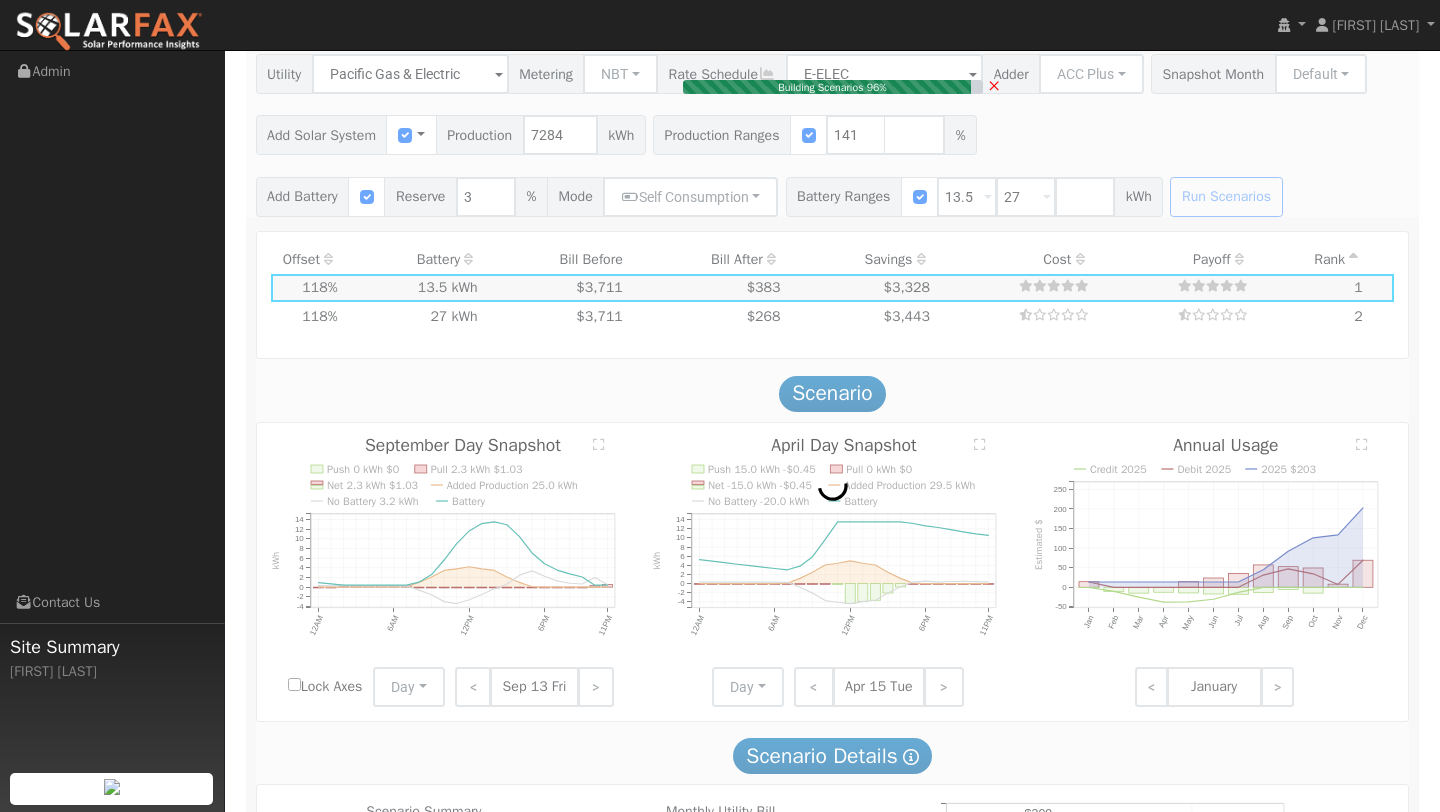 type on "$23,963" 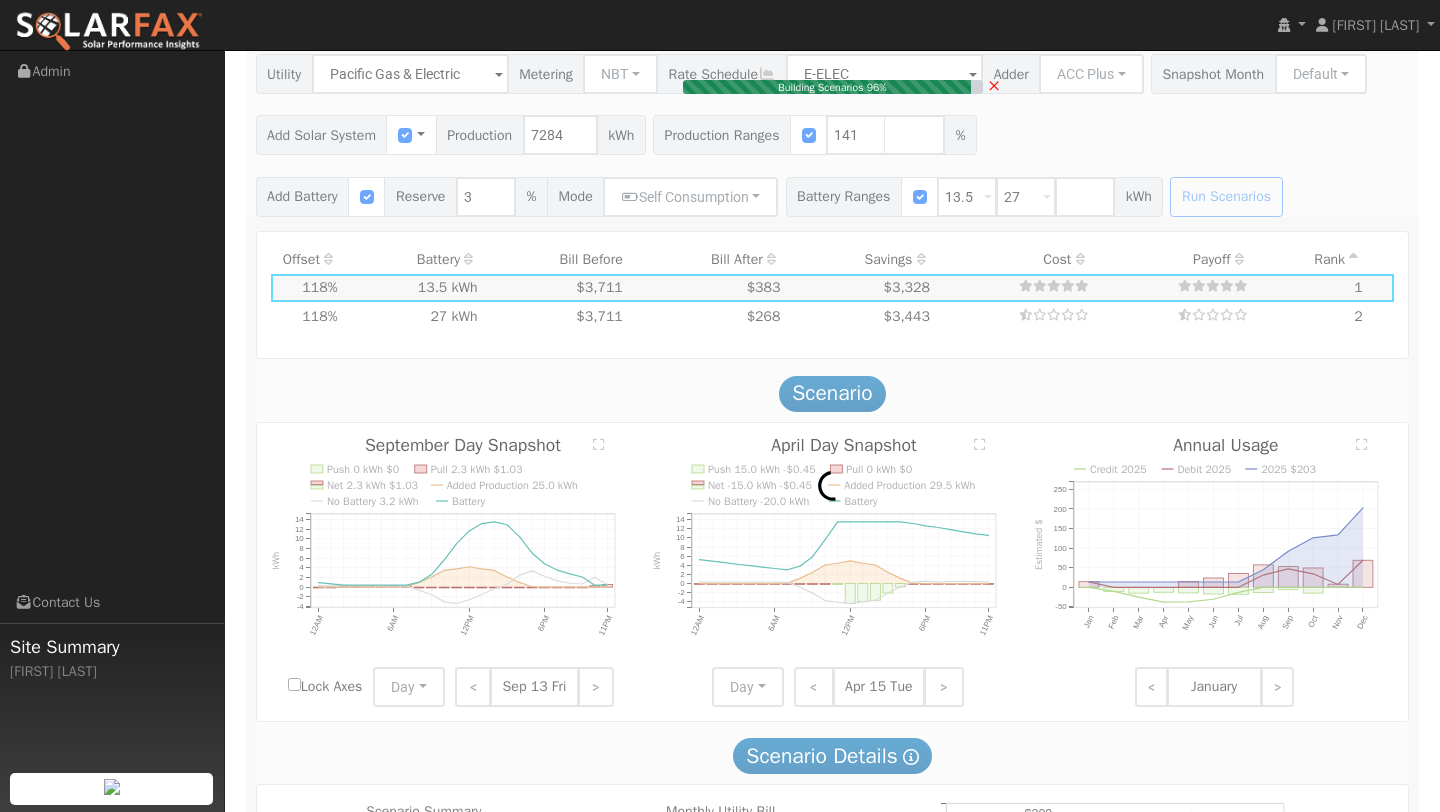 type on "$12,049" 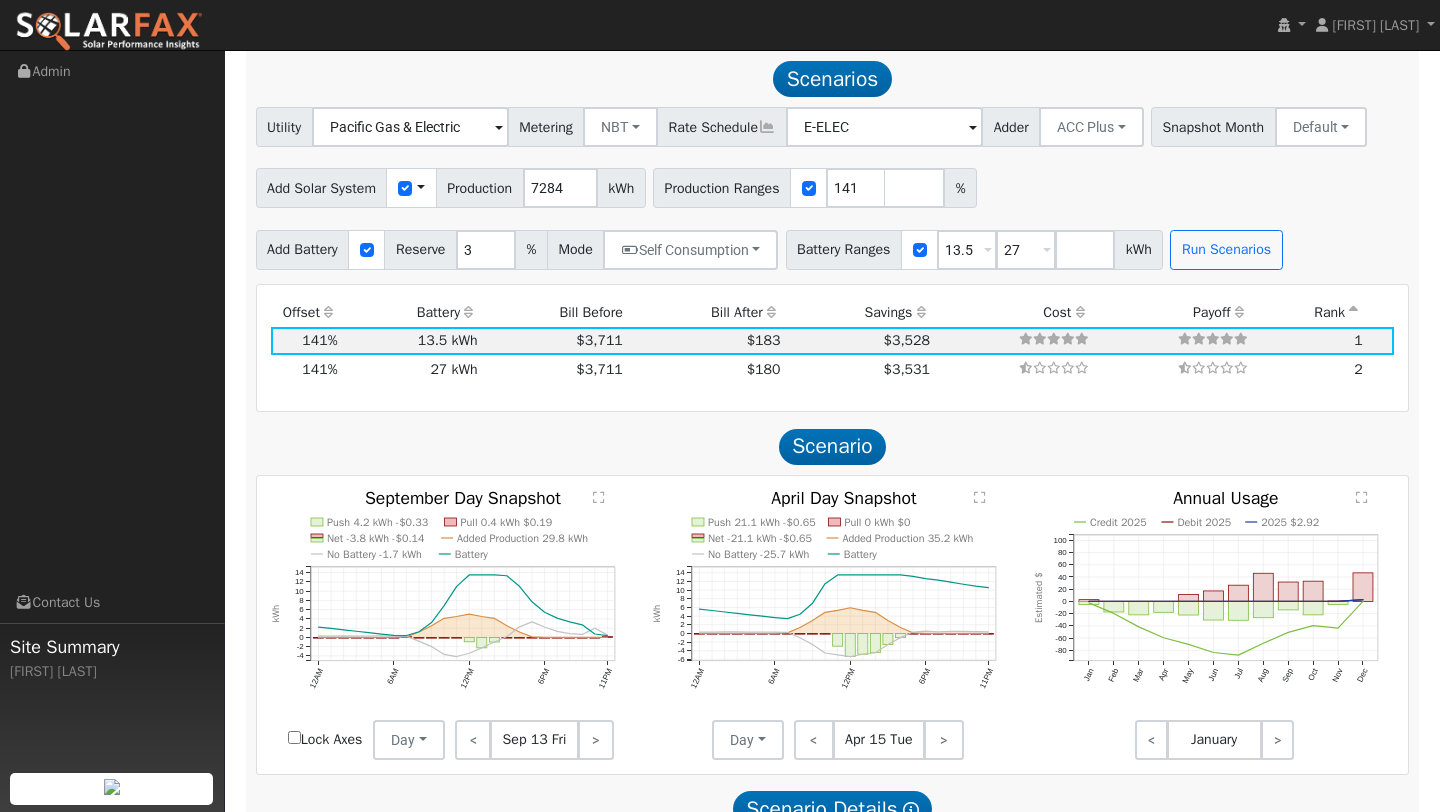 scroll, scrollTop: 1584, scrollLeft: 0, axis: vertical 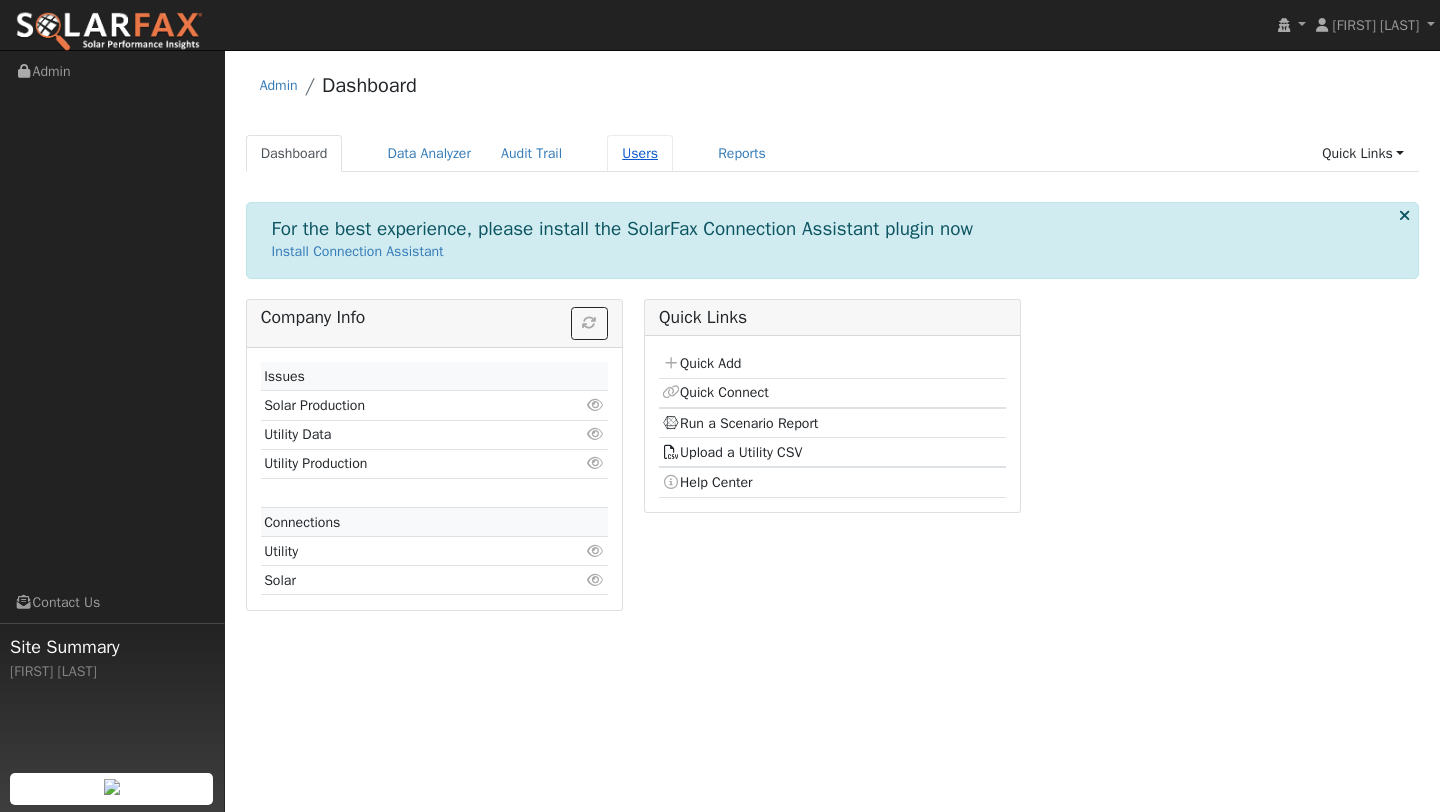 click on "Users" at bounding box center [640, 153] 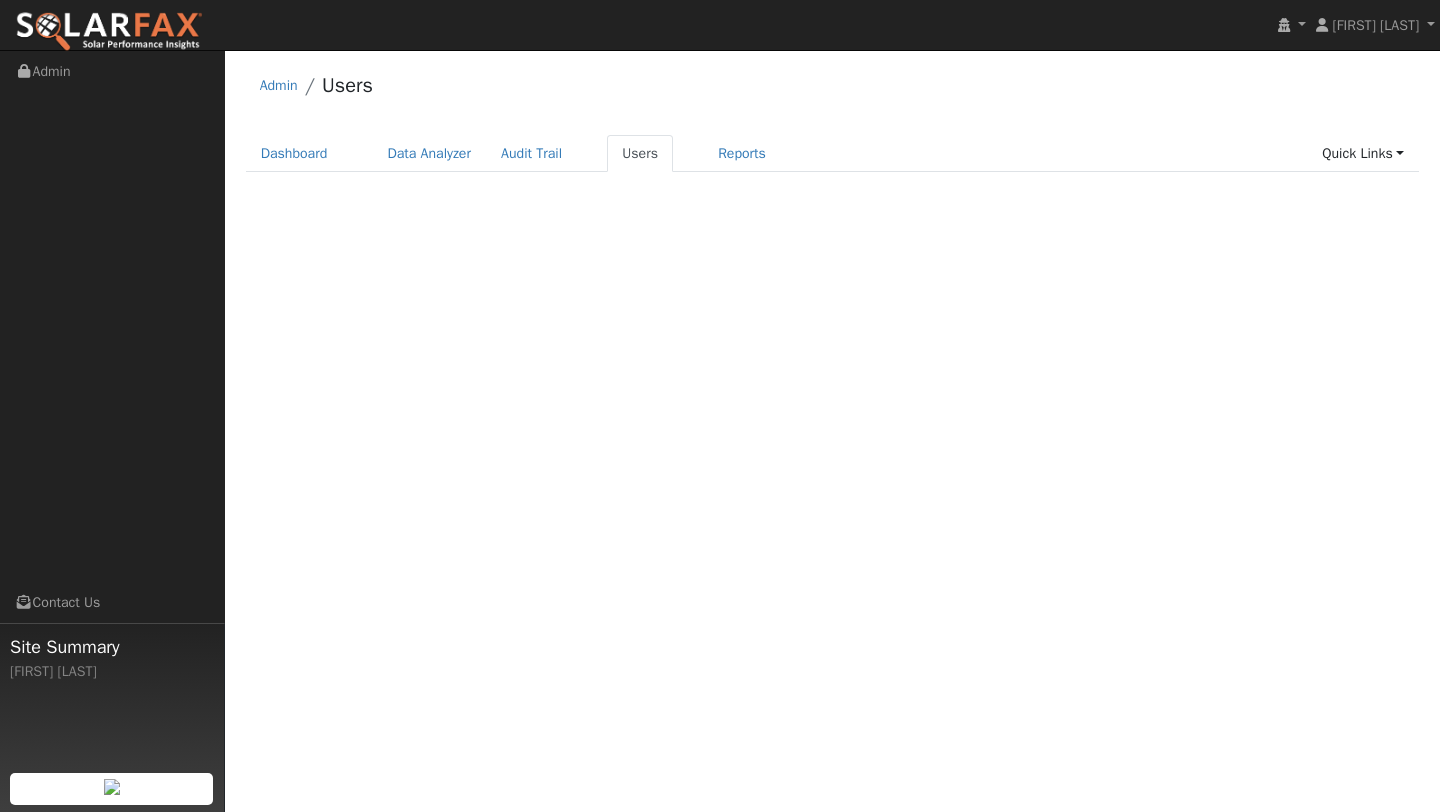 scroll, scrollTop: 0, scrollLeft: 0, axis: both 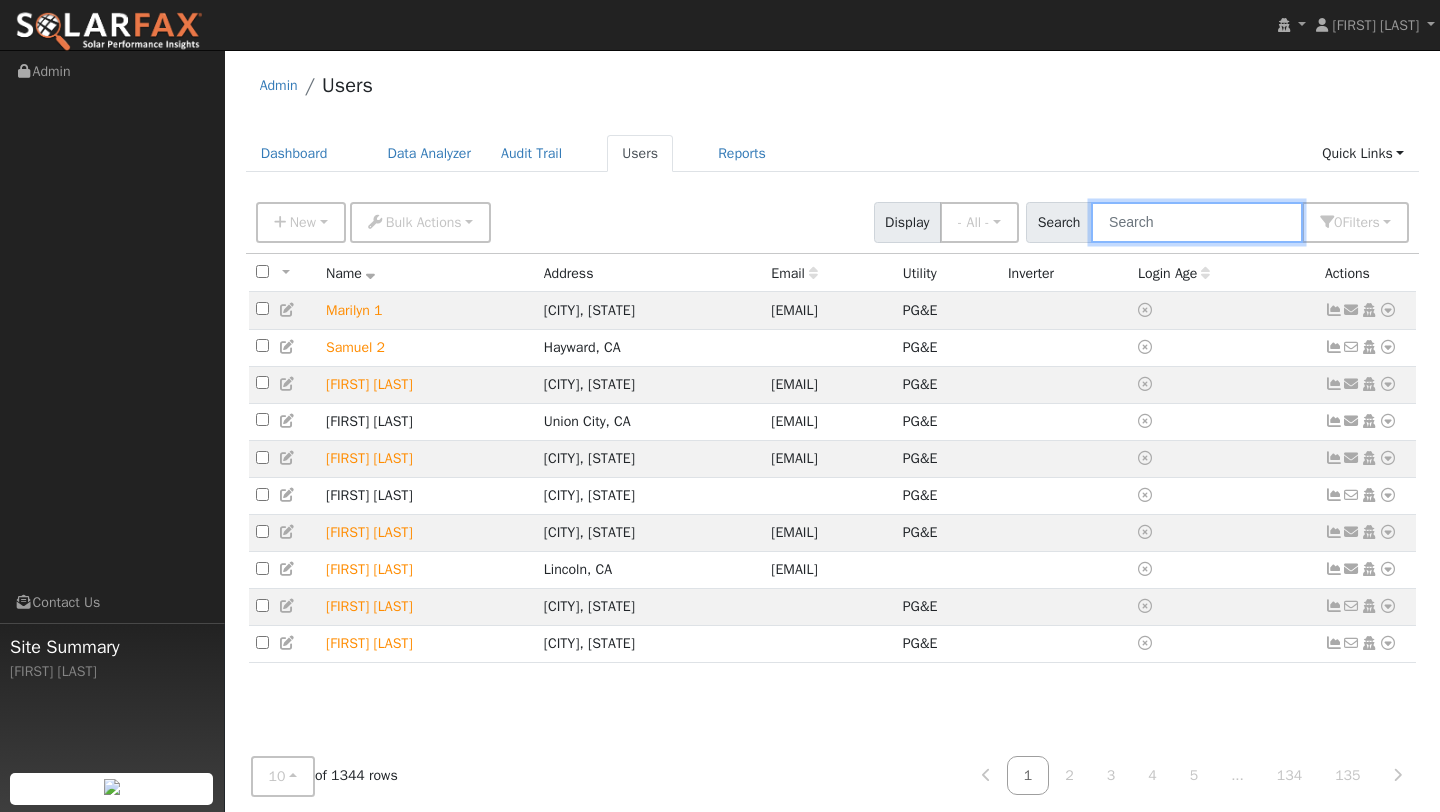 click at bounding box center [1197, 222] 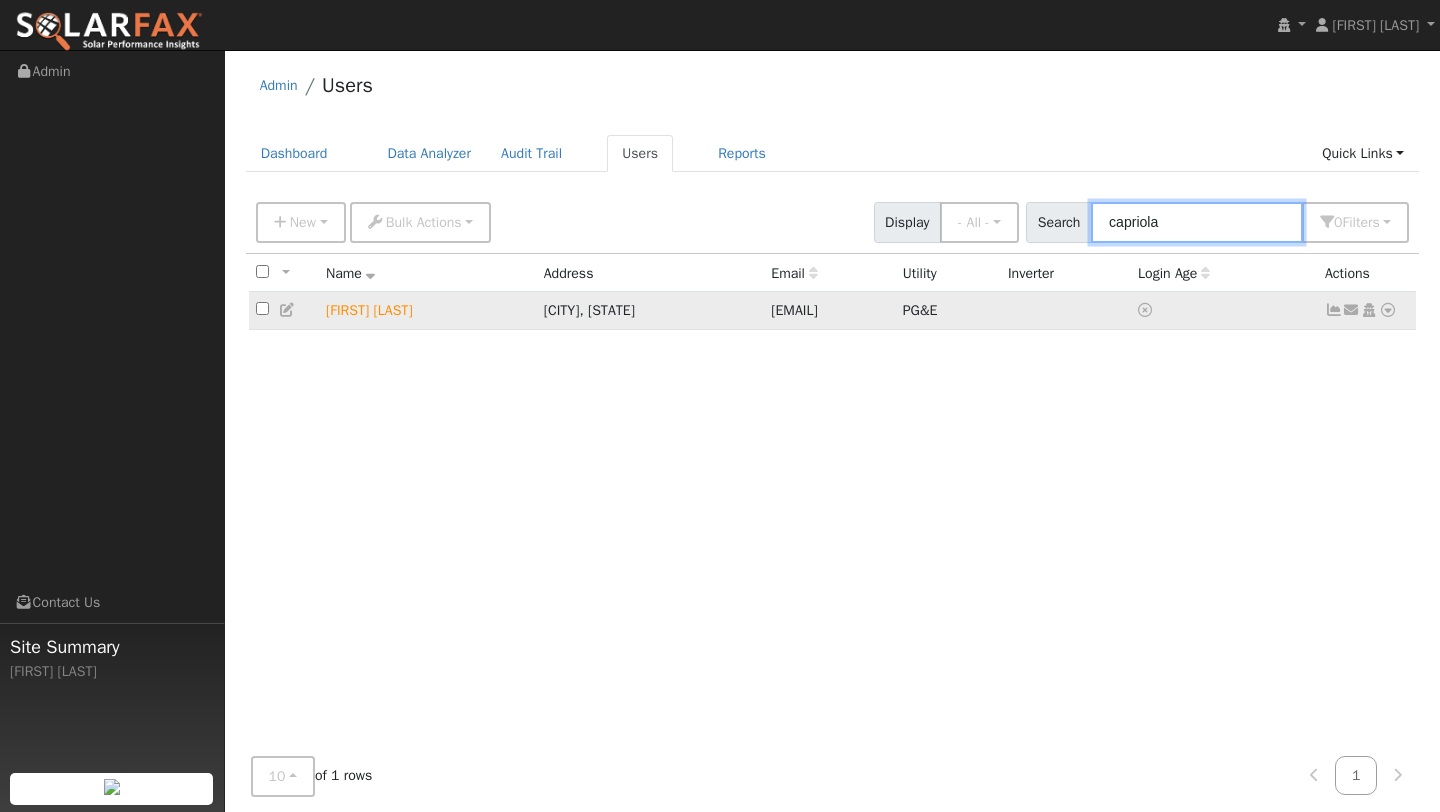 type on "capriola" 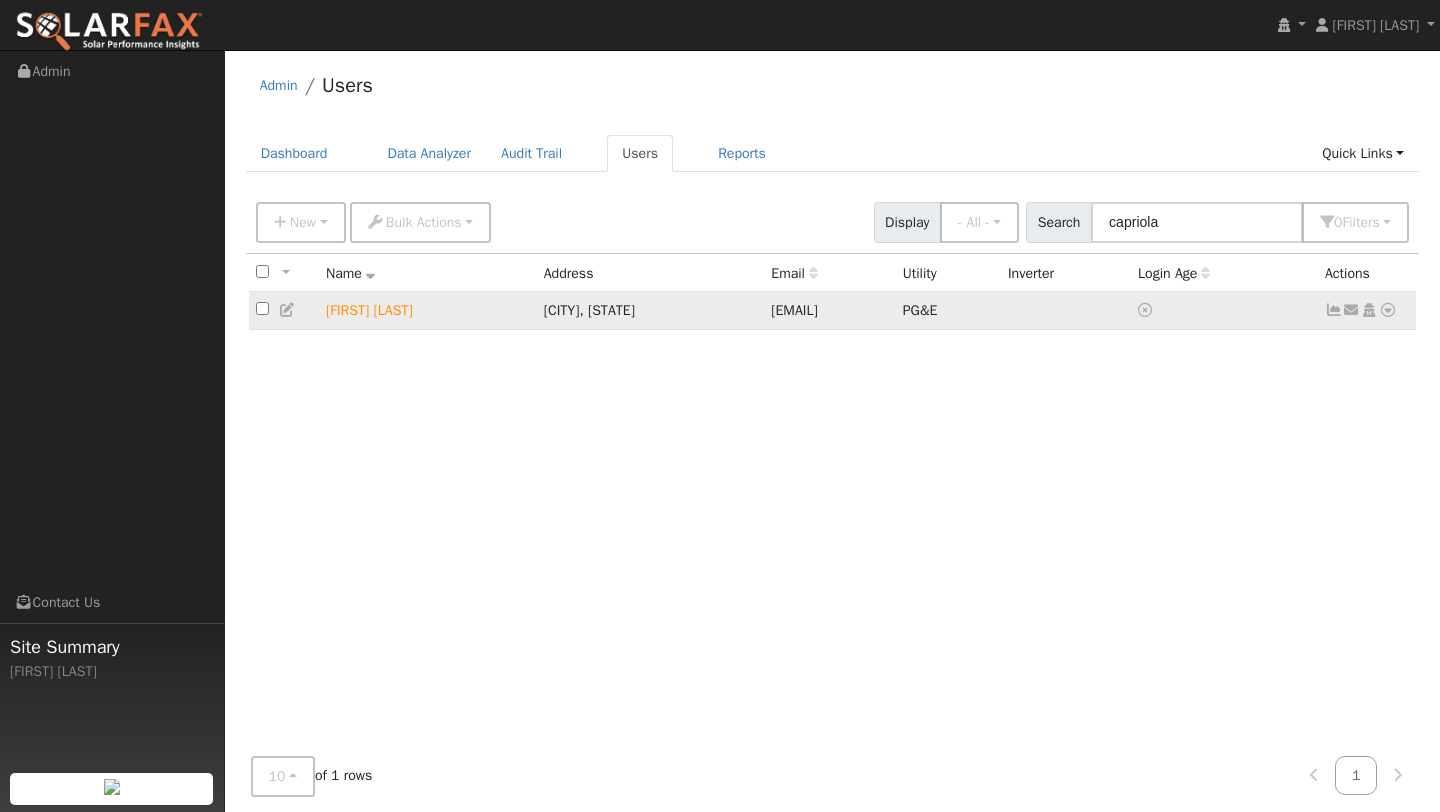 click at bounding box center (1388, 310) 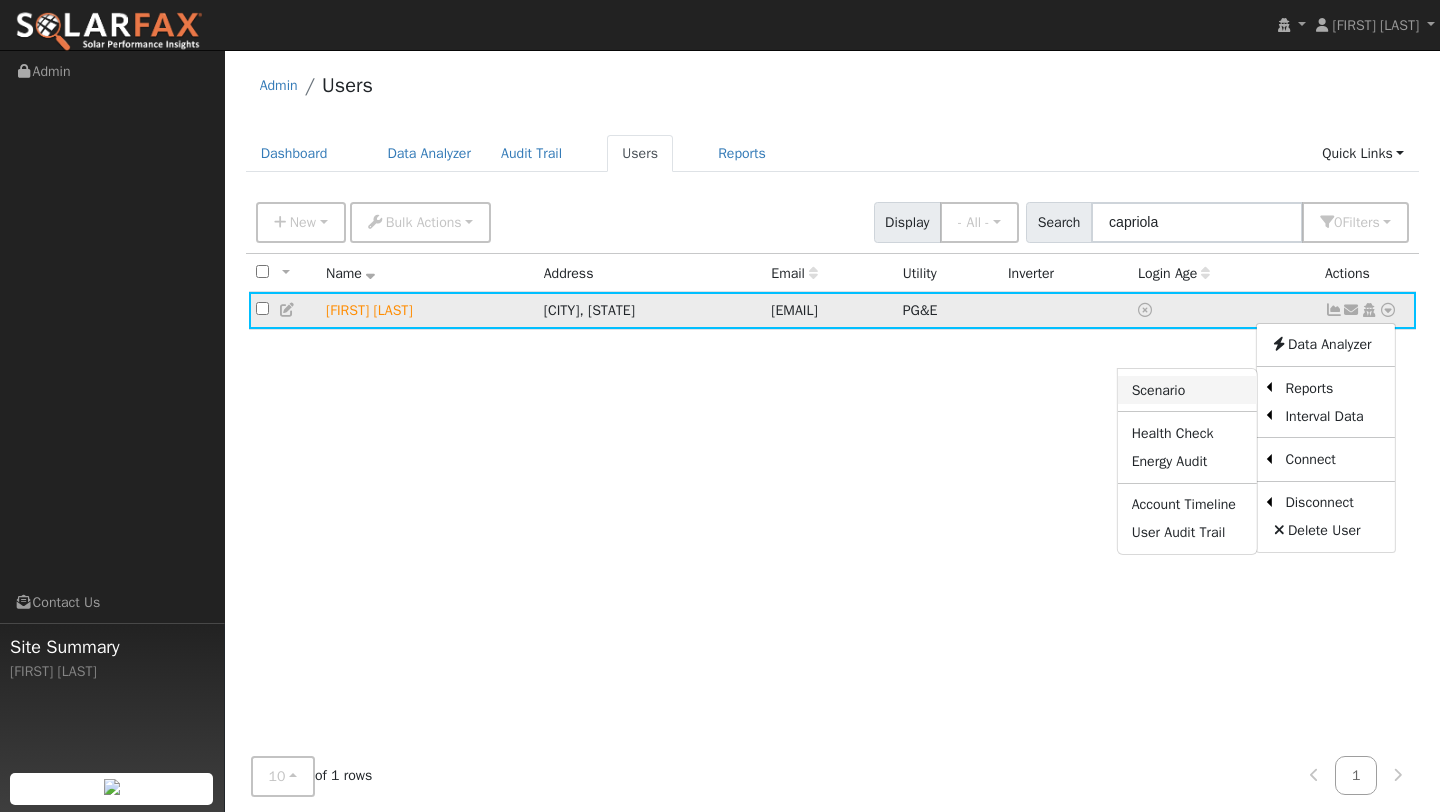 click on "Scenario" at bounding box center (1187, 390) 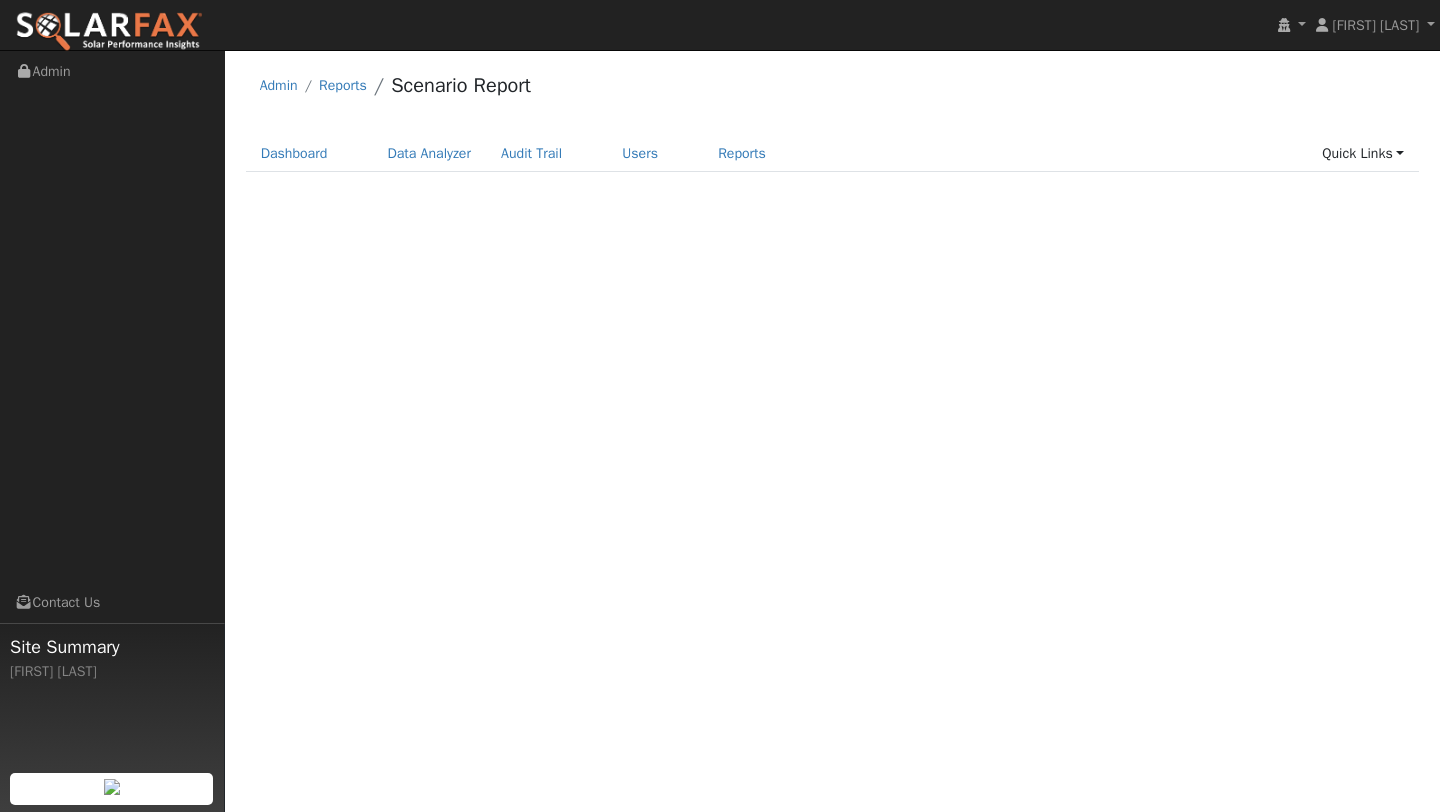 scroll, scrollTop: 0, scrollLeft: 0, axis: both 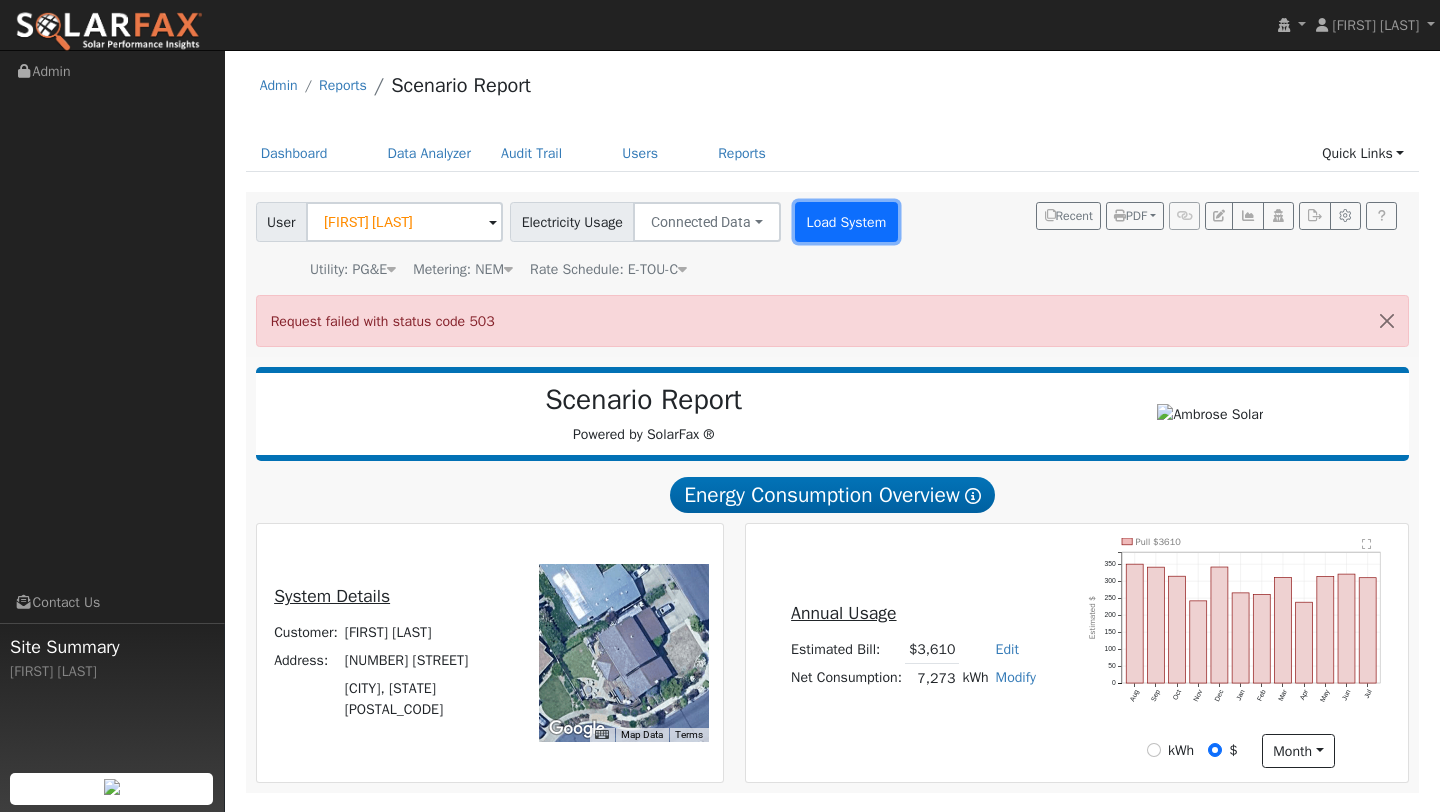 click on "Load System" at bounding box center (846, 222) 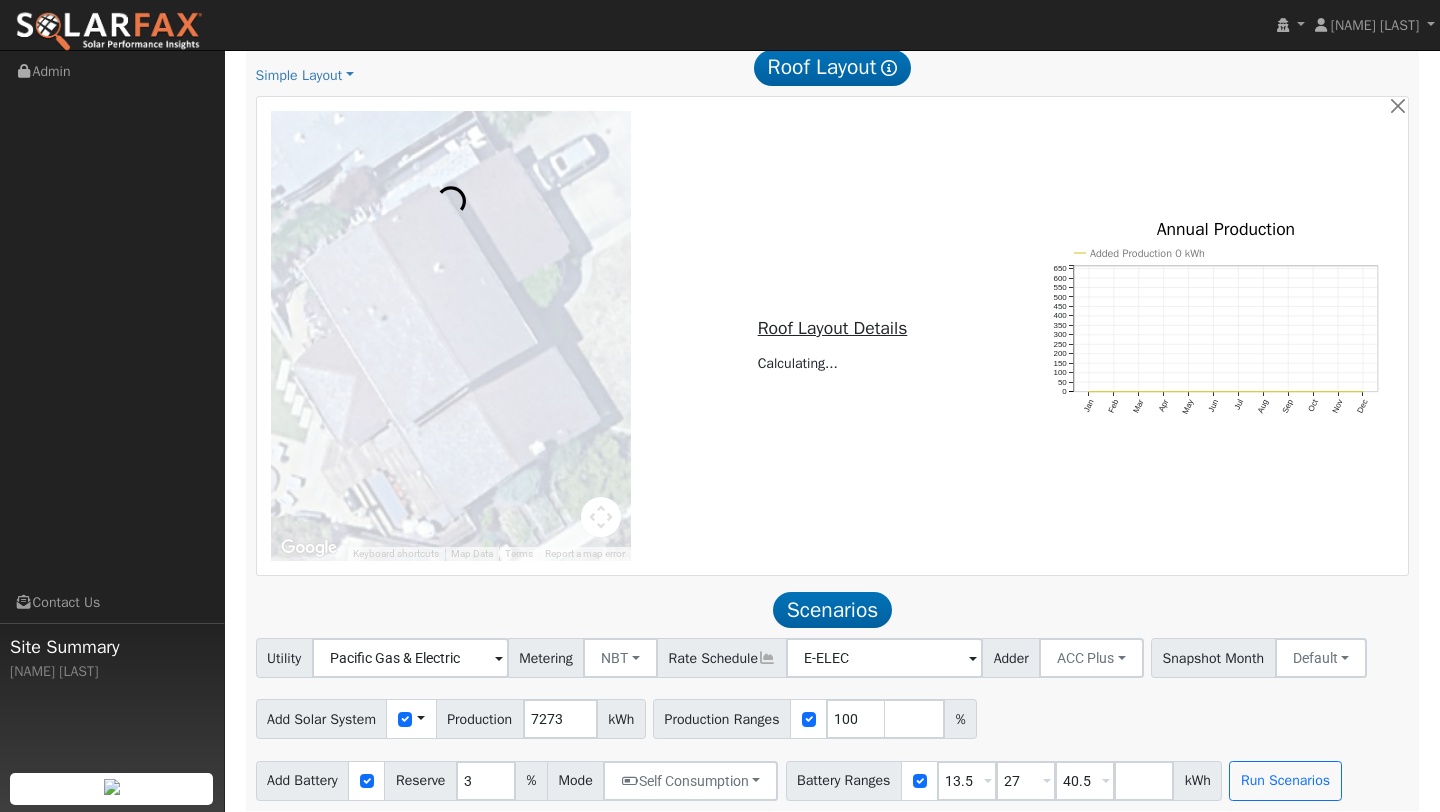 scroll, scrollTop: 1061, scrollLeft: 0, axis: vertical 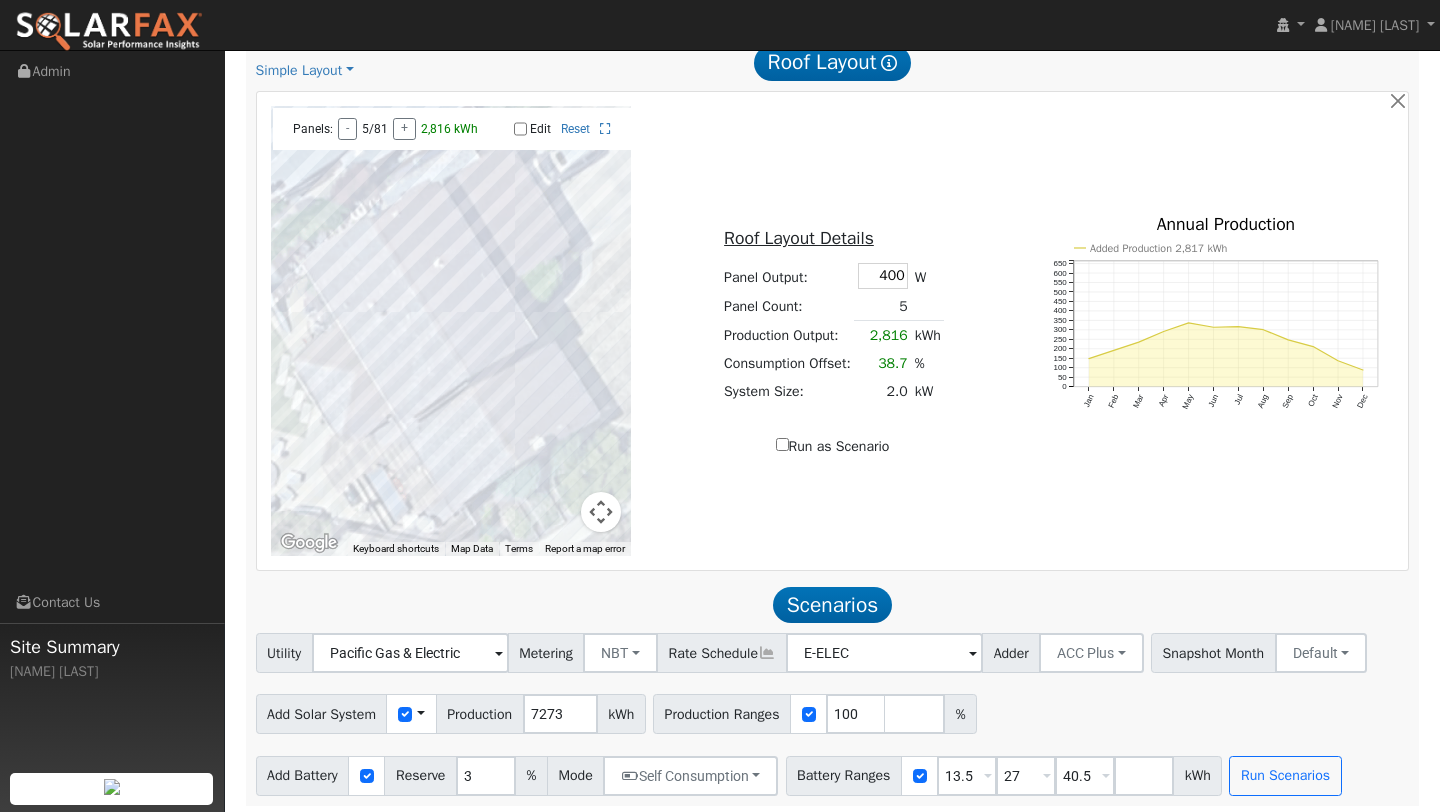 click at bounding box center (601, 512) 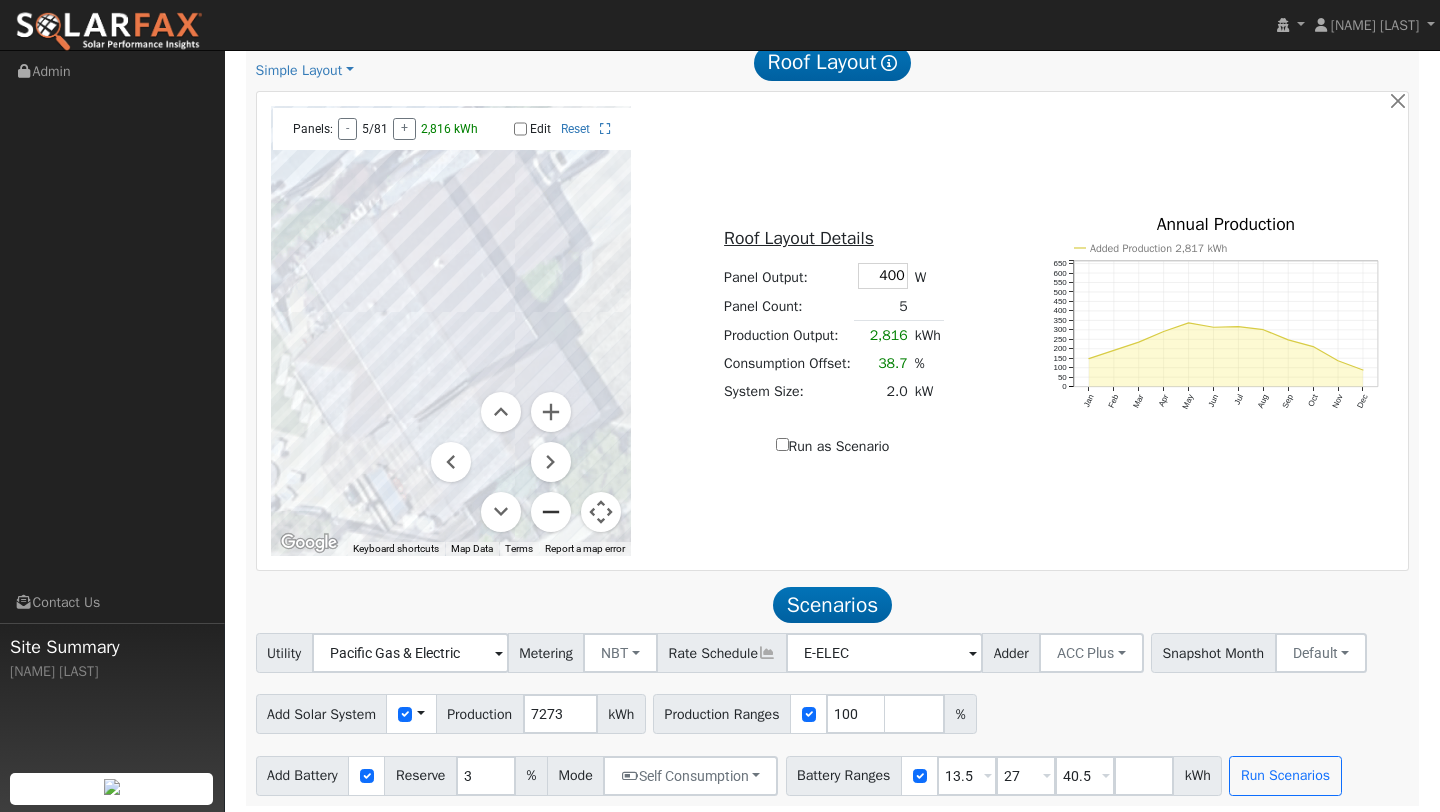 click at bounding box center (551, 512) 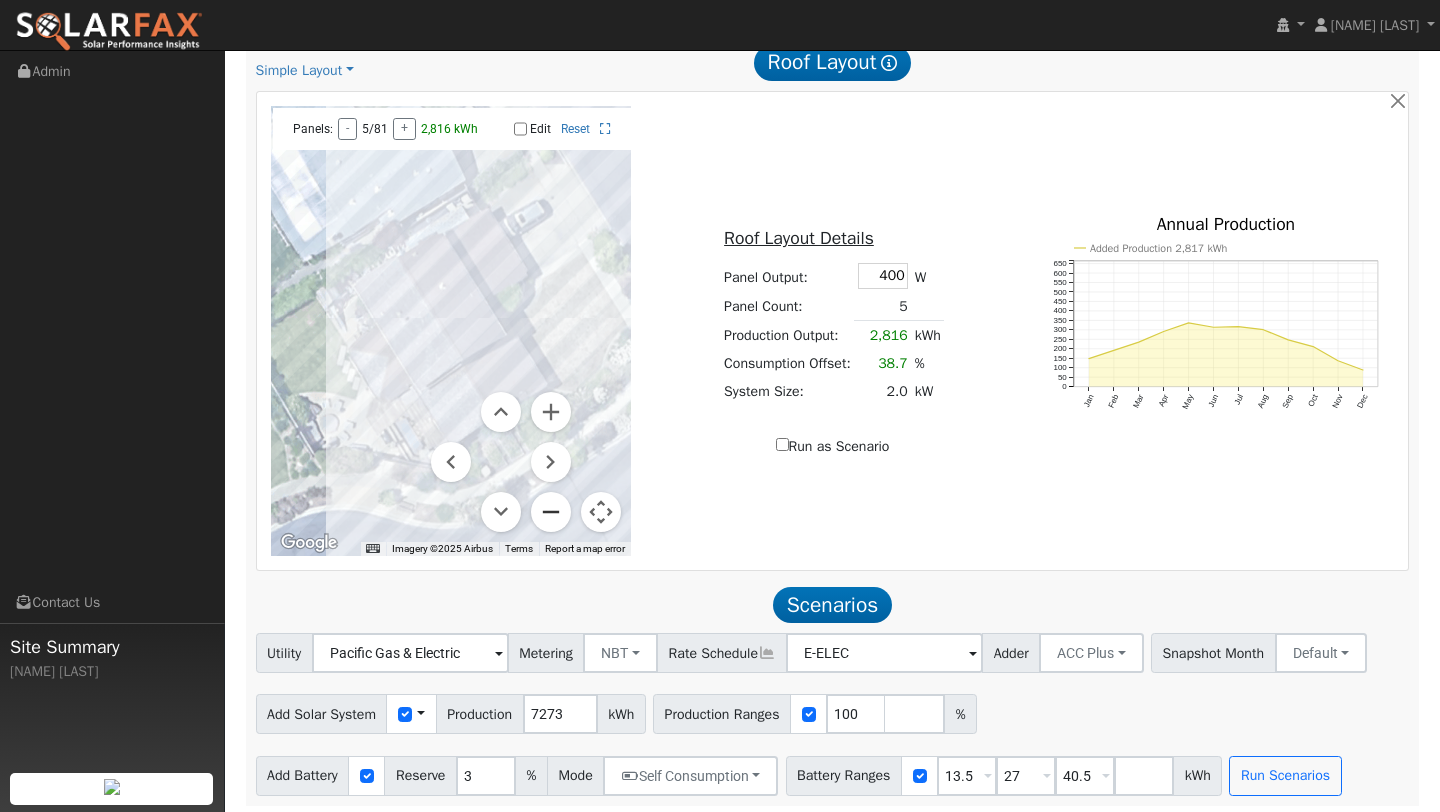 click at bounding box center [551, 512] 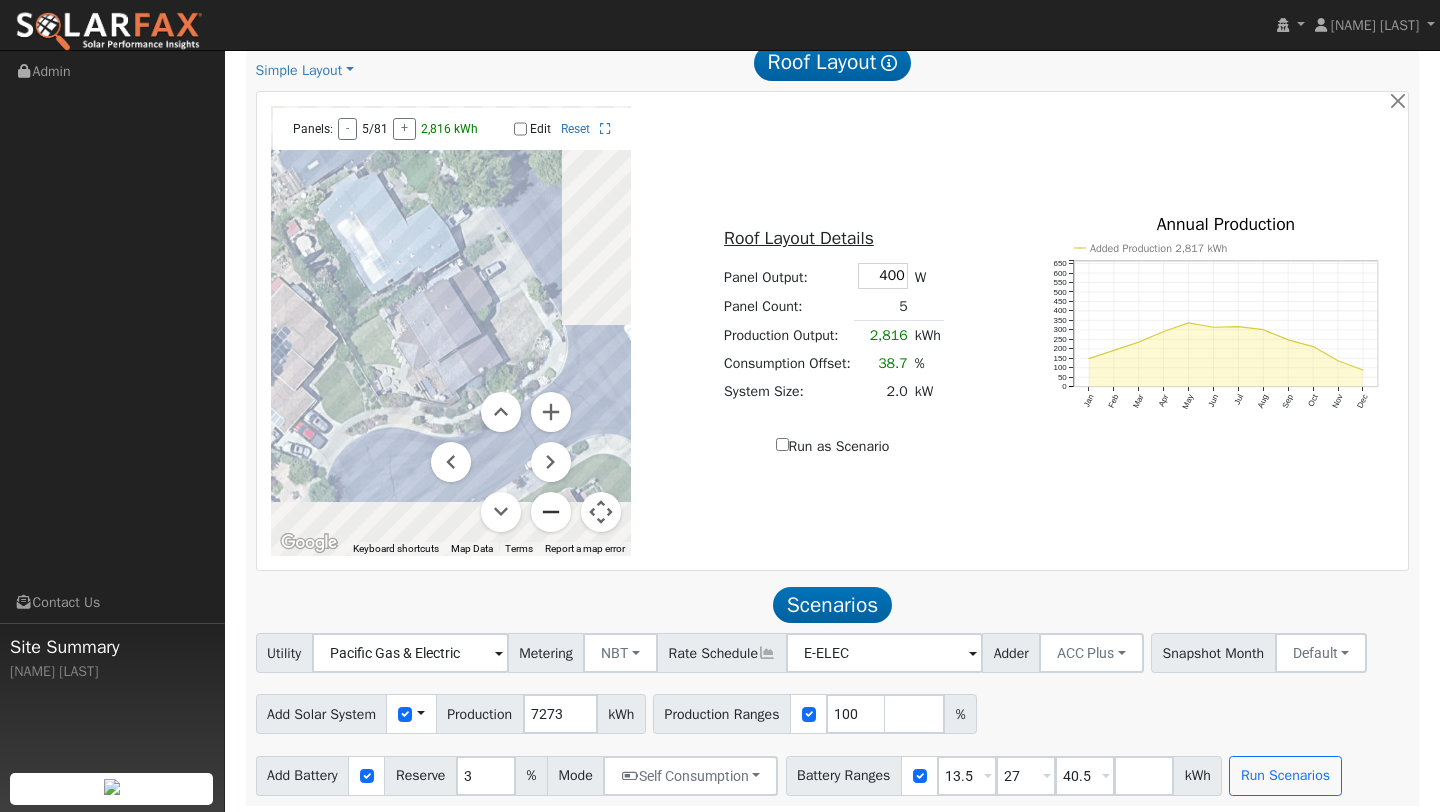 click at bounding box center (551, 512) 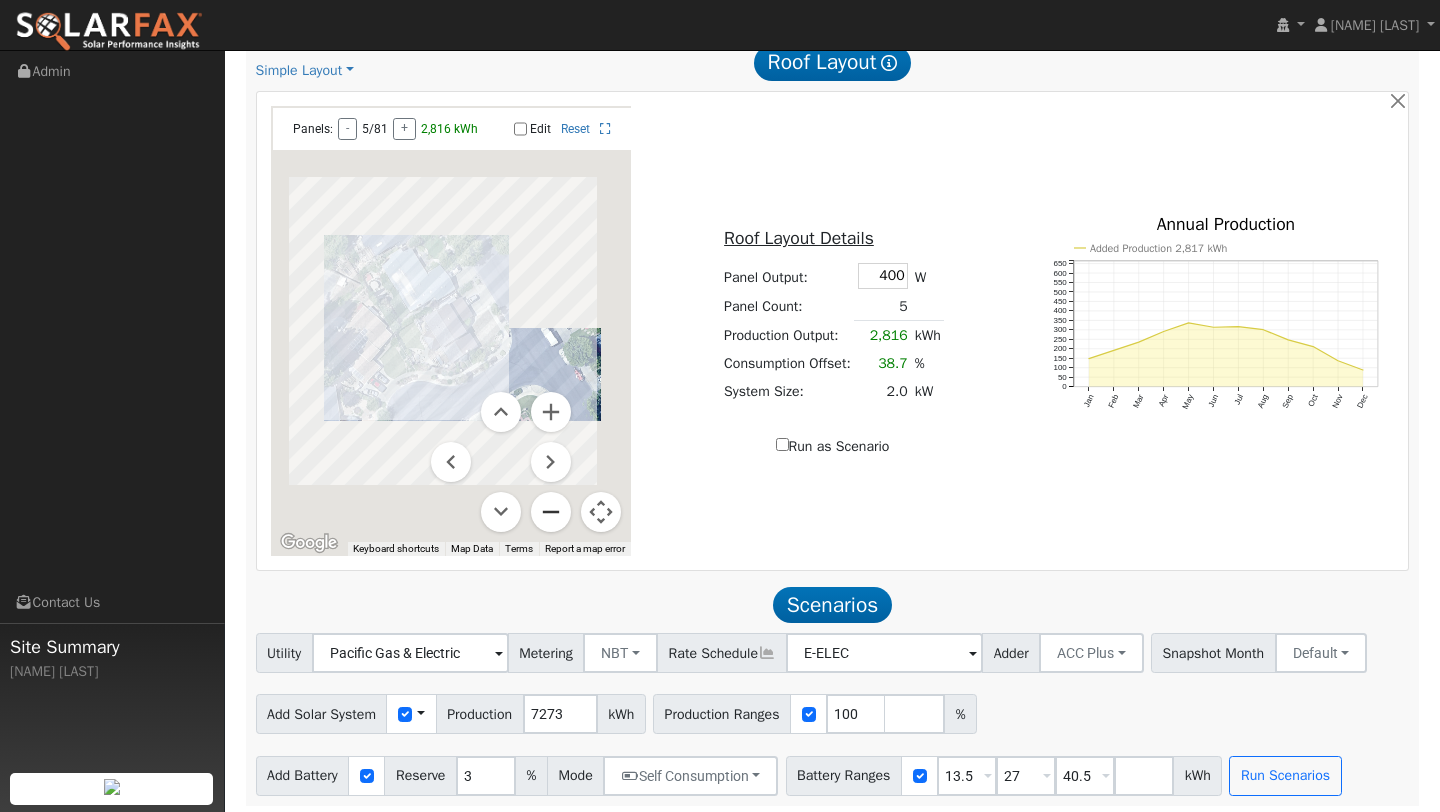 click at bounding box center [551, 512] 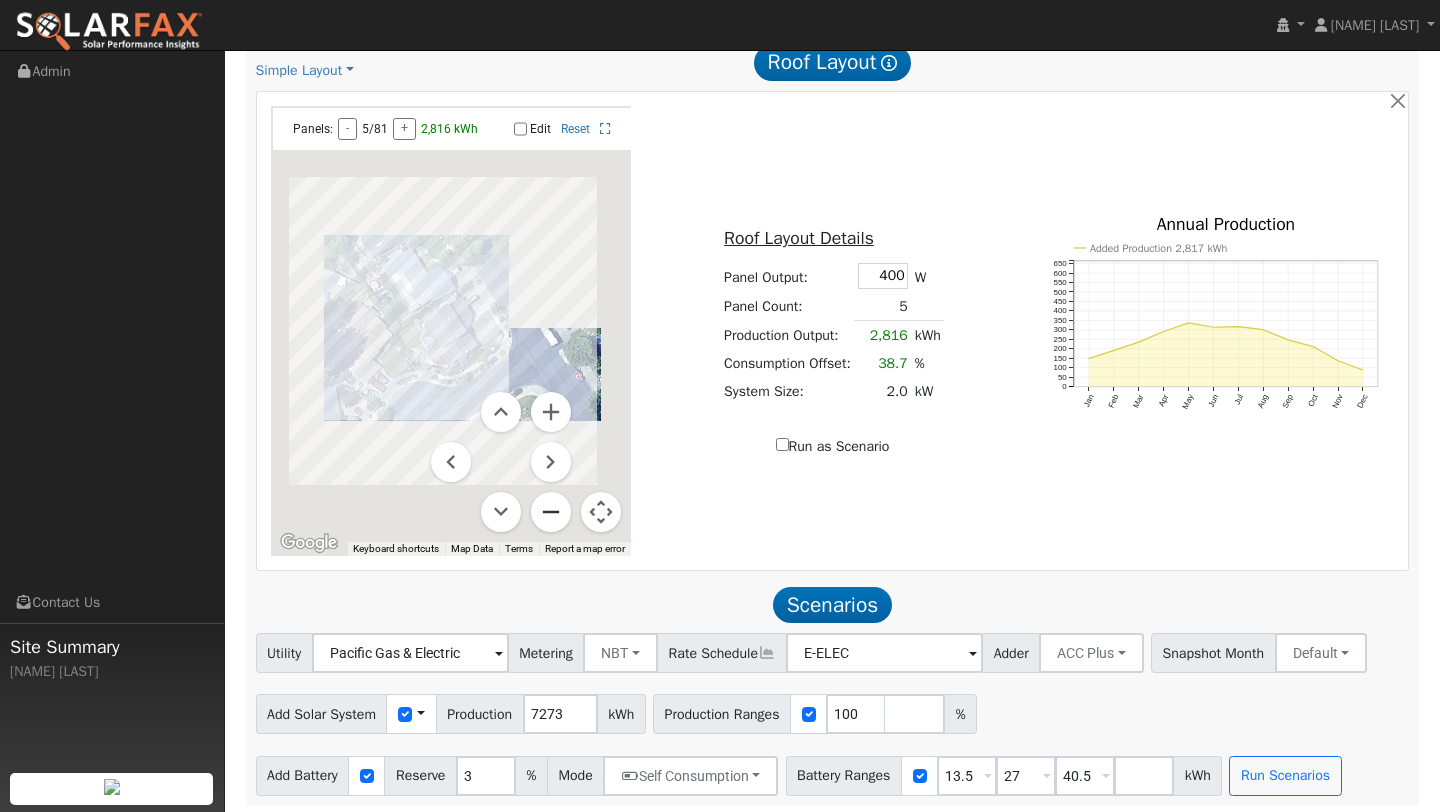 click at bounding box center [551, 512] 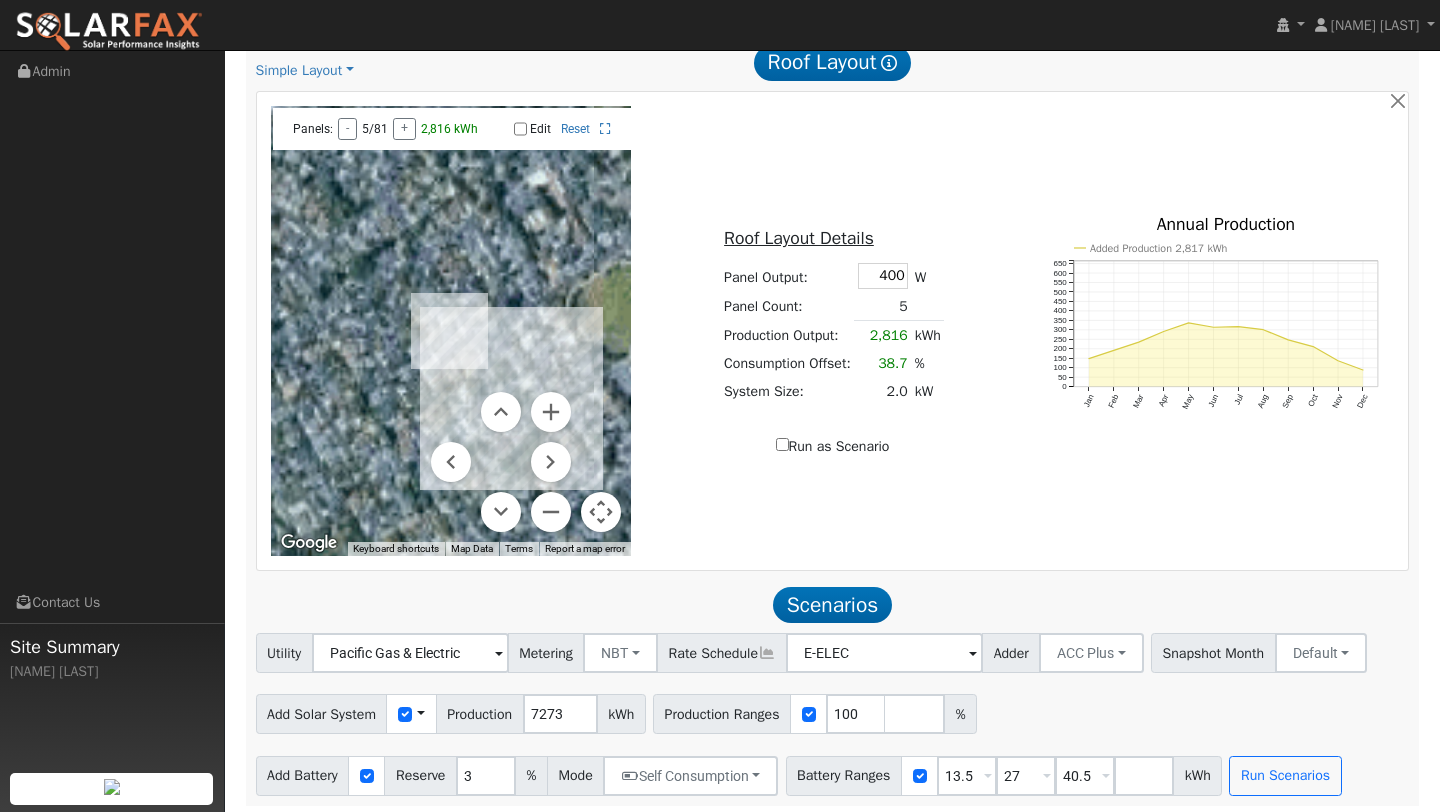 click at bounding box center [451, 331] 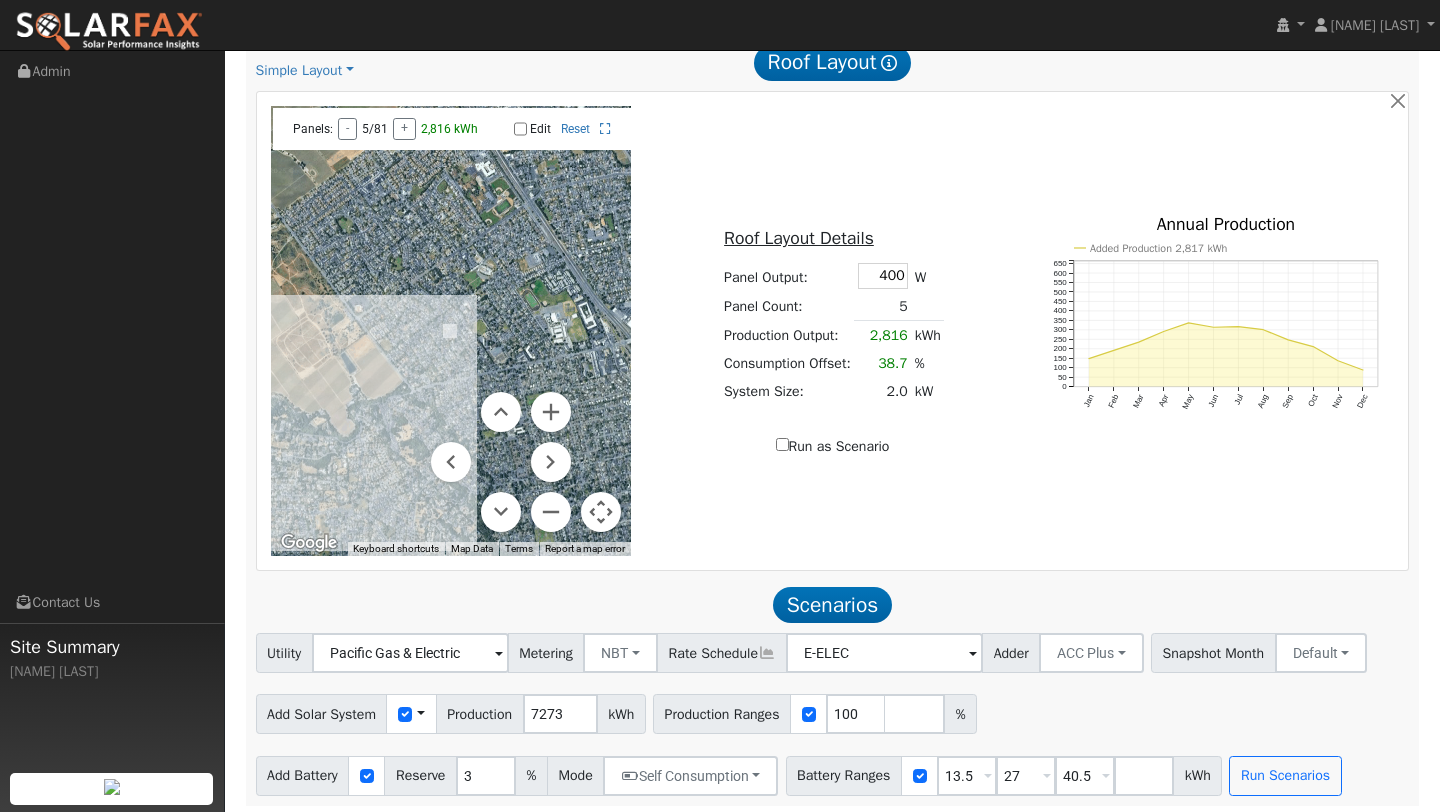 click at bounding box center (601, 512) 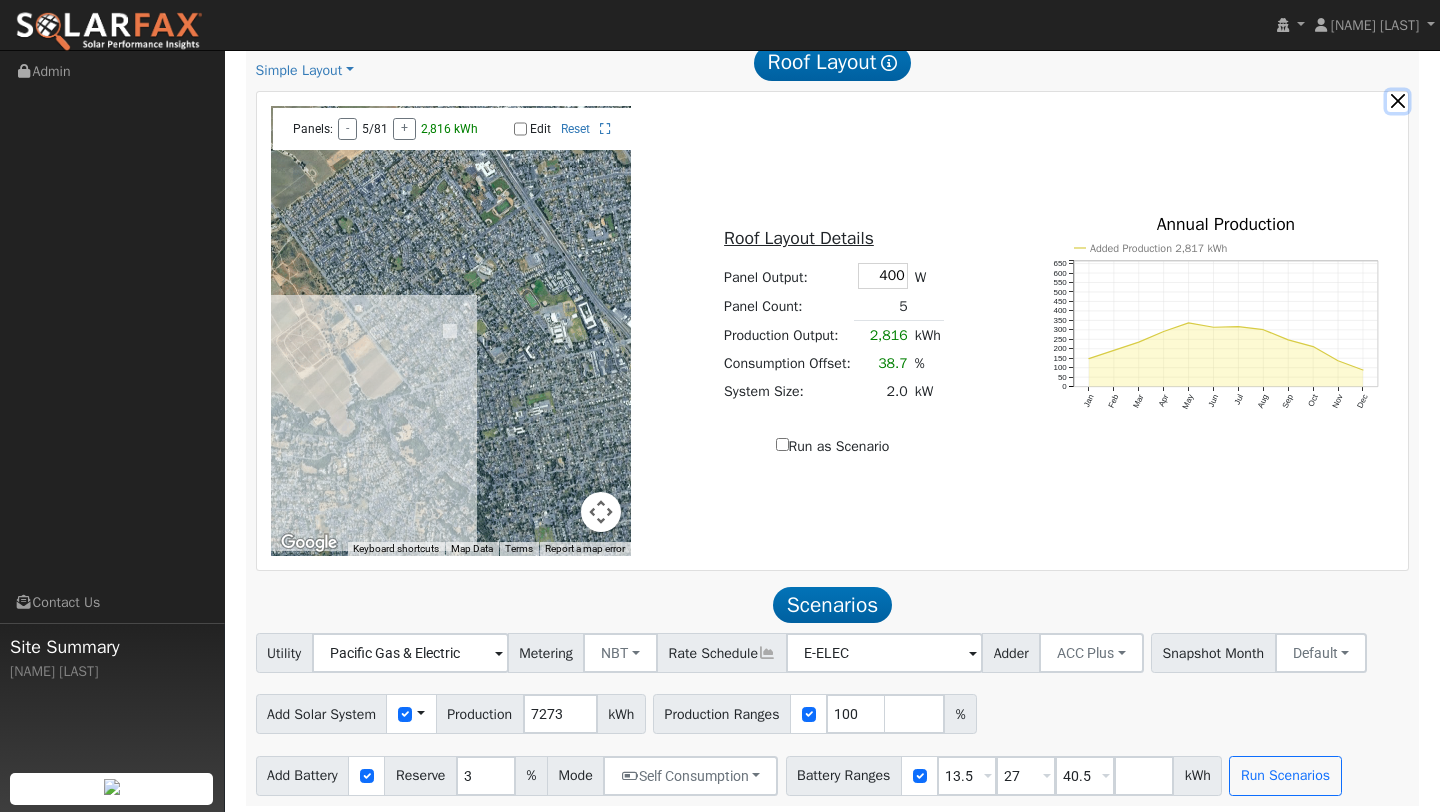click at bounding box center [1397, 101] 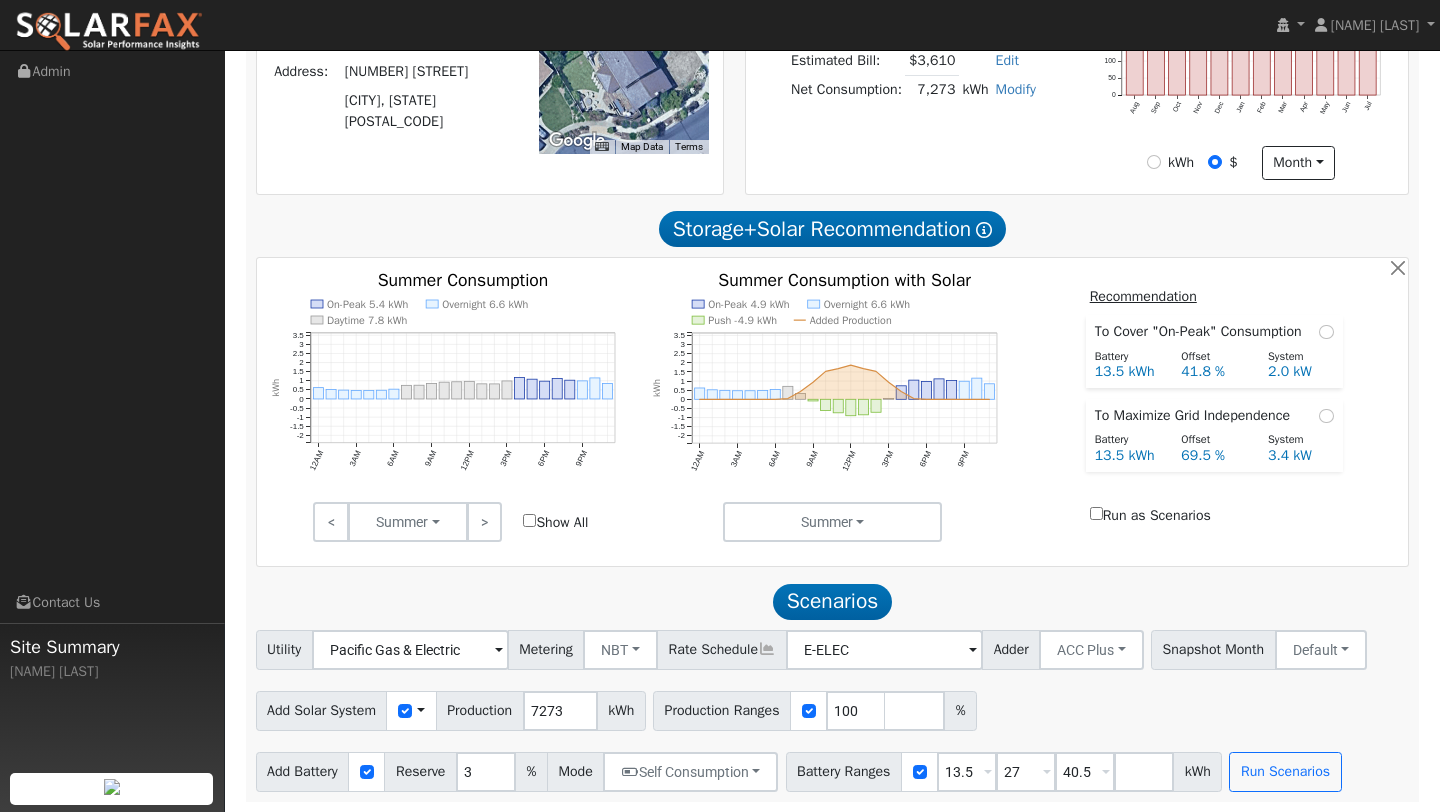 scroll, scrollTop: 519, scrollLeft: 0, axis: vertical 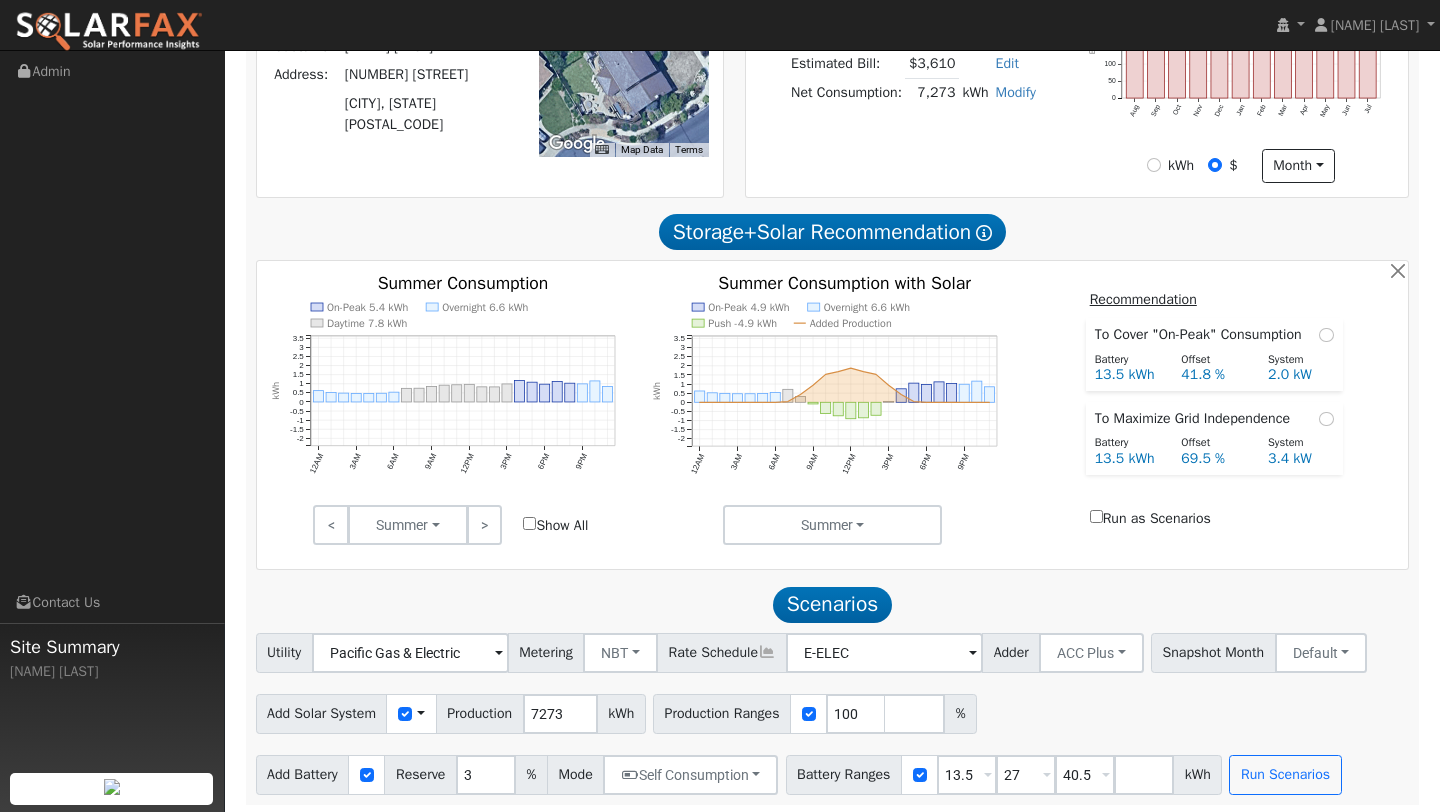 click on "Annual Usage Estimated Bill: $[PRICE] Edit Estimated Bill $ Annual Net Consumption: [NUMBER]  kWh Modify Add Consumption Add Electric Vehicle  Add Consumption  Current: [NUMBER] kWh Add: + [NUMBER] kWh New Total: = [NUMBER] kWh Save  Add Electric Vehicle  miles per week Save Pull $[PRICE]  Aug Sep Oct Nov Dec Jan Feb Mar Apr May Jun Jul 0 50 100 150 200 250 300 350  Estimated $ onclick="" onclick="" onclick="" onclick="" onclick="" onclick="" onclick="" onclick="" onclick="" onclick="" onclick="" onclick="" onclick="" onclick="" onclick="" onclick="" onclick="" onclick="" onclick="" onclick="" onclick="" onclick="" onclick="" onclick=""  kWh  $ month Day Month" at bounding box center (1077, 68) 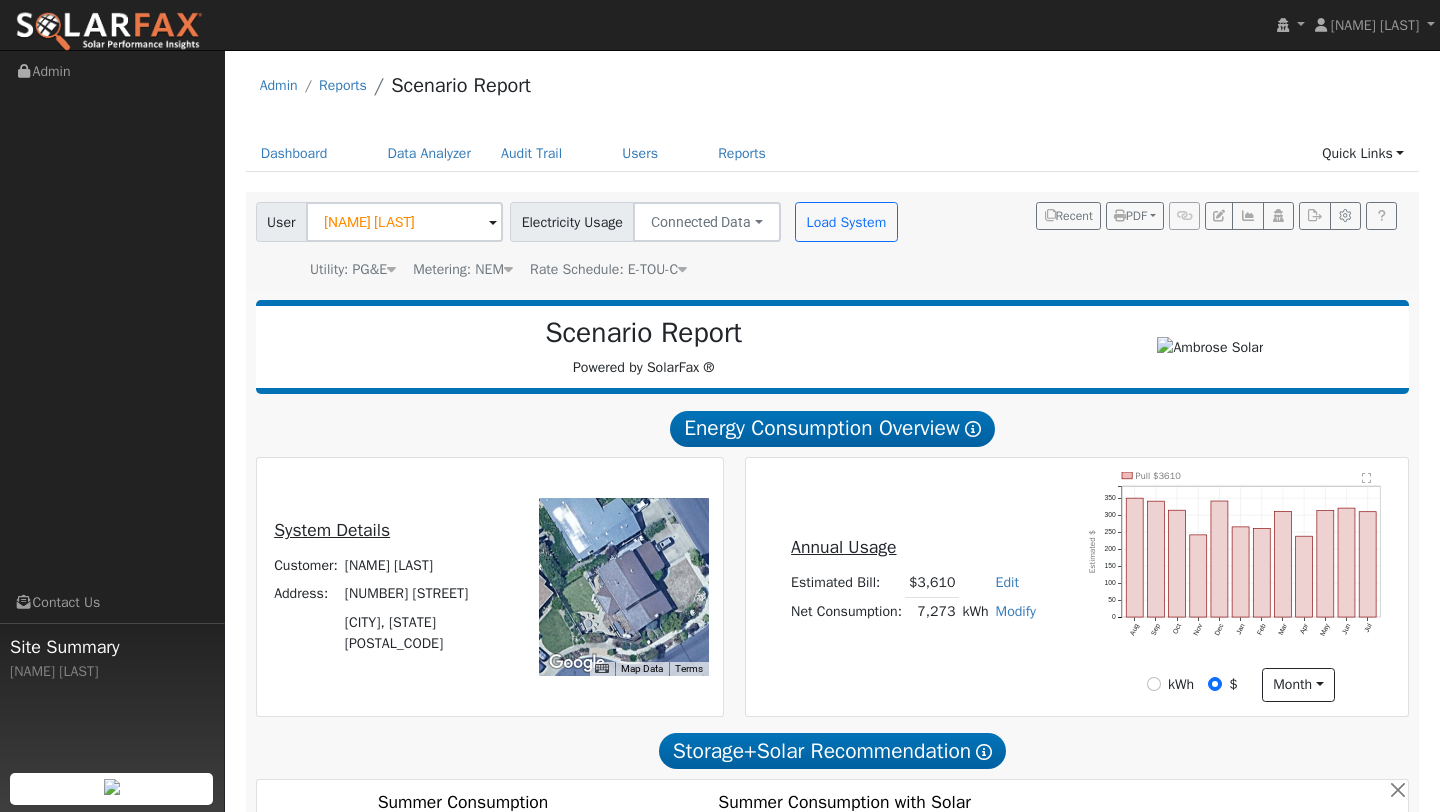 scroll, scrollTop: 519, scrollLeft: 0, axis: vertical 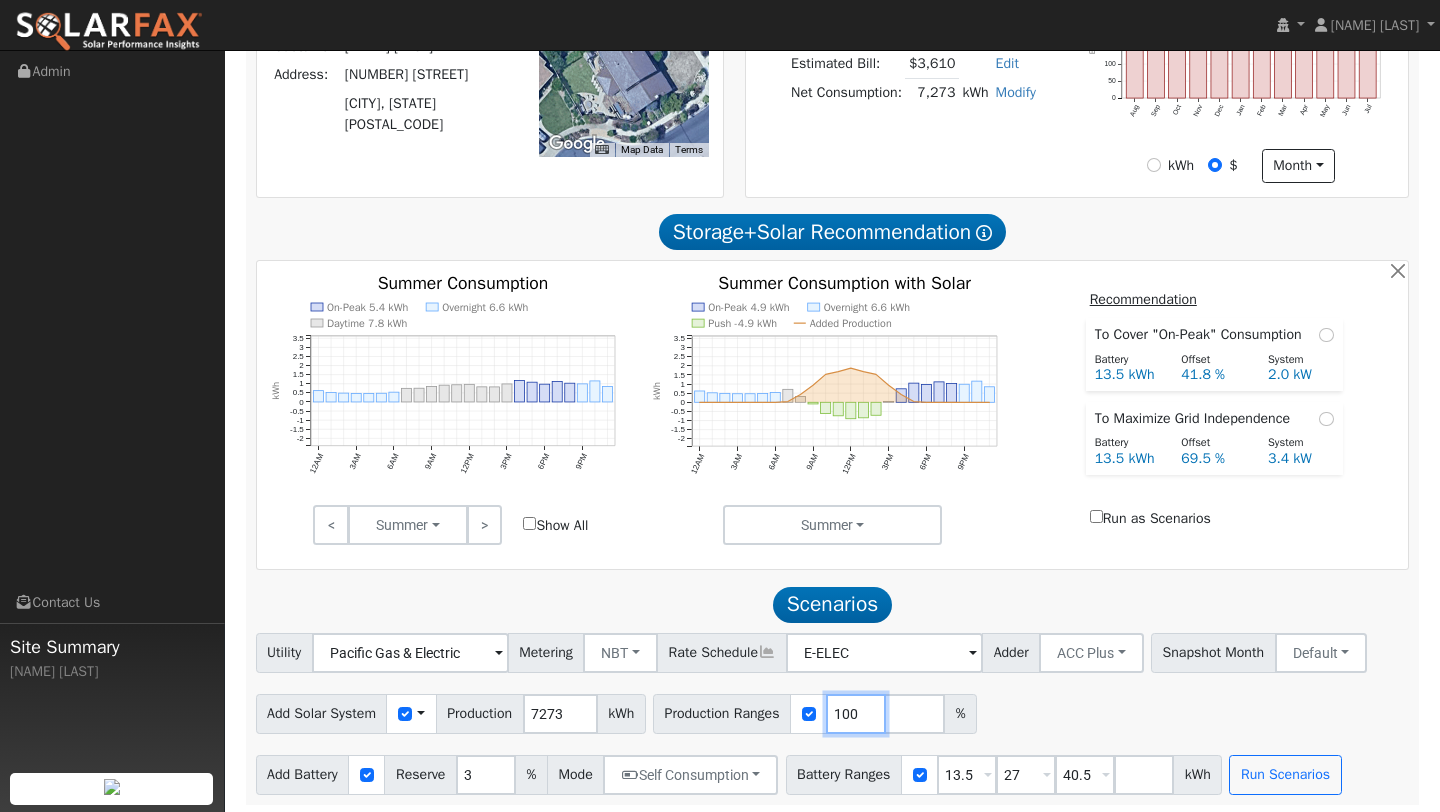 click on "100" at bounding box center (856, 714) 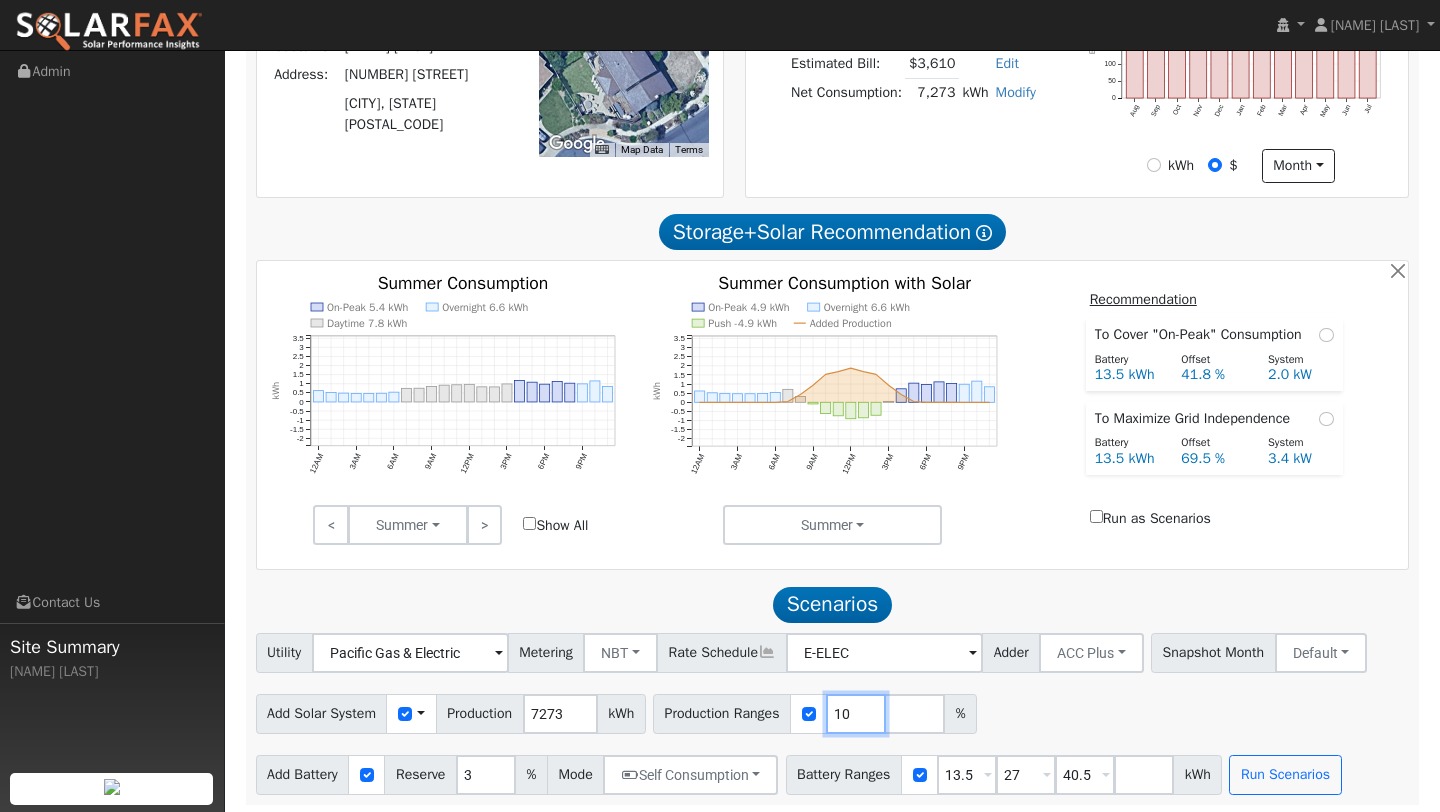 type on "1" 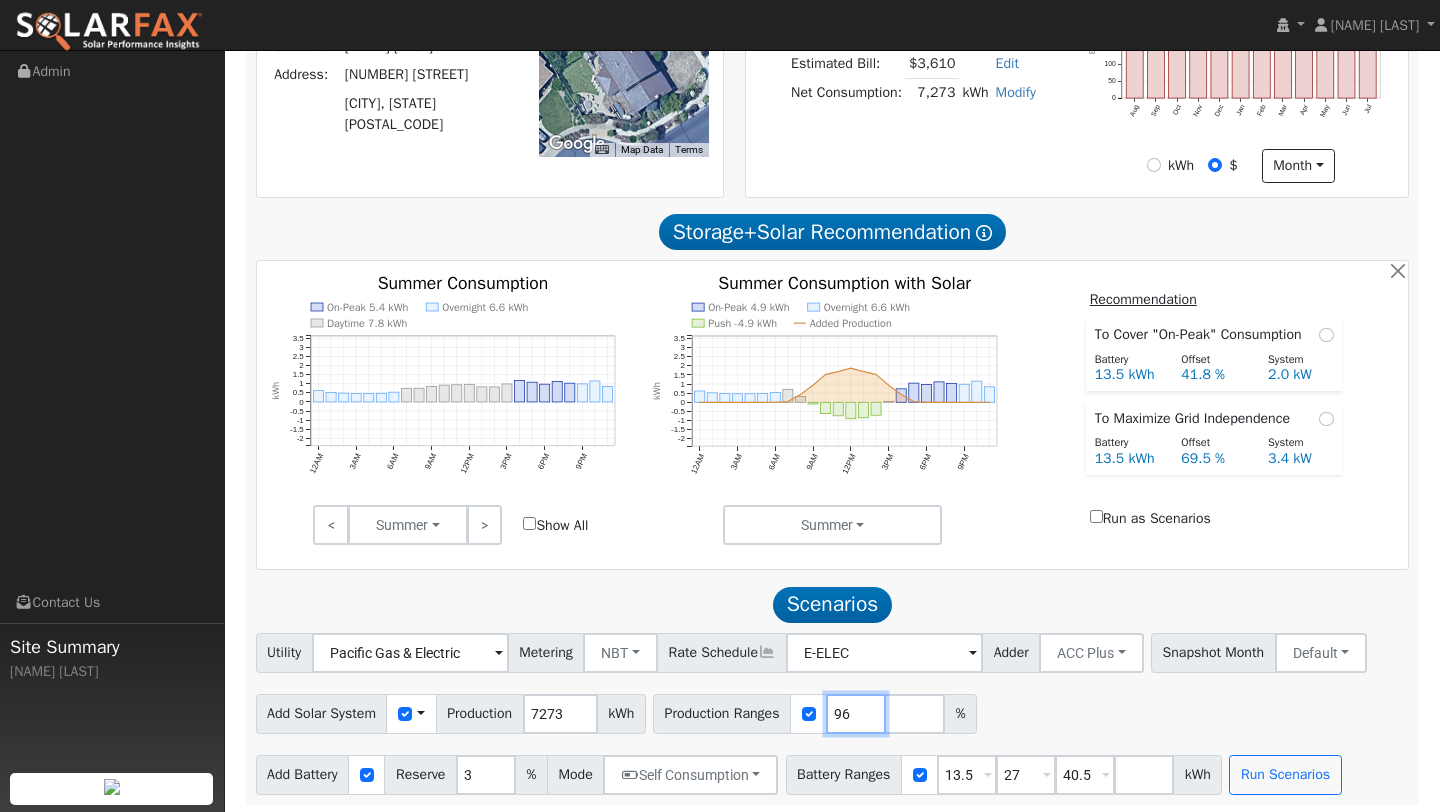 type on "96" 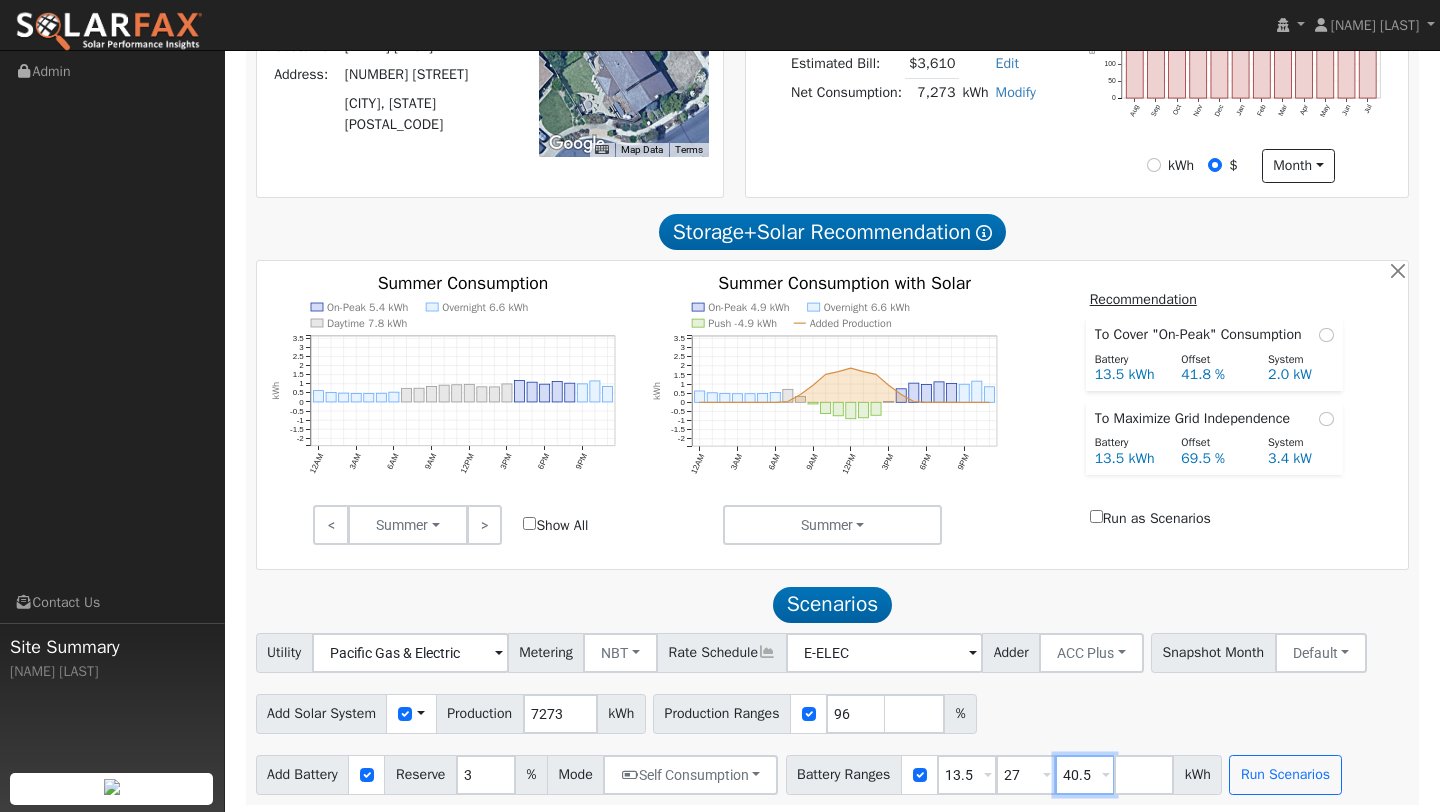 click on "40.5" at bounding box center (1085, 775) 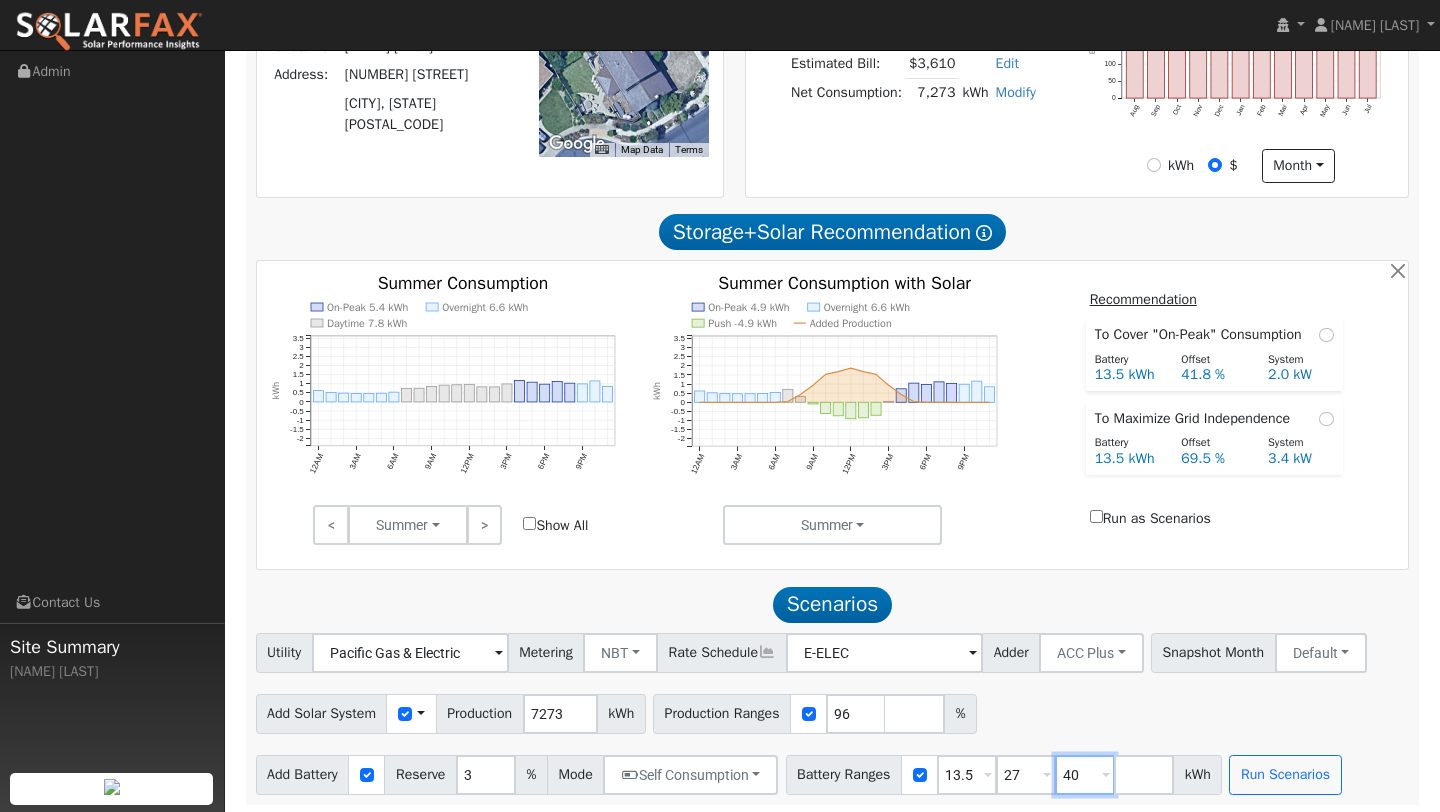 type on "4" 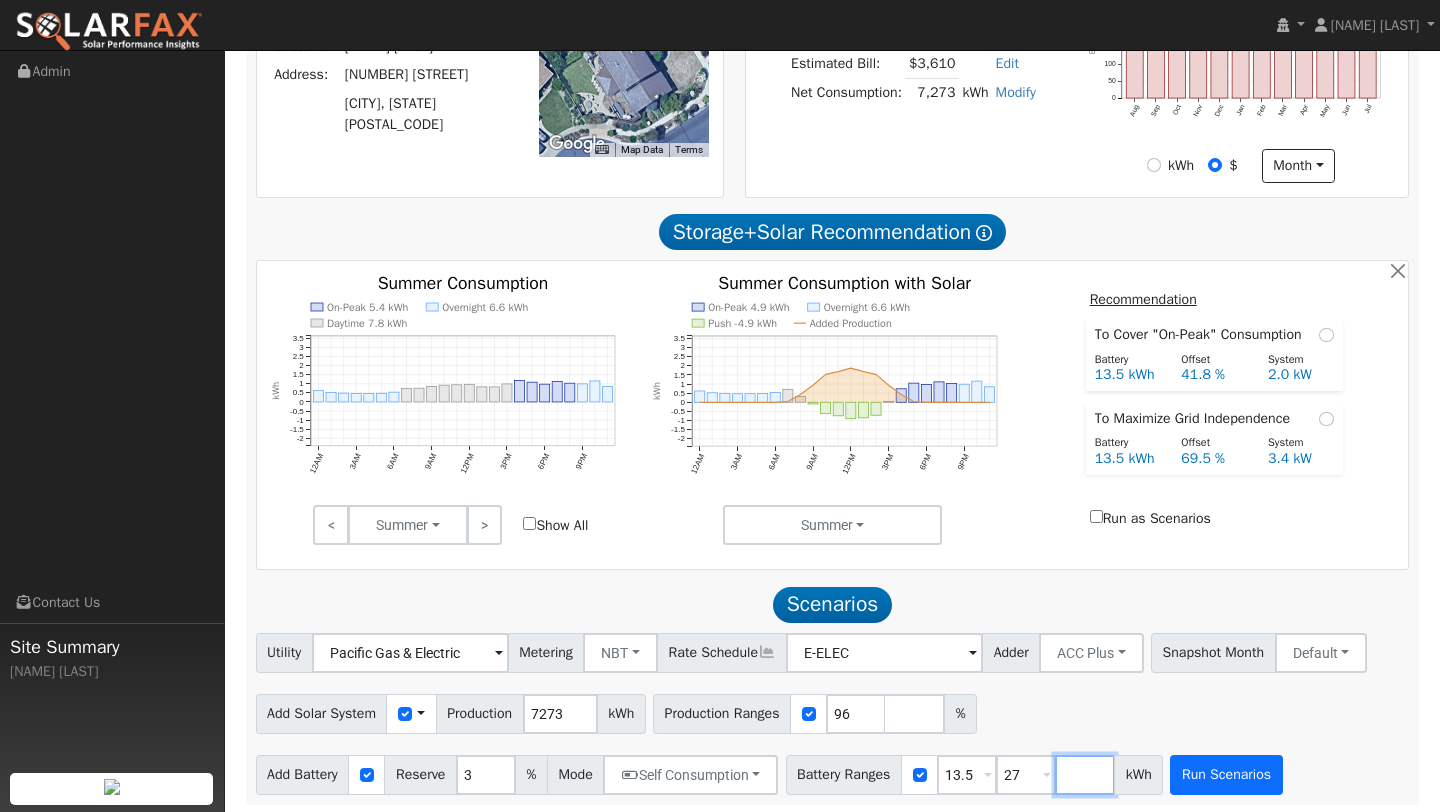 type 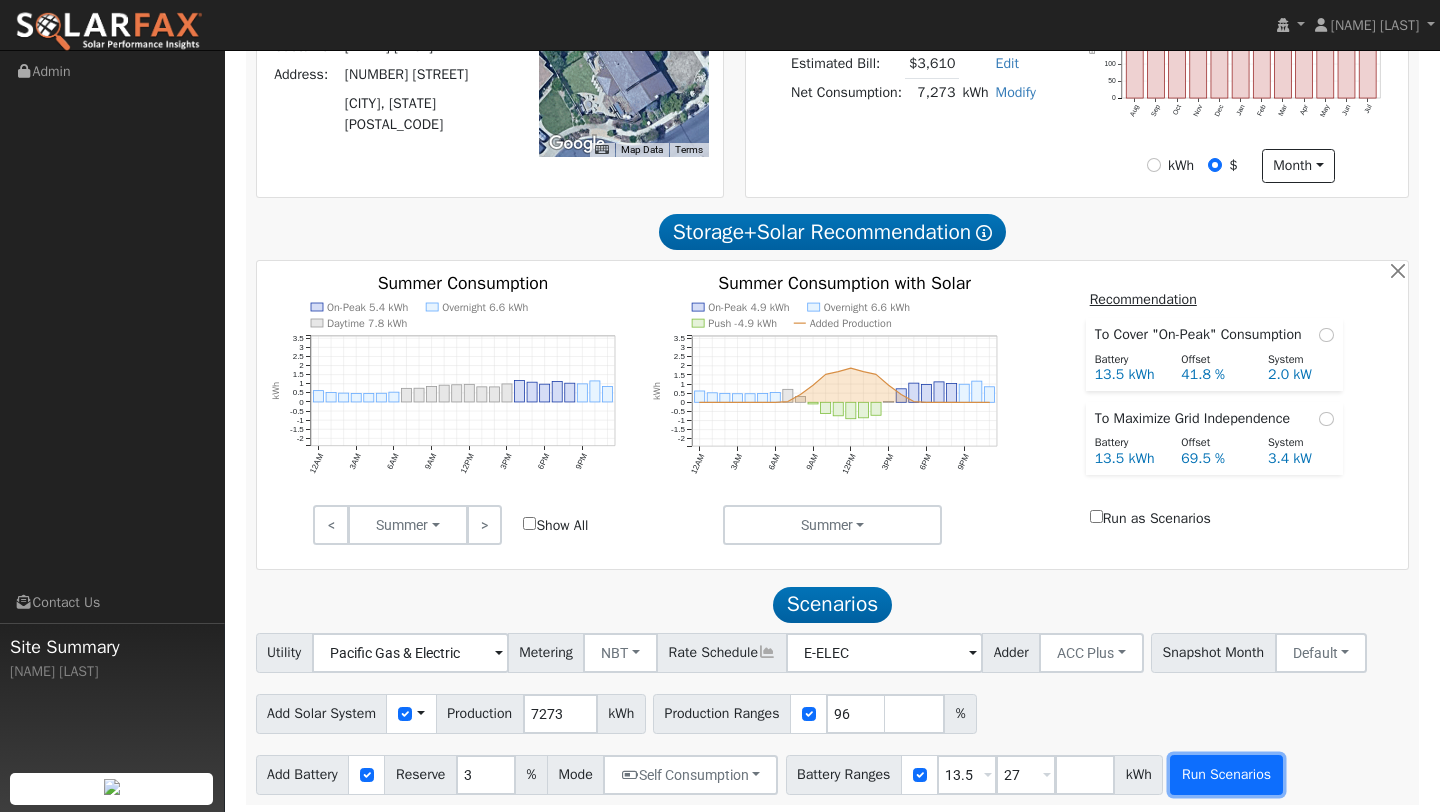 click on "Run Scenarios" at bounding box center [1226, 775] 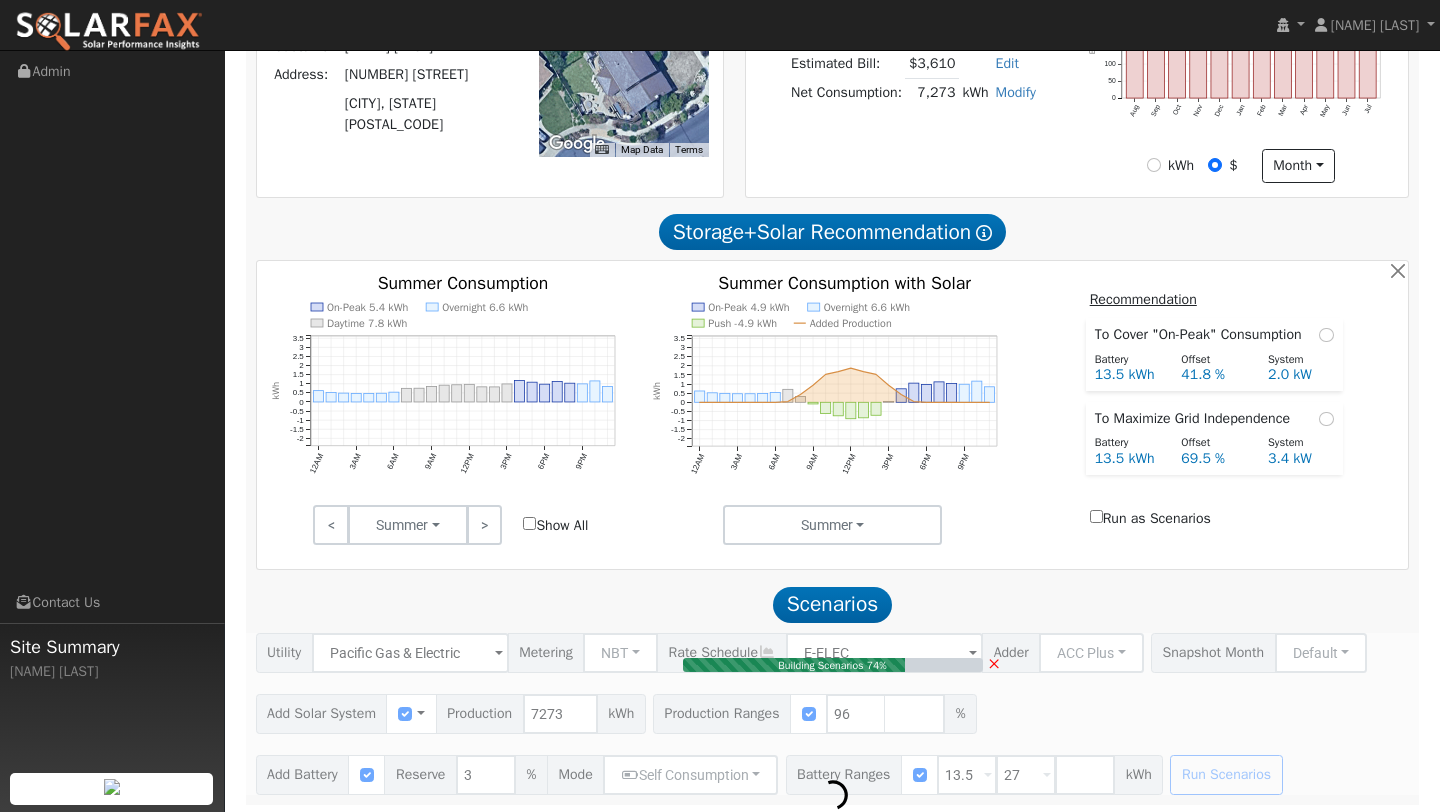 type on "4.7" 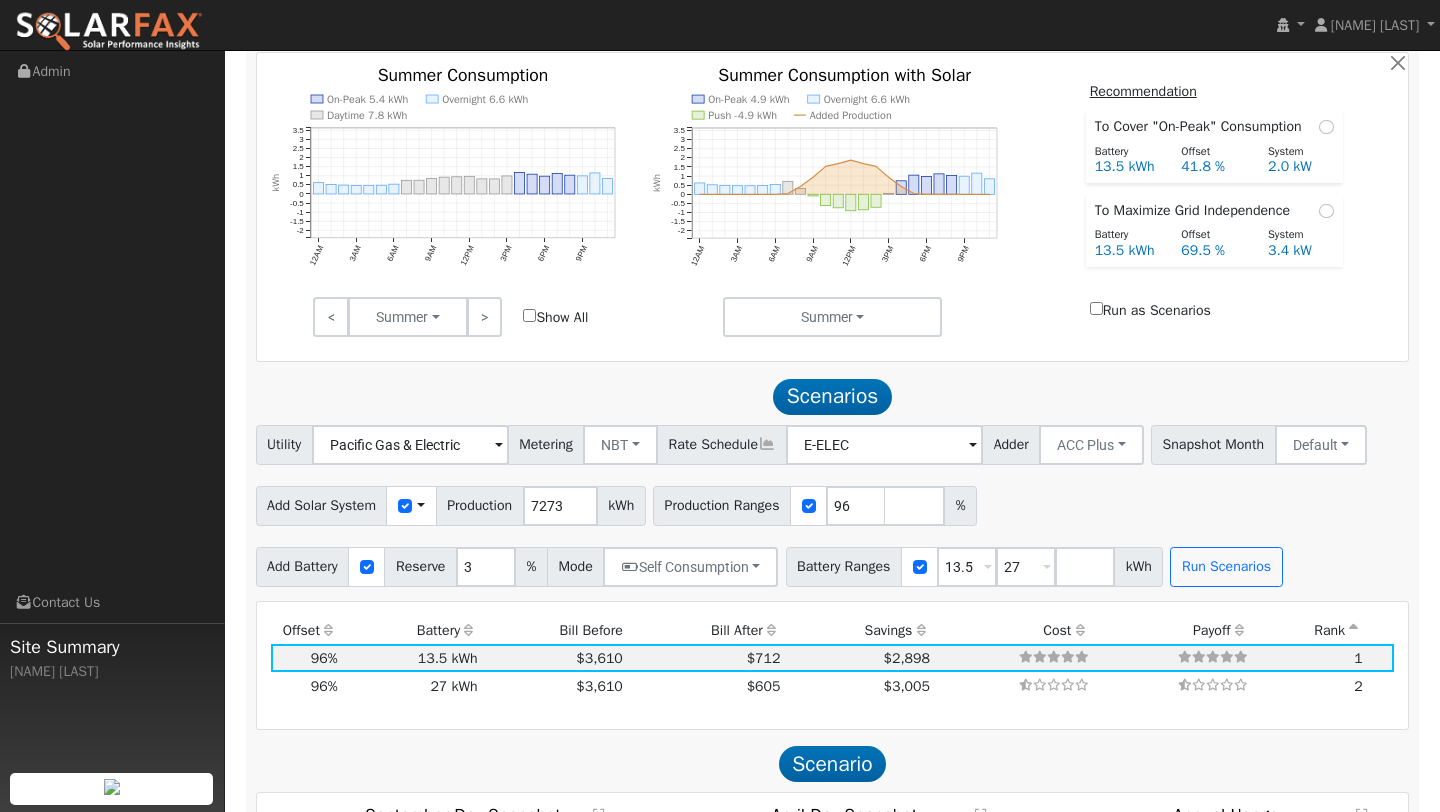 scroll, scrollTop: 730, scrollLeft: 0, axis: vertical 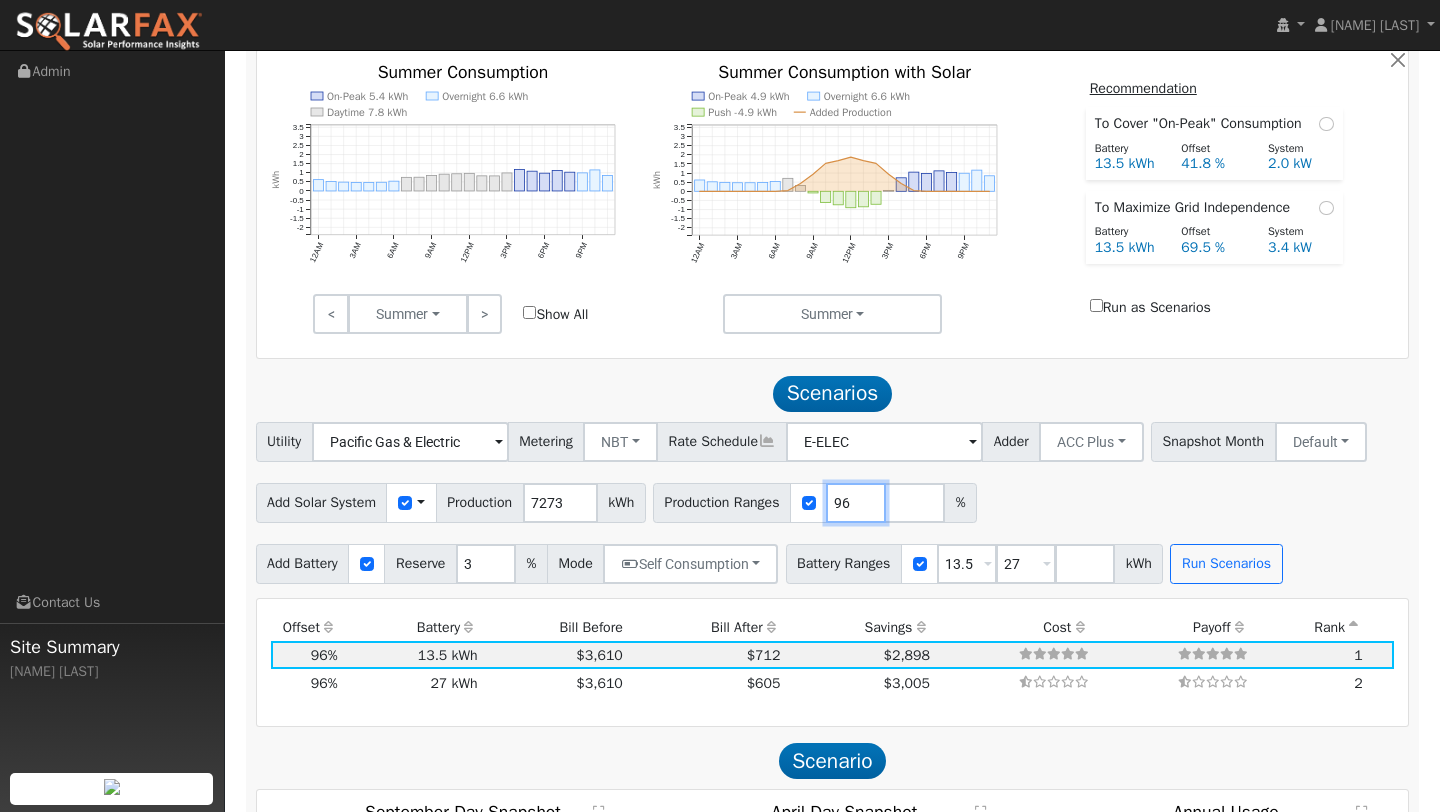 click on "96" at bounding box center [856, 503] 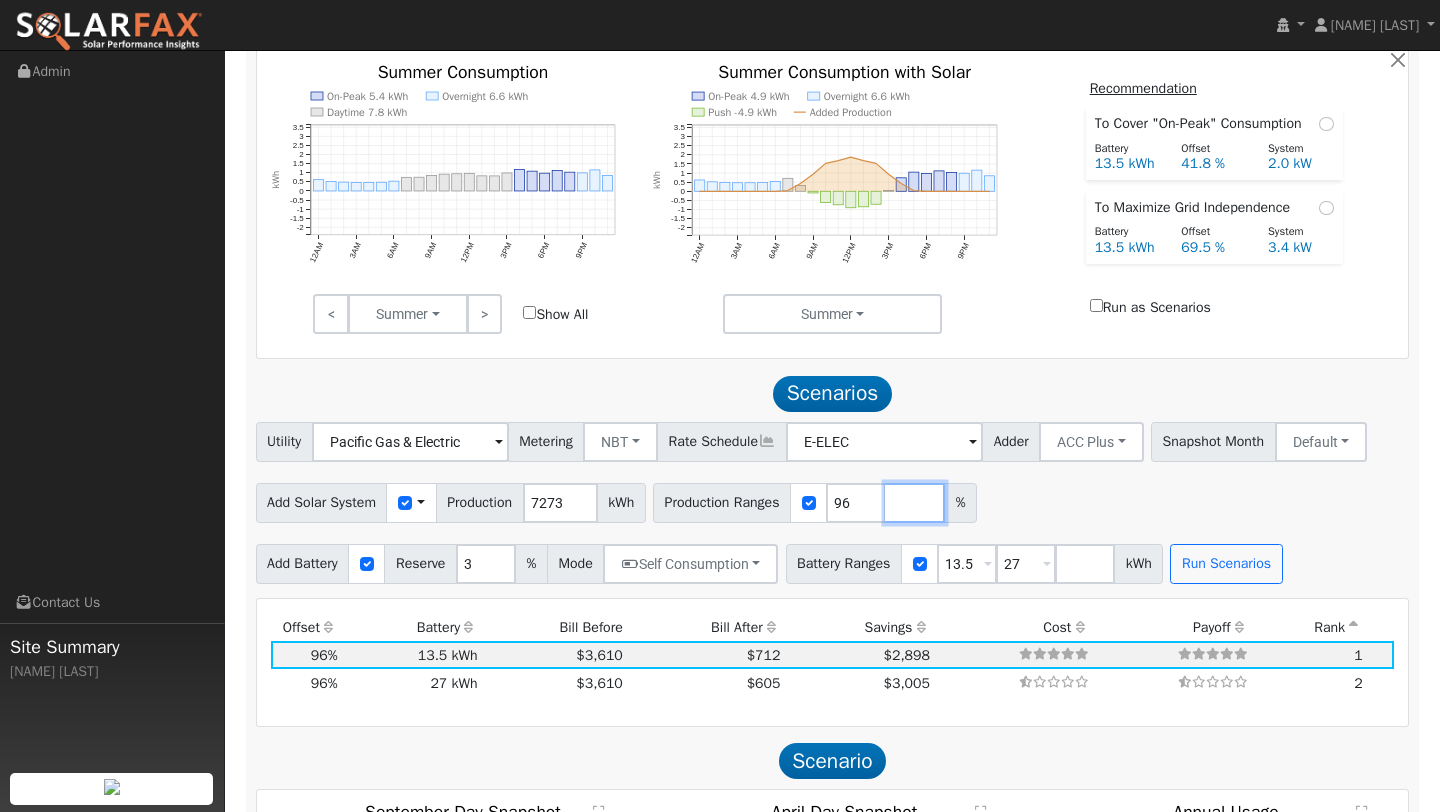 click at bounding box center (915, 503) 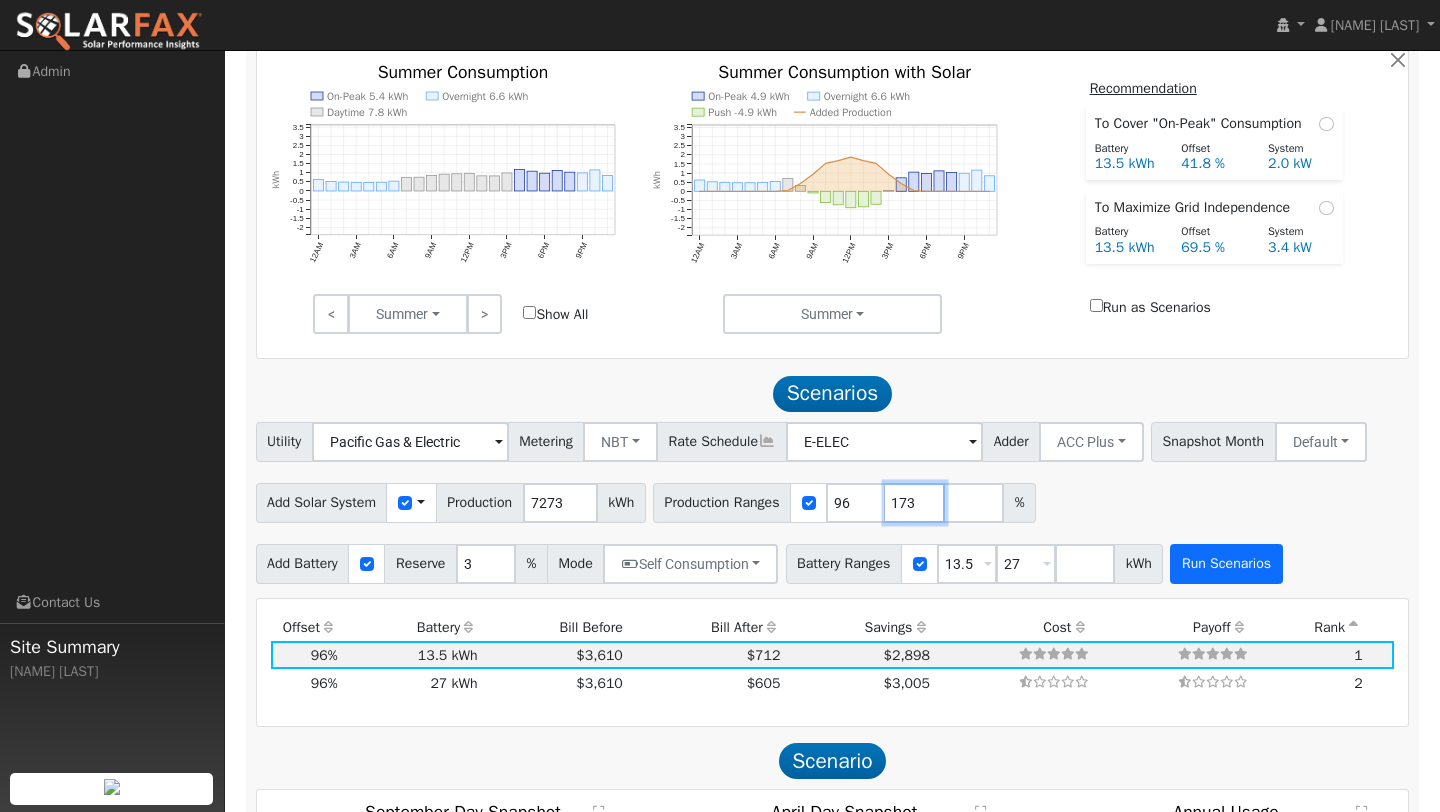 type on "173" 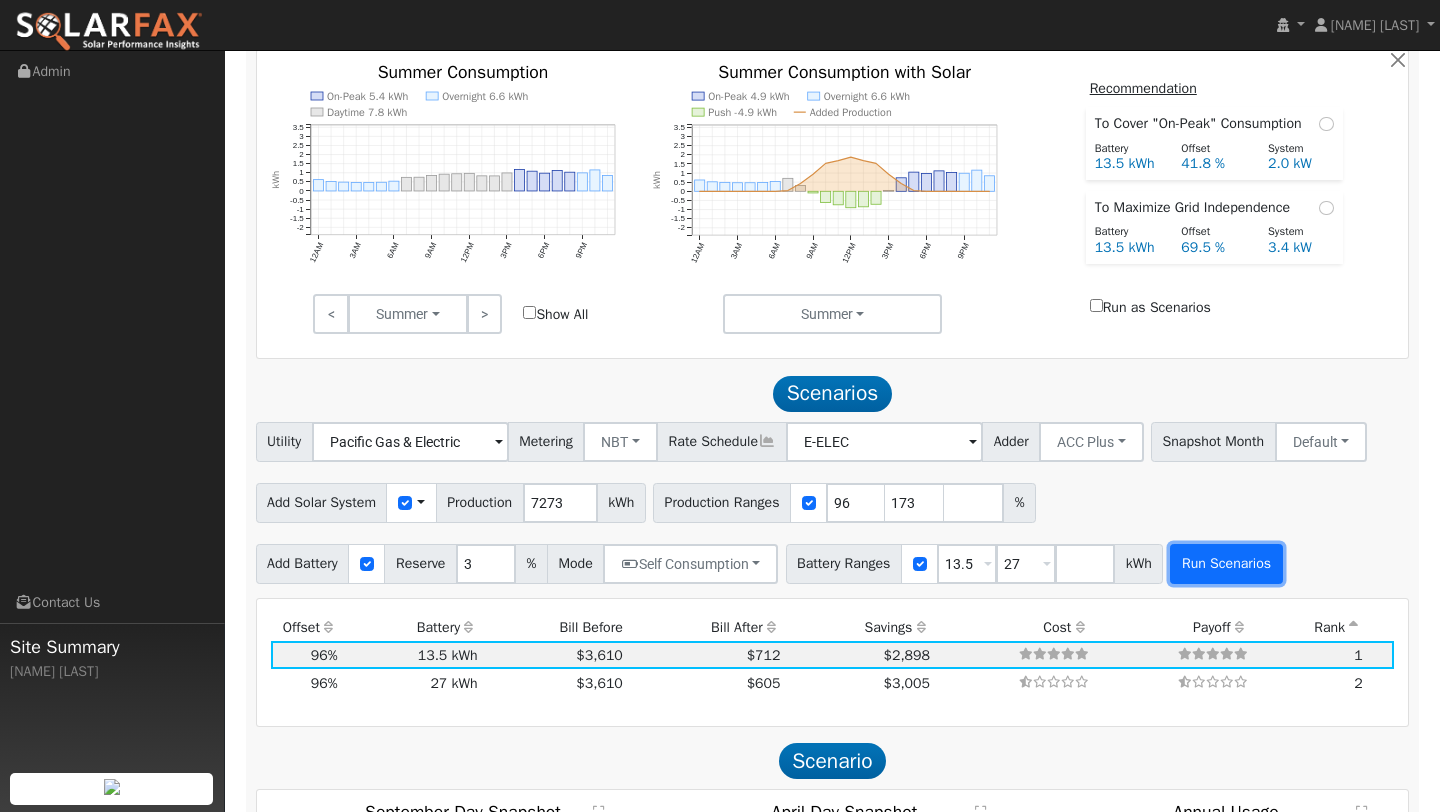 click on "Run Scenarios" at bounding box center (1226, 564) 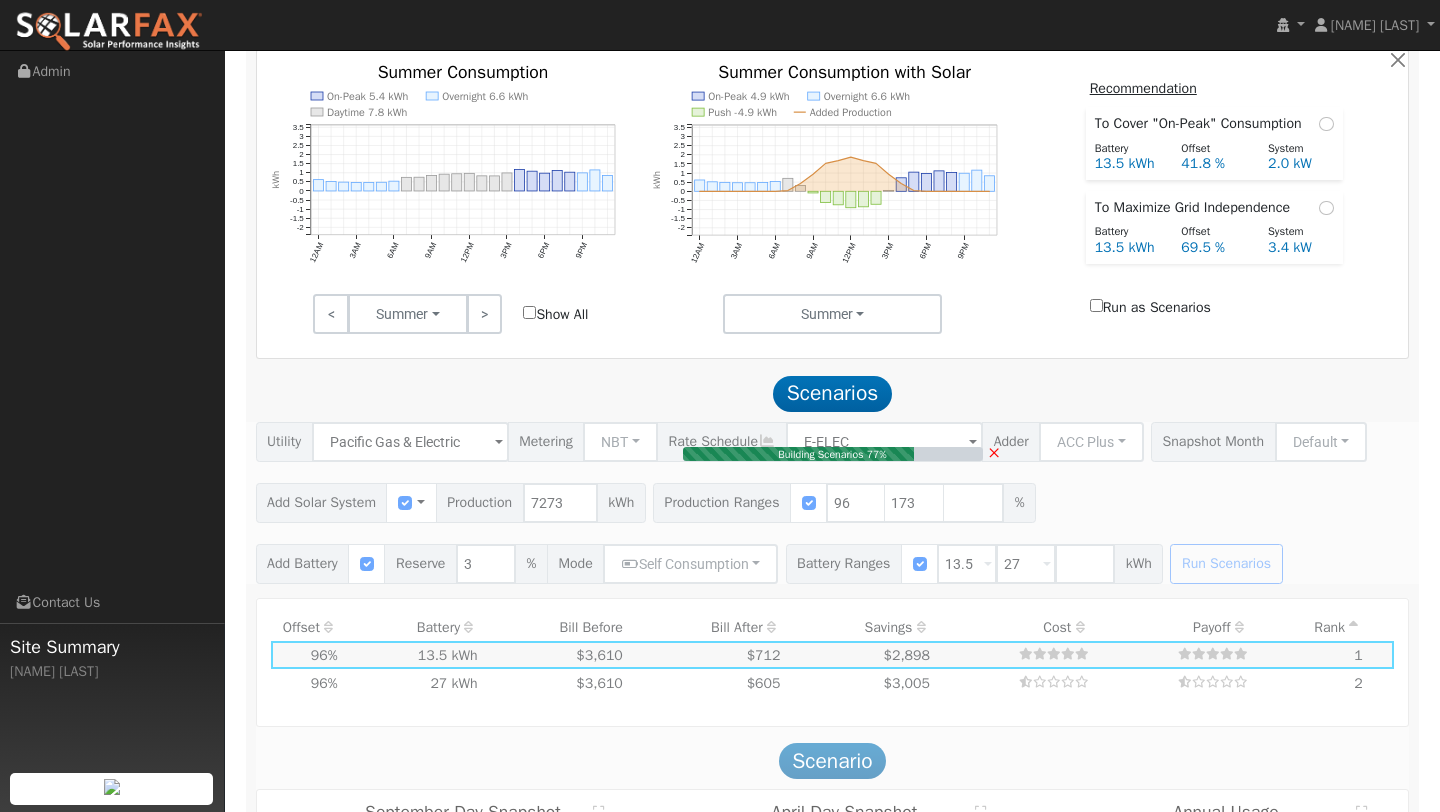 type on "8.4" 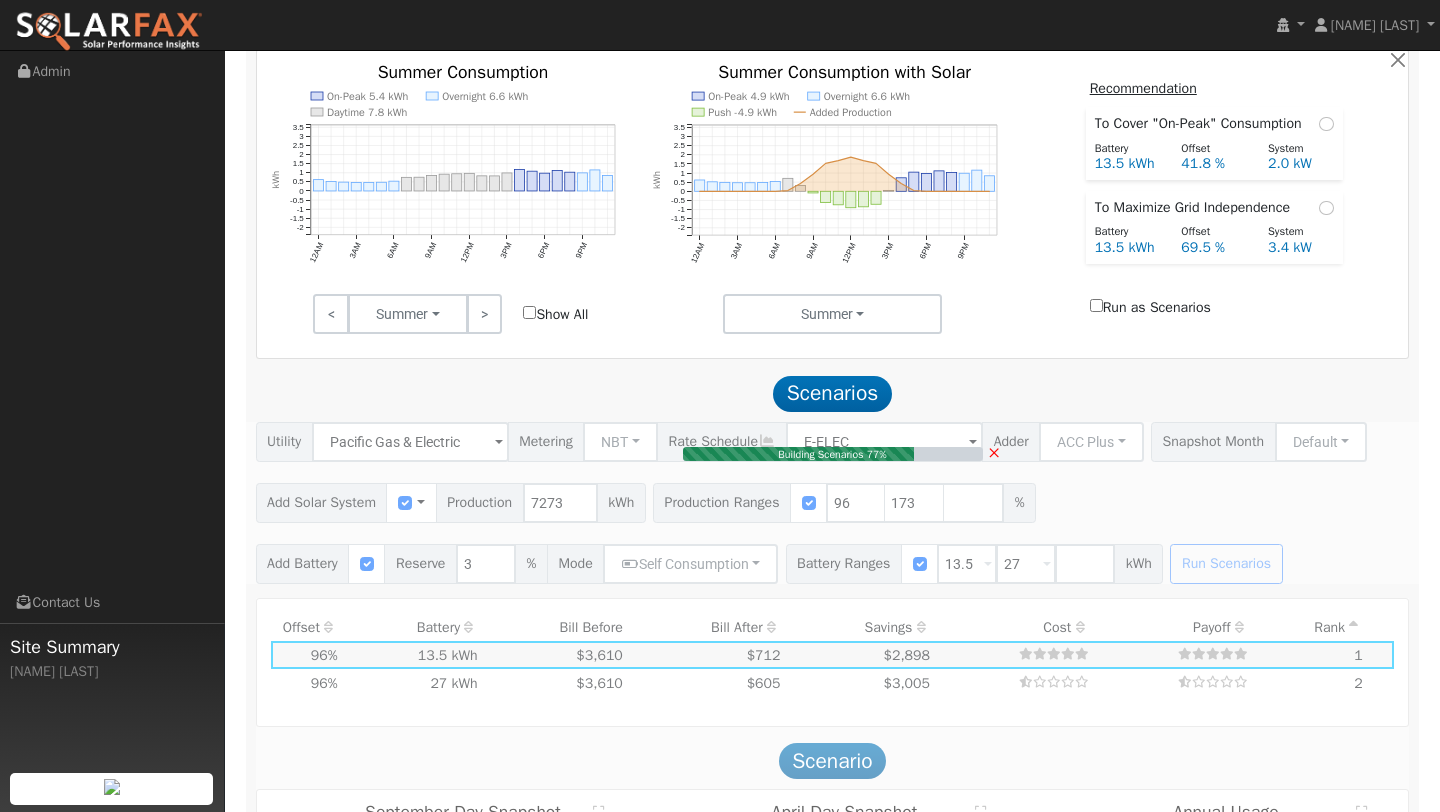 type on "$29,358" 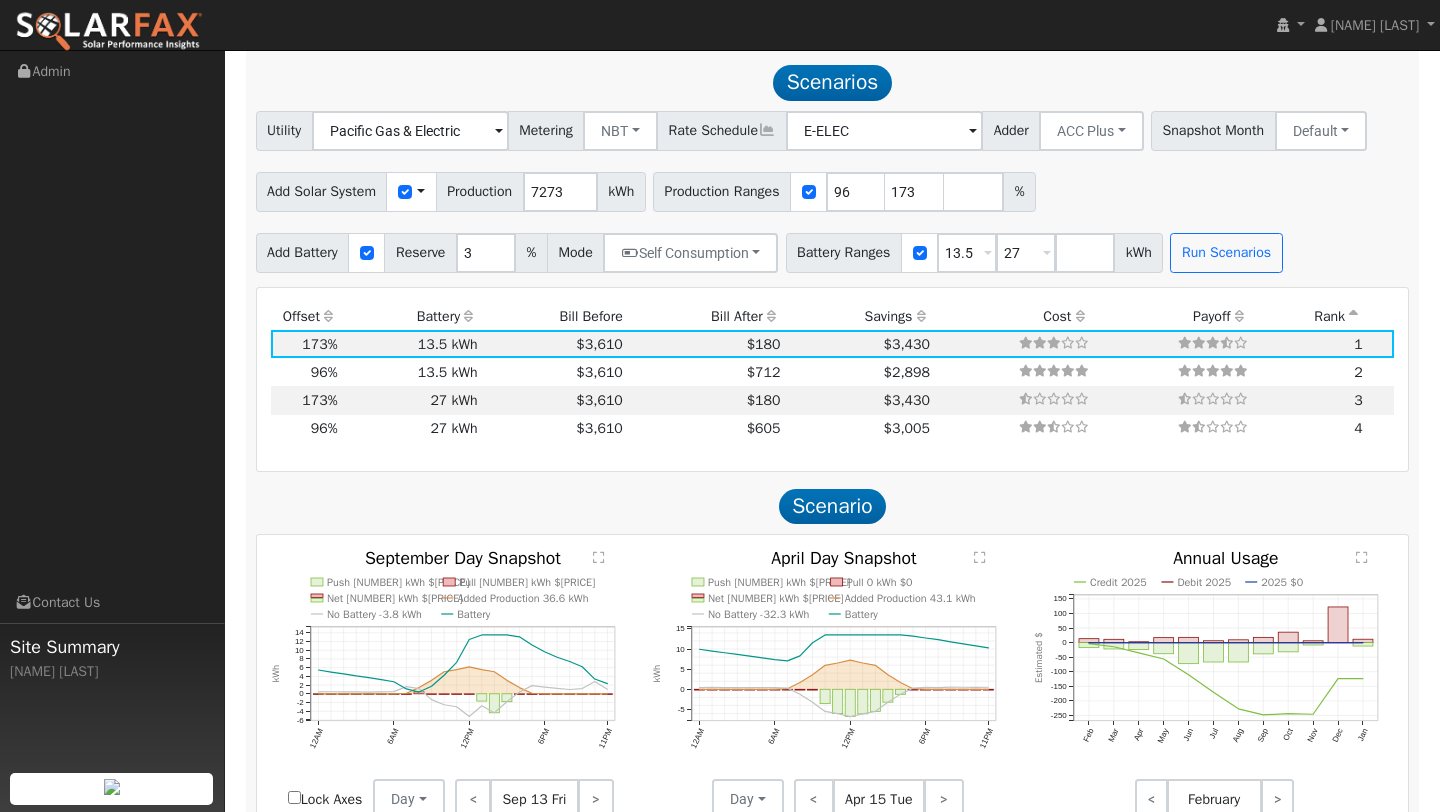 scroll, scrollTop: 1042, scrollLeft: 0, axis: vertical 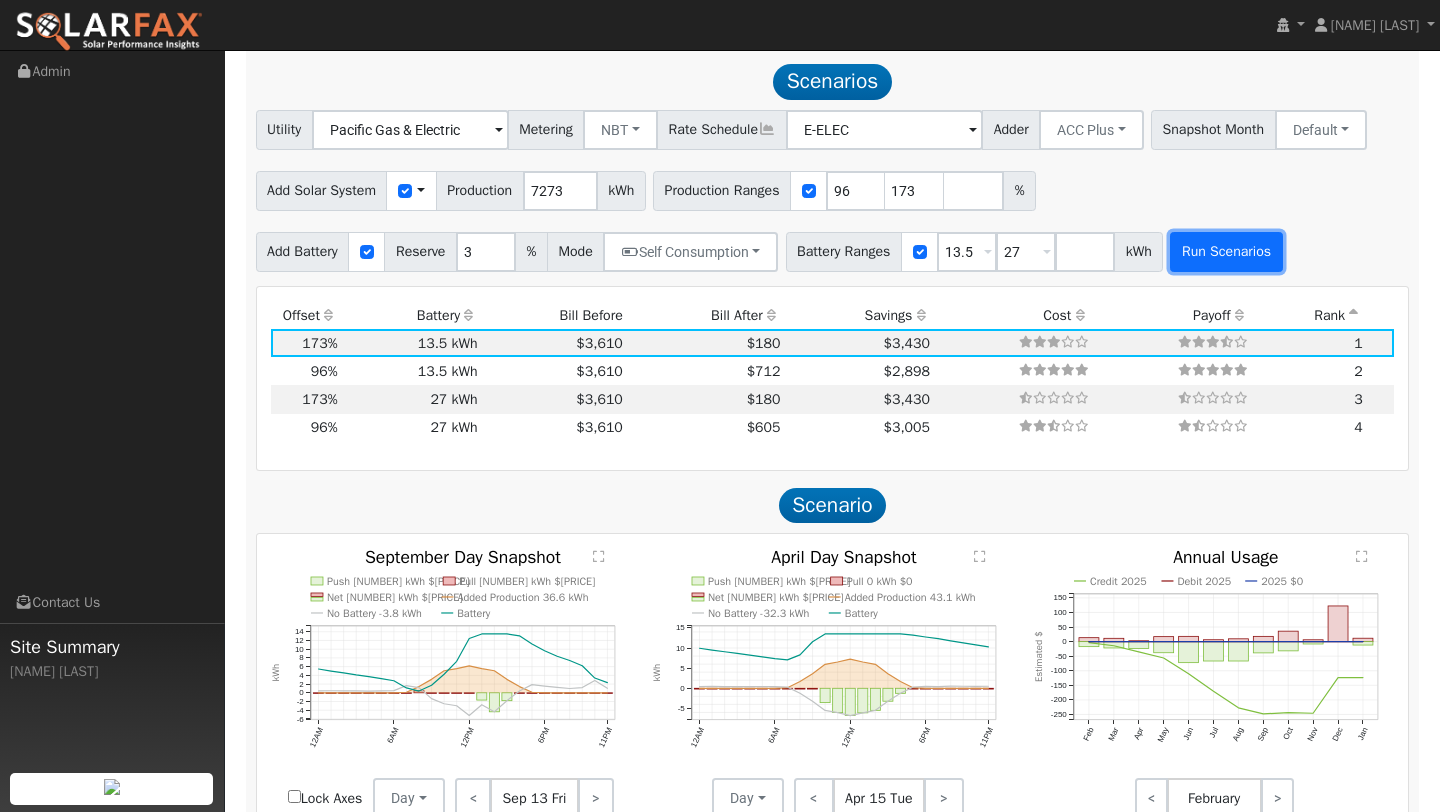 click on "Run Scenarios" at bounding box center [1226, 252] 